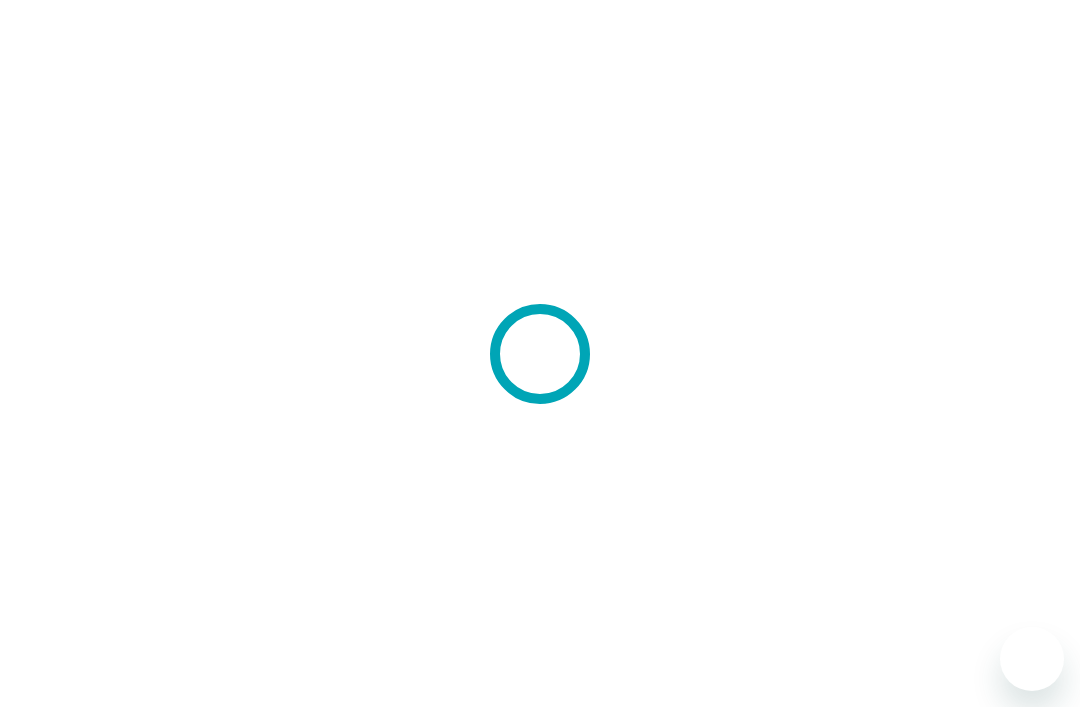 scroll, scrollTop: 0, scrollLeft: 0, axis: both 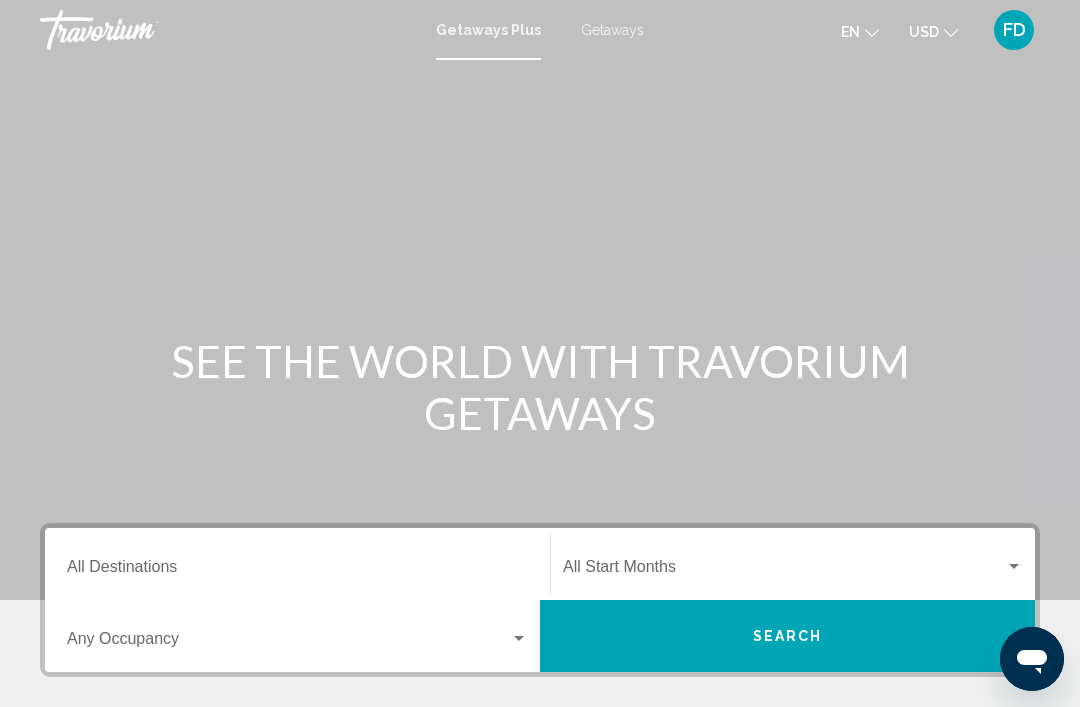 click on "Getaways" at bounding box center (612, 30) 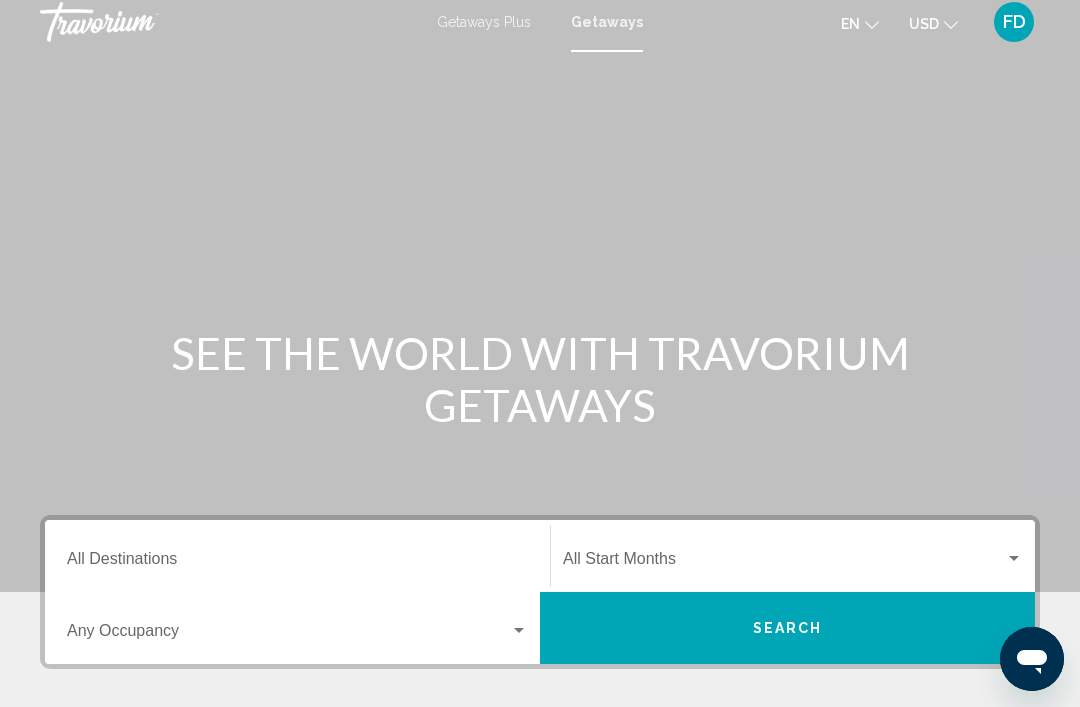 scroll, scrollTop: 0, scrollLeft: 0, axis: both 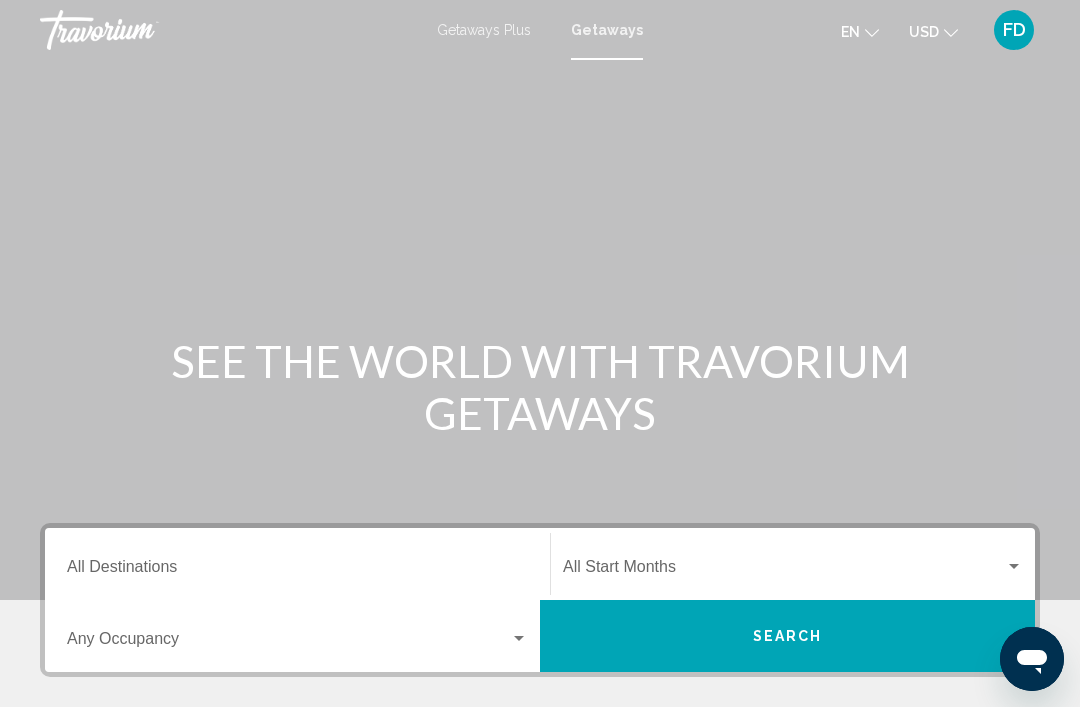 click on "Getaways Plus" at bounding box center (484, 30) 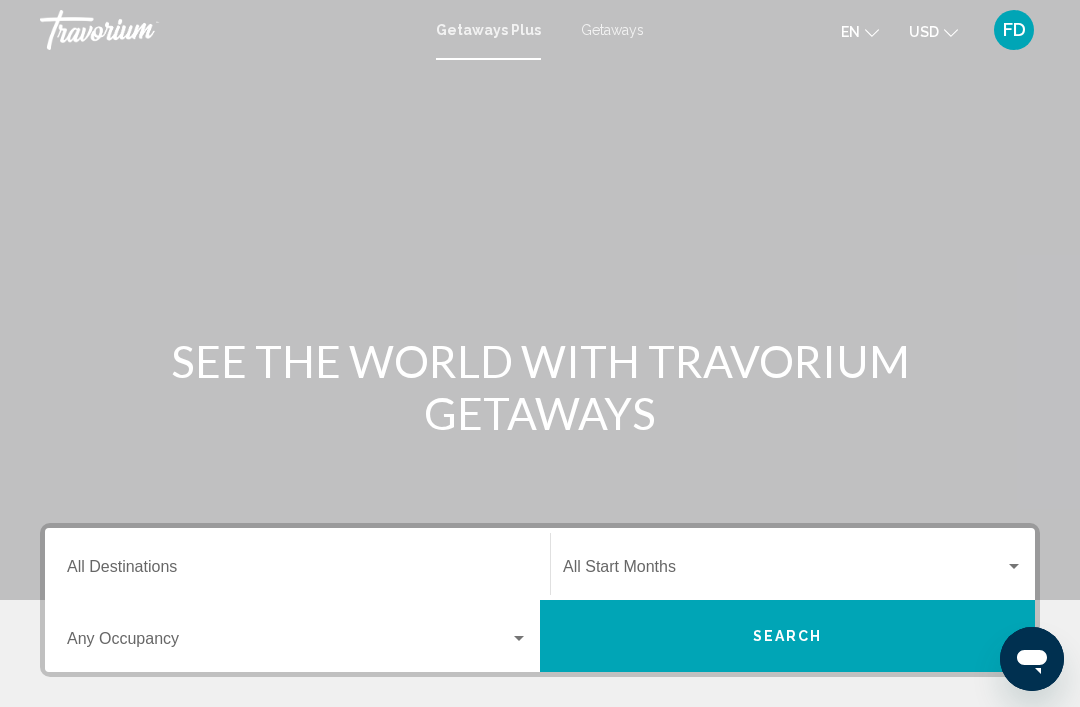 click on "Getaways" at bounding box center (612, 30) 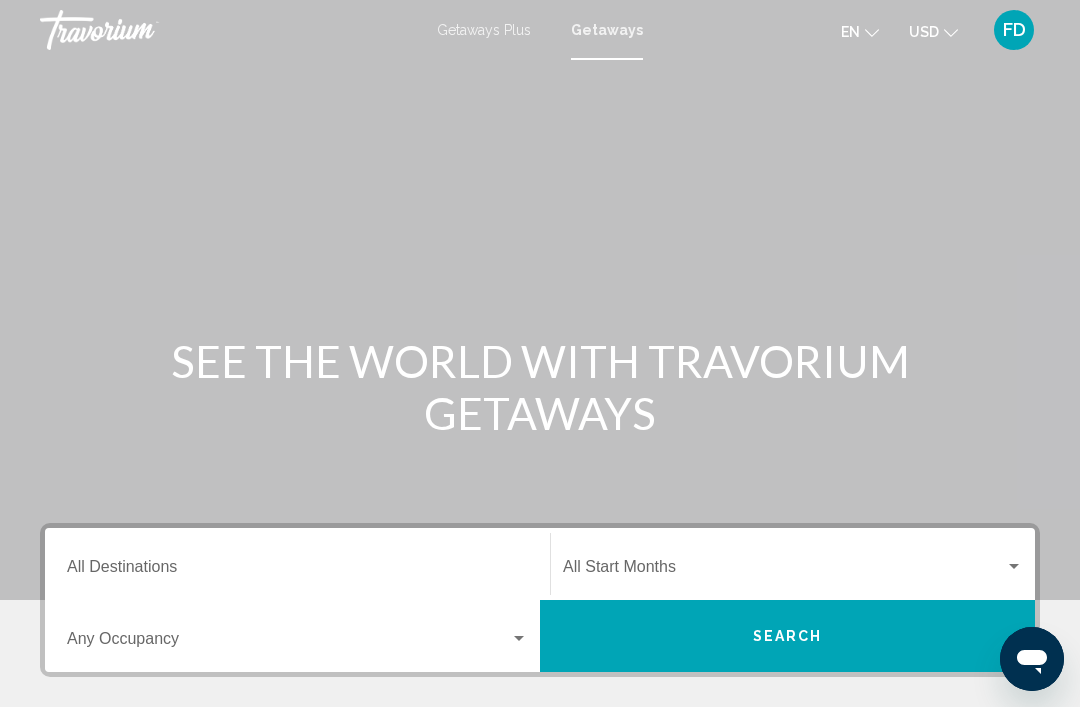 click on "Destination All Destinations" at bounding box center [297, 571] 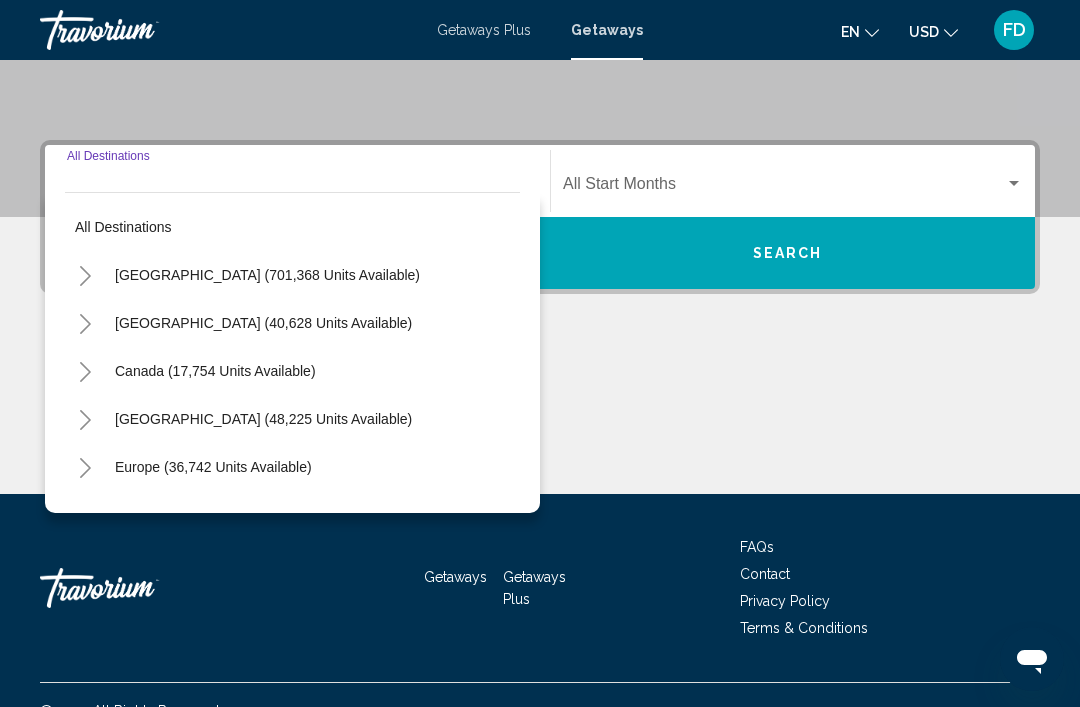 scroll, scrollTop: 415, scrollLeft: 0, axis: vertical 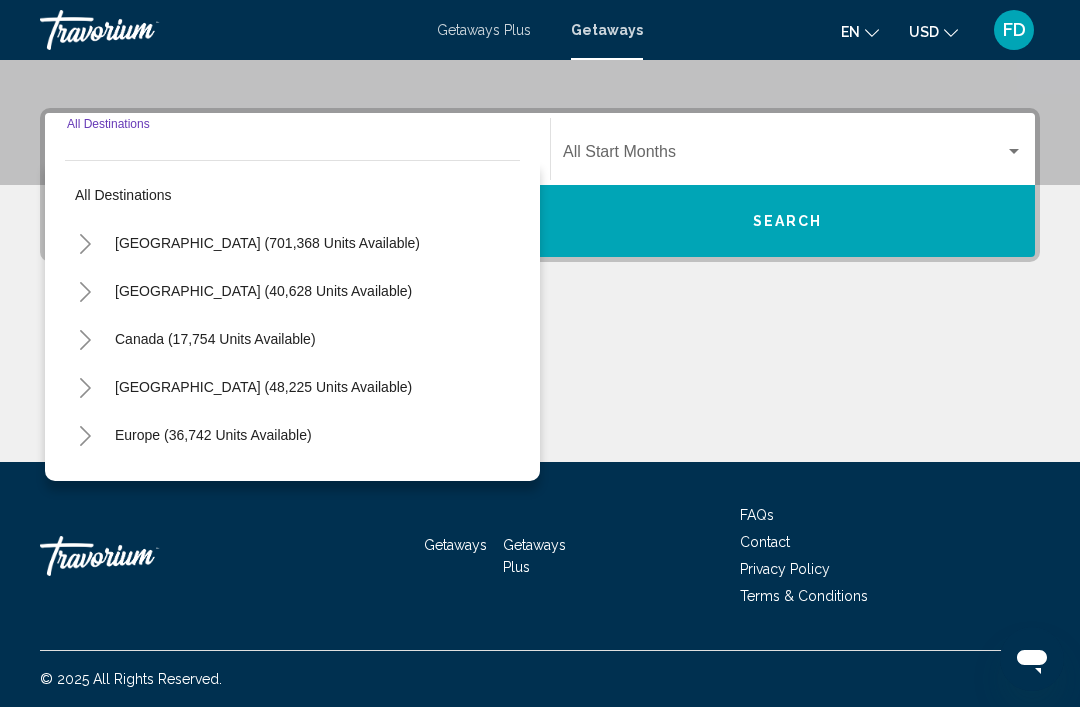 click 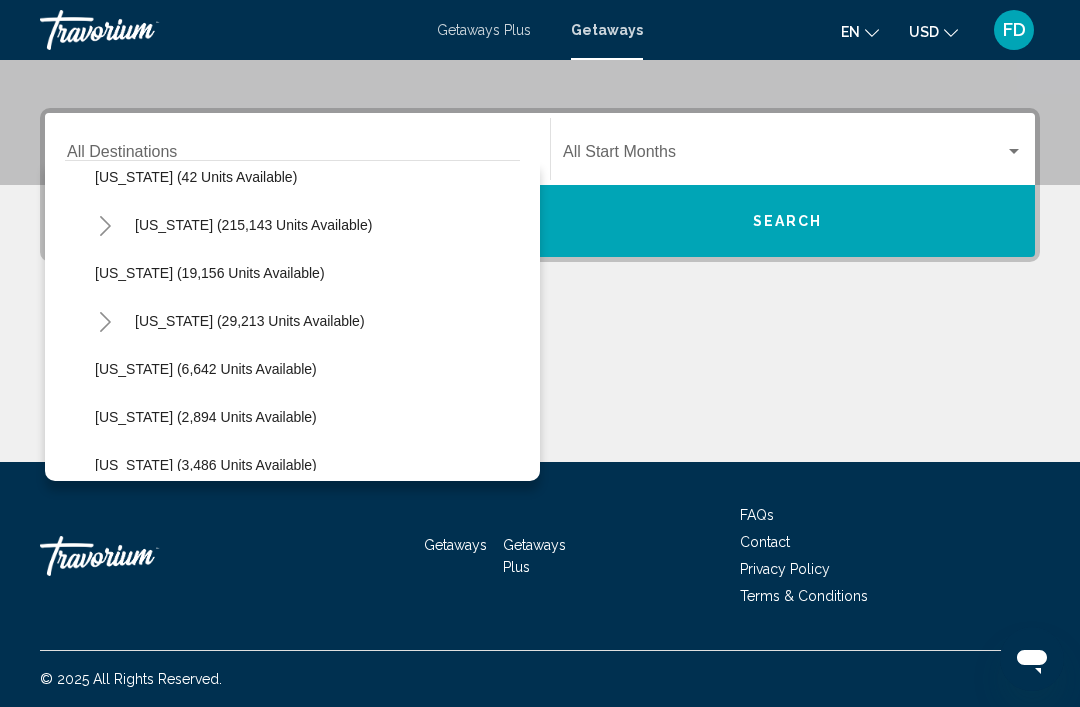 scroll, scrollTop: 355, scrollLeft: 0, axis: vertical 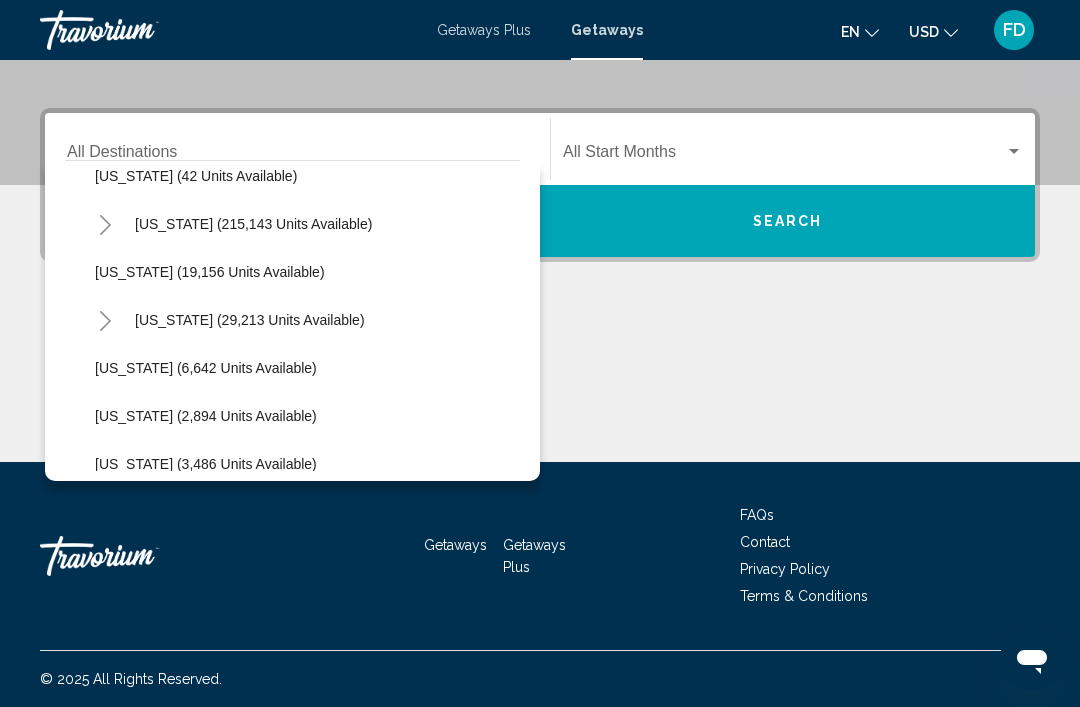 click 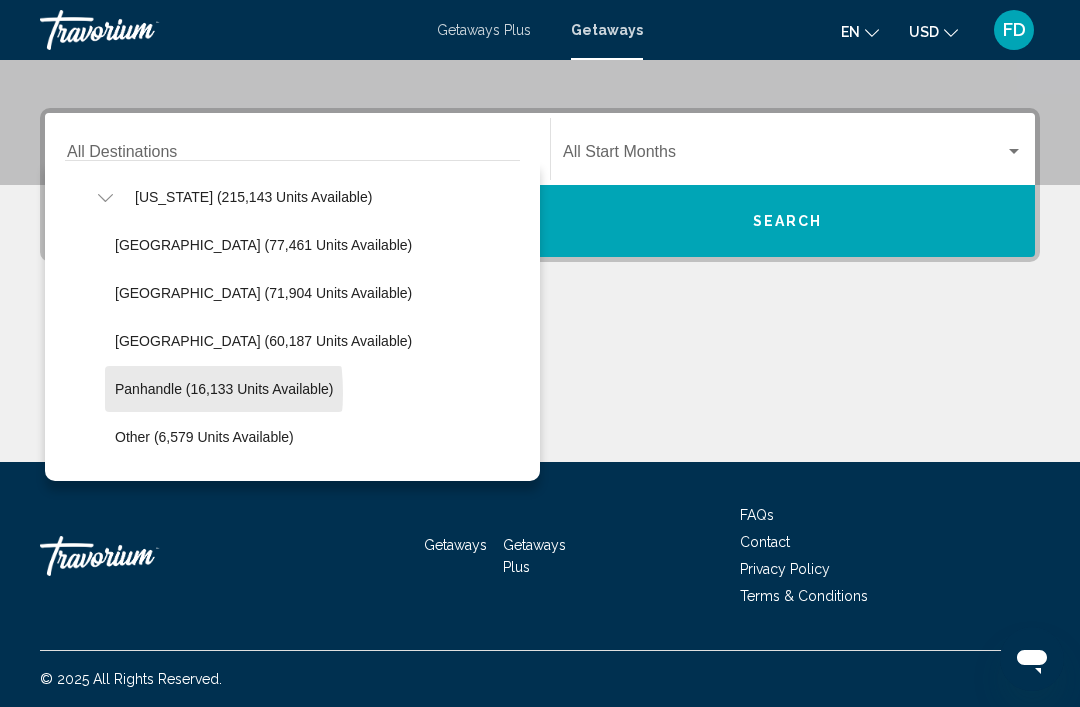 scroll, scrollTop: 379, scrollLeft: 0, axis: vertical 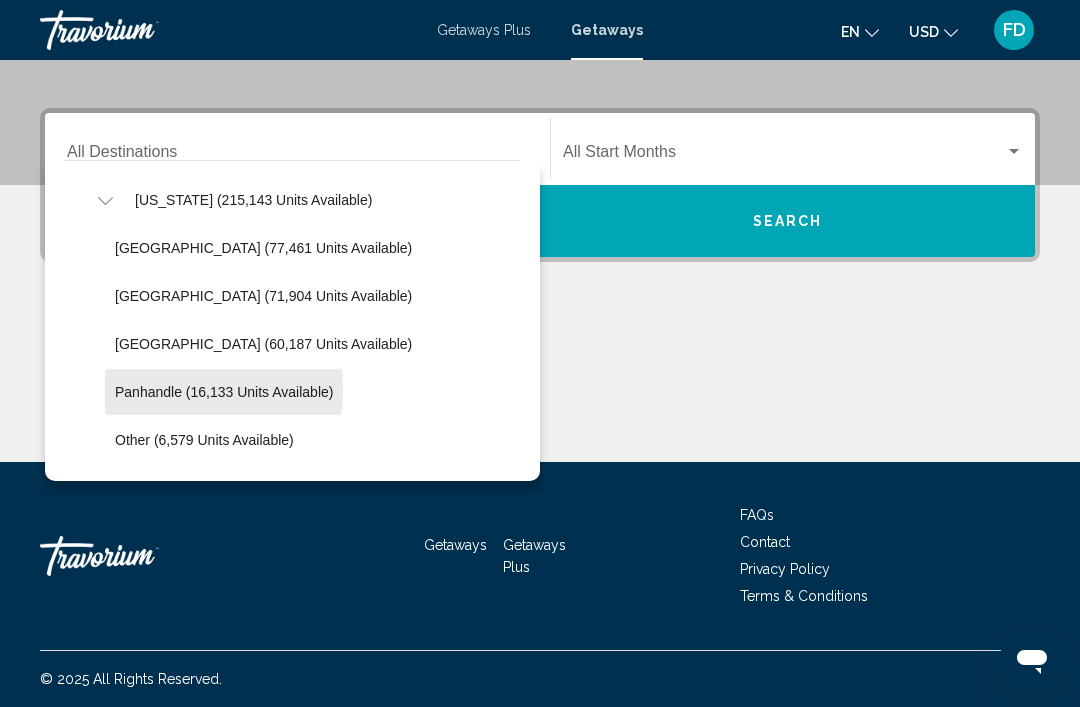 click on "Panhandle (16,133 units available)" 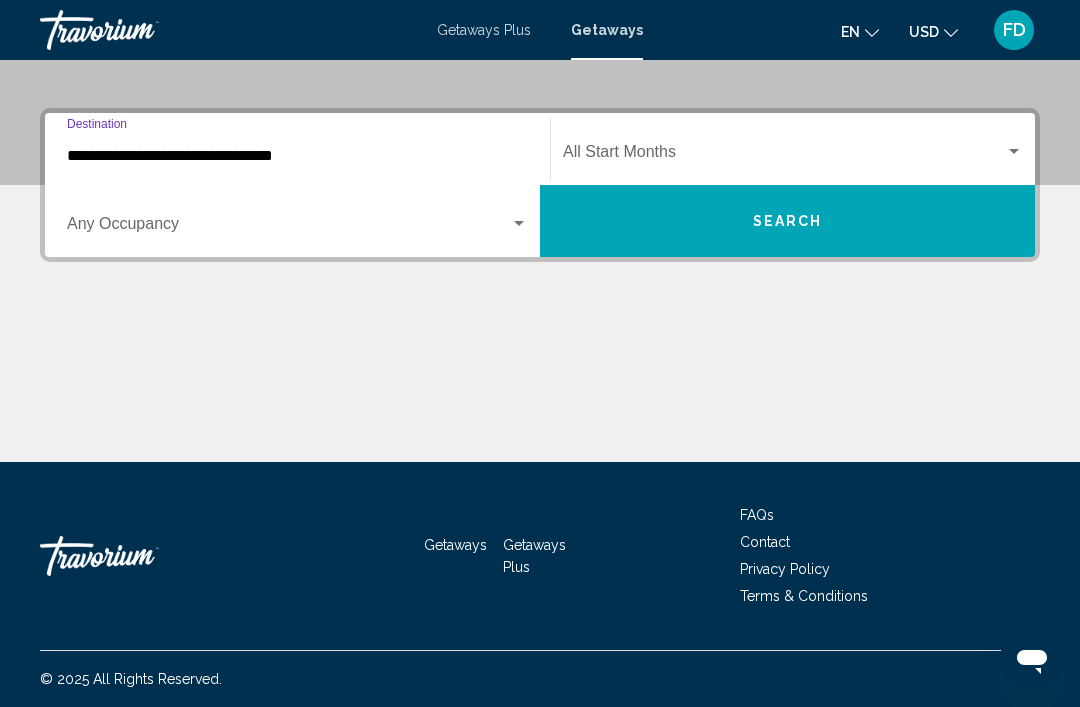 click at bounding box center [1014, 152] 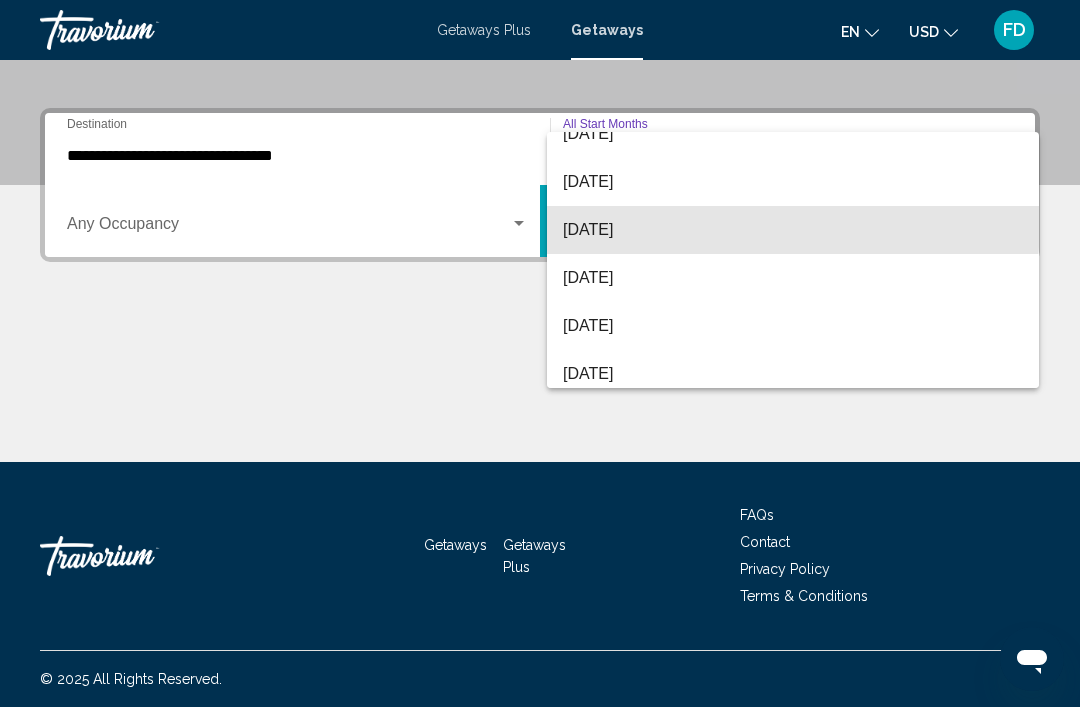 scroll, scrollTop: 119, scrollLeft: 0, axis: vertical 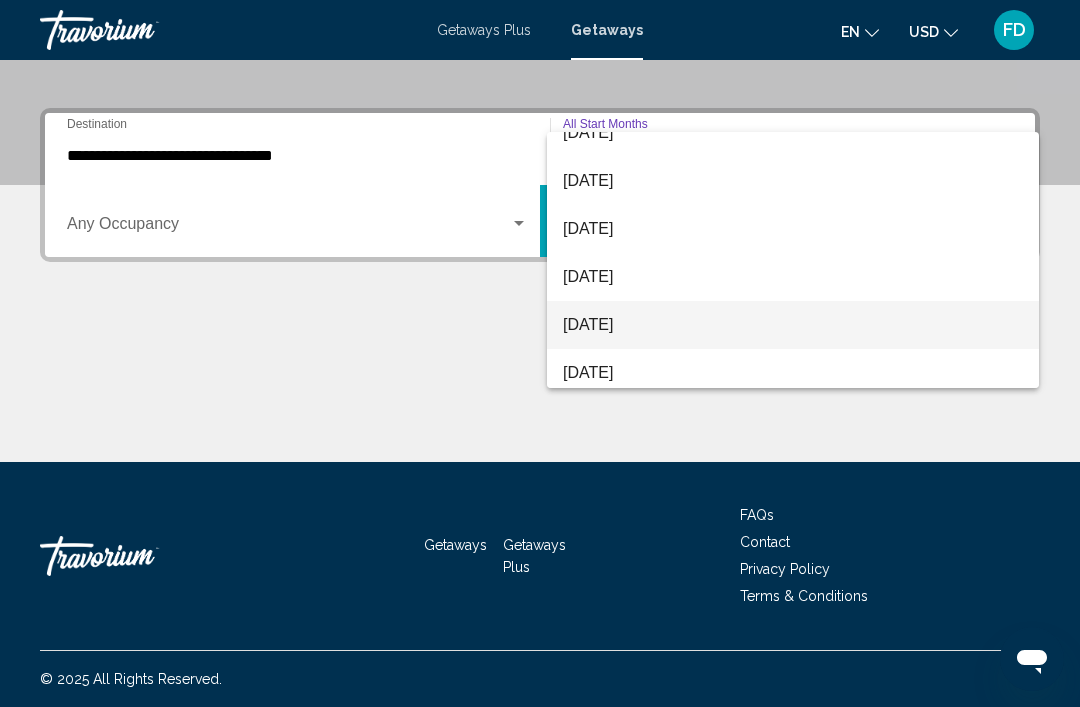 click on "[DATE]" at bounding box center (793, 325) 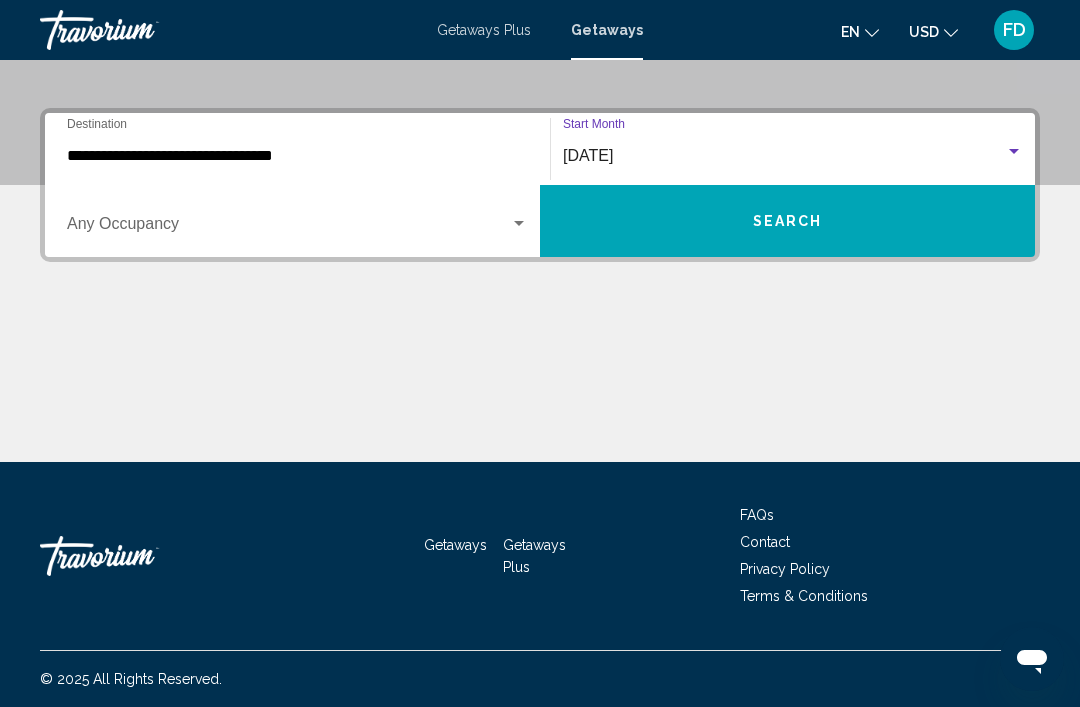 click at bounding box center (519, 224) 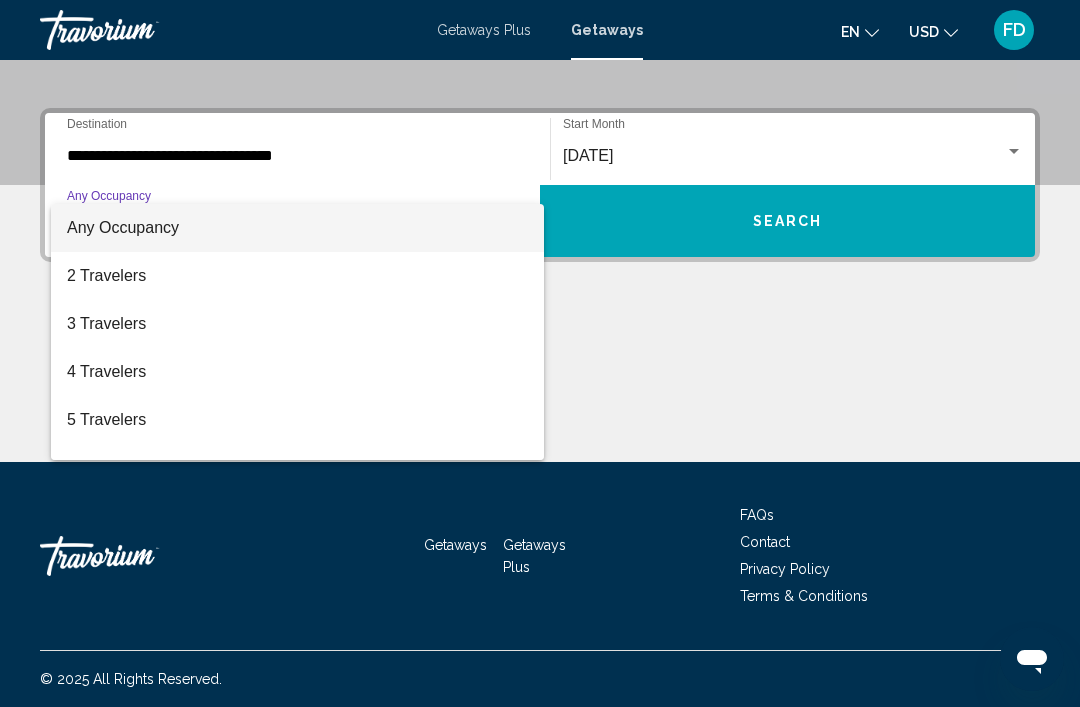 click at bounding box center (540, 353) 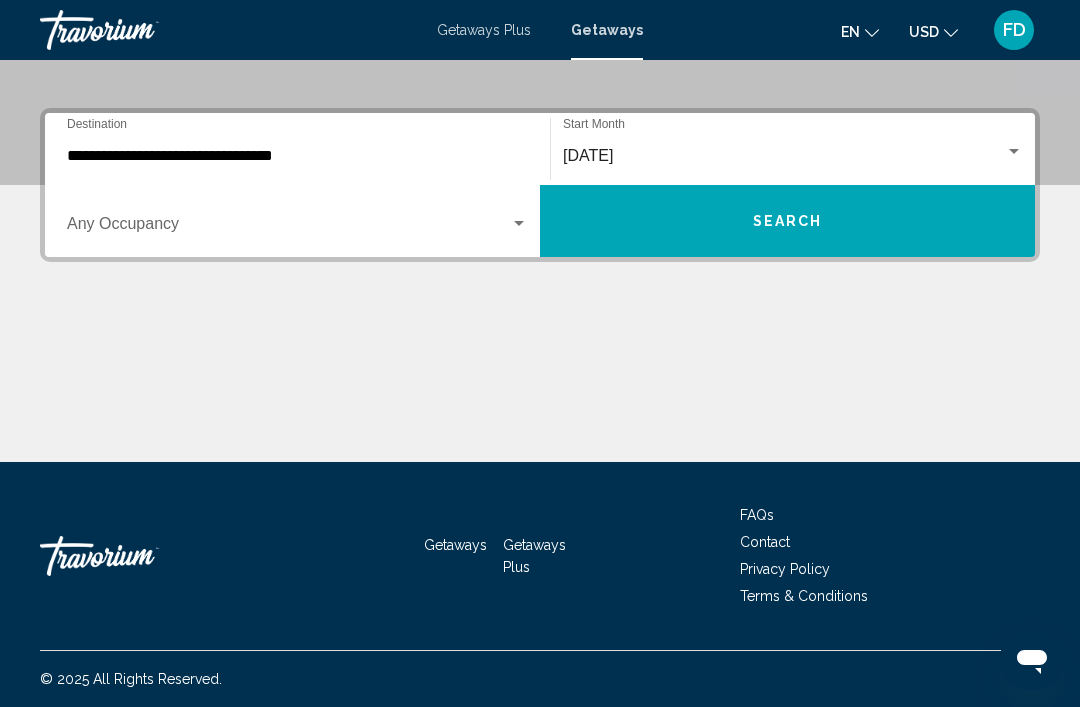 click on "Search" at bounding box center [787, 221] 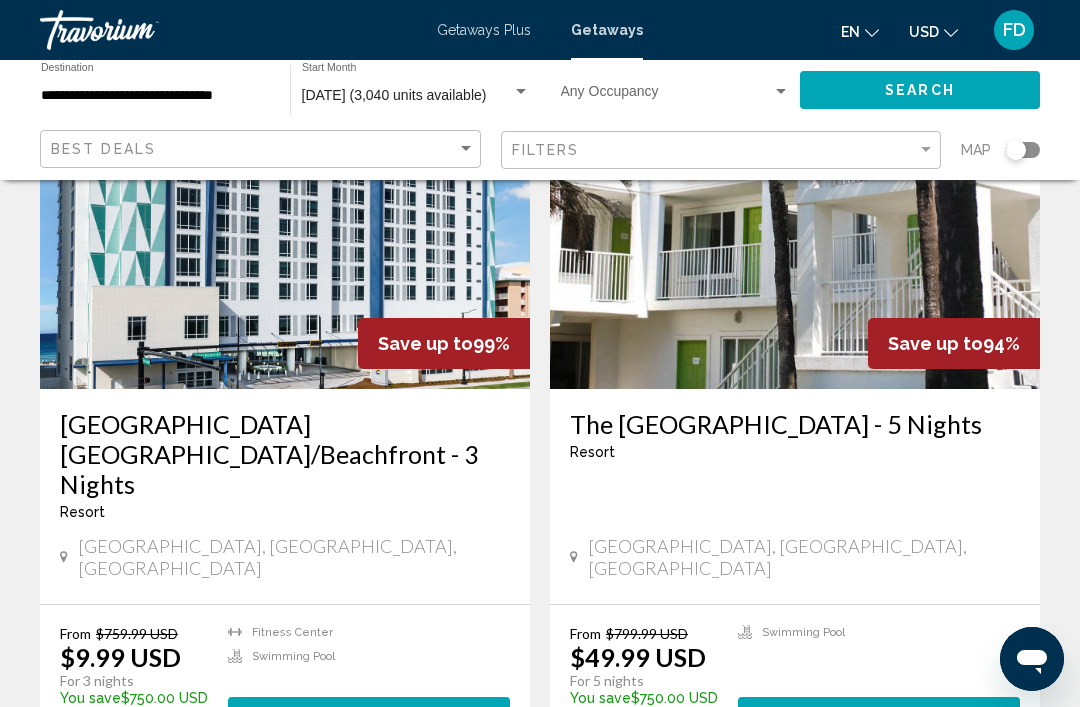 scroll, scrollTop: 2255, scrollLeft: 0, axis: vertical 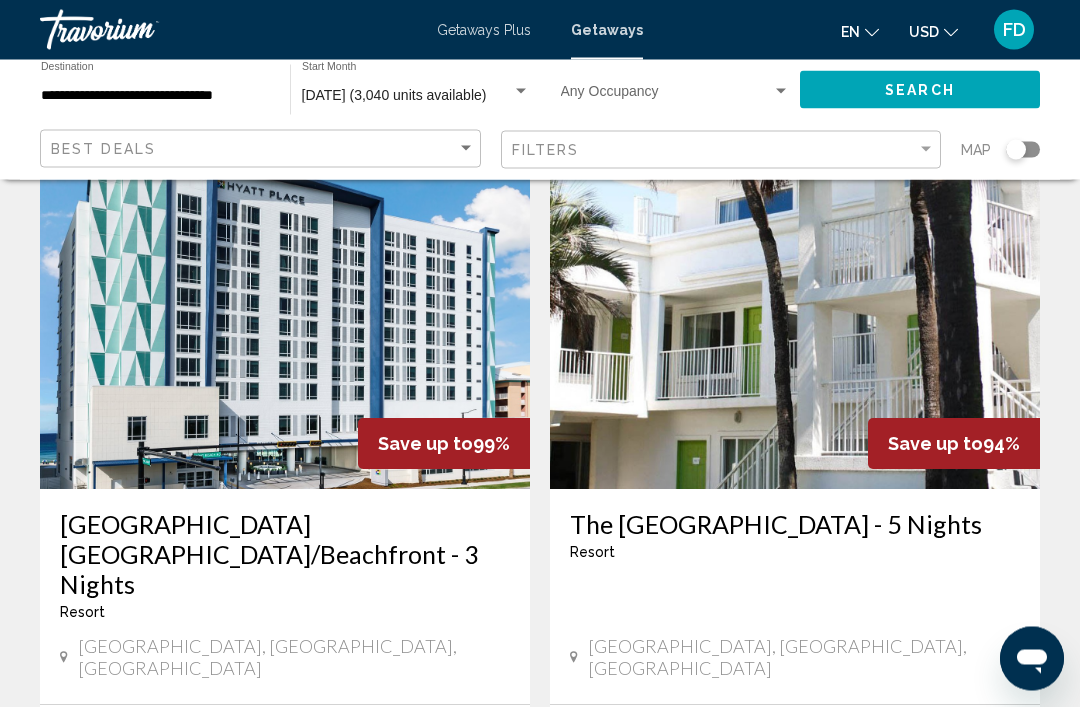 click at bounding box center (795, 330) 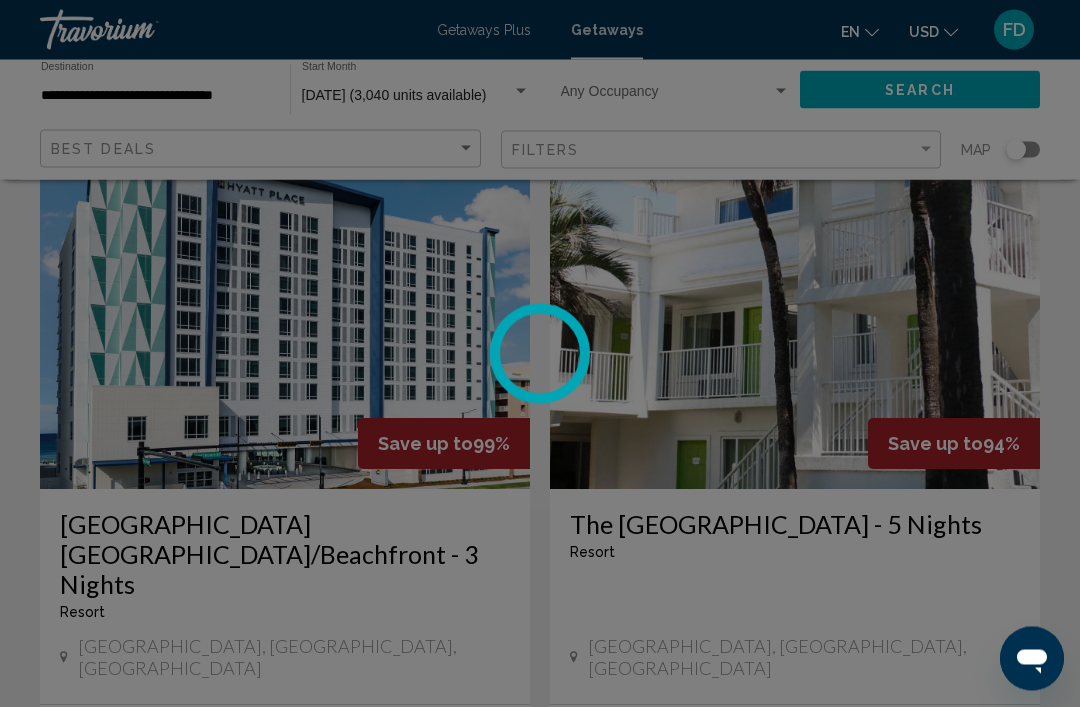 scroll, scrollTop: 2157, scrollLeft: 0, axis: vertical 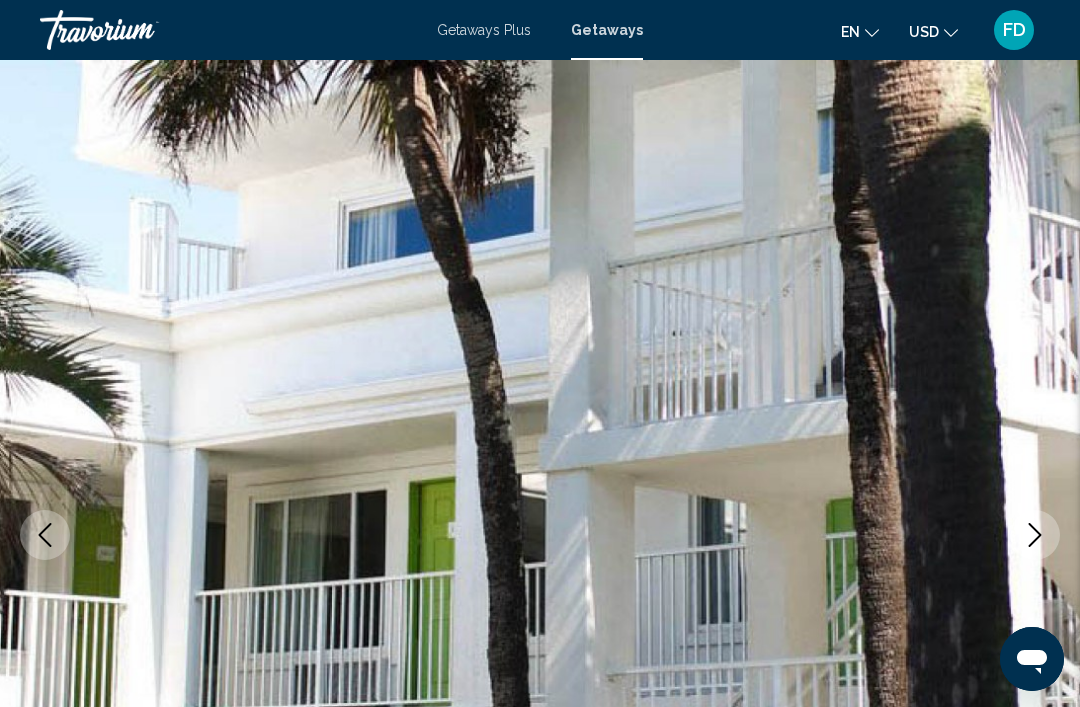click at bounding box center (1035, 535) 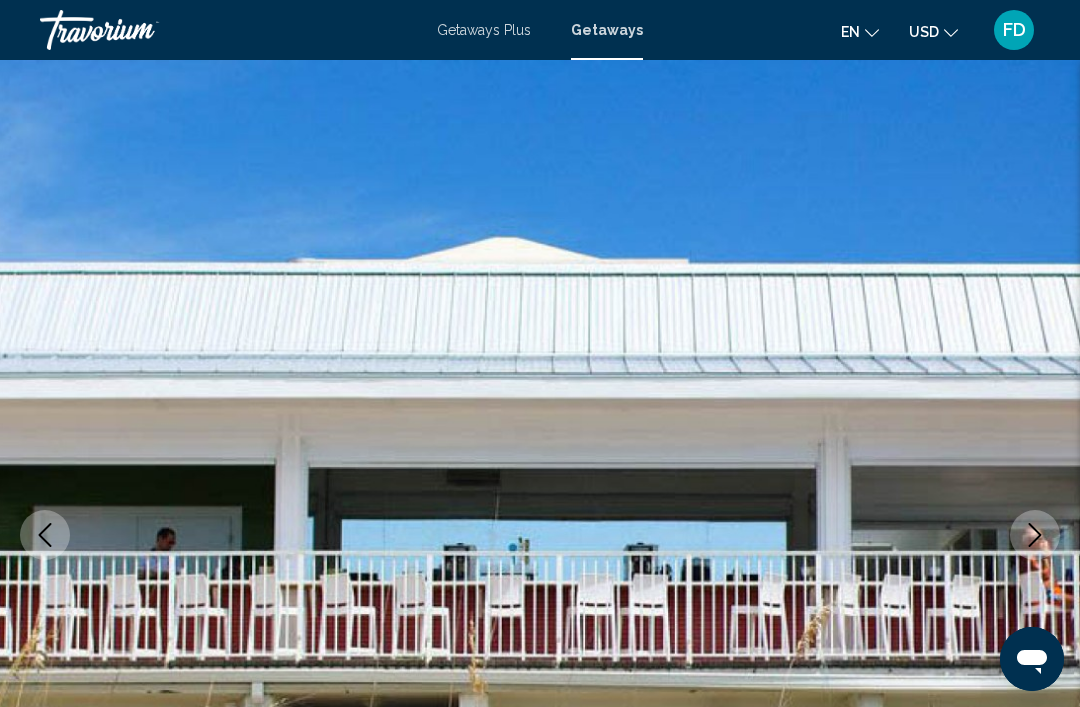 click at bounding box center [1035, 535] 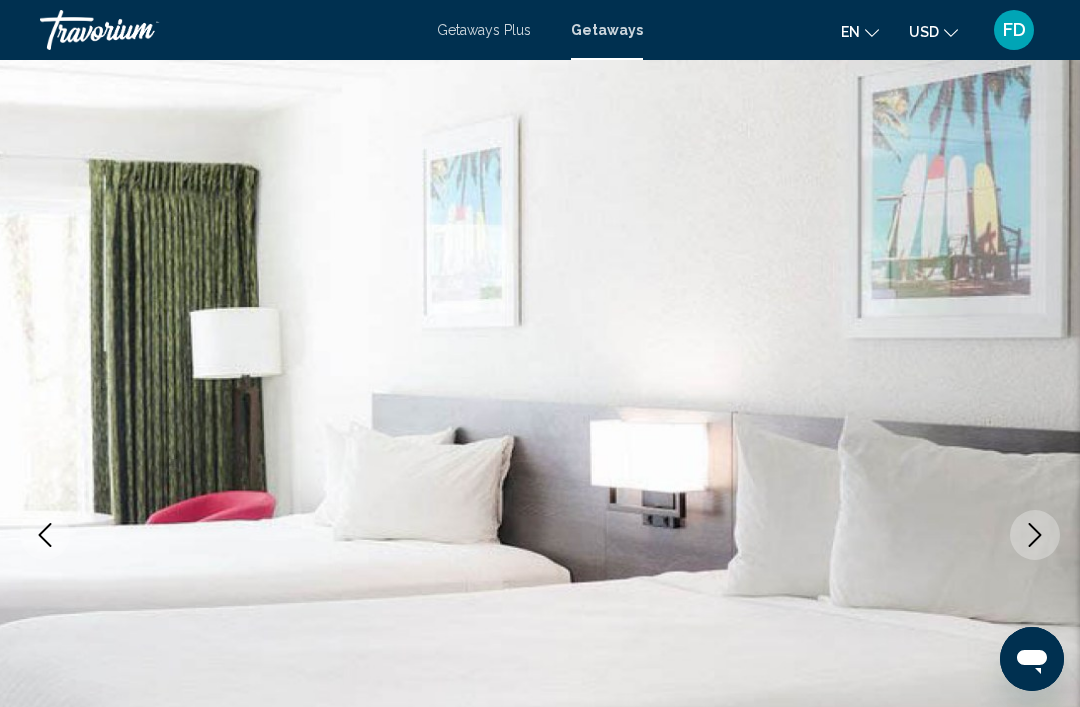 click at bounding box center [1035, 535] 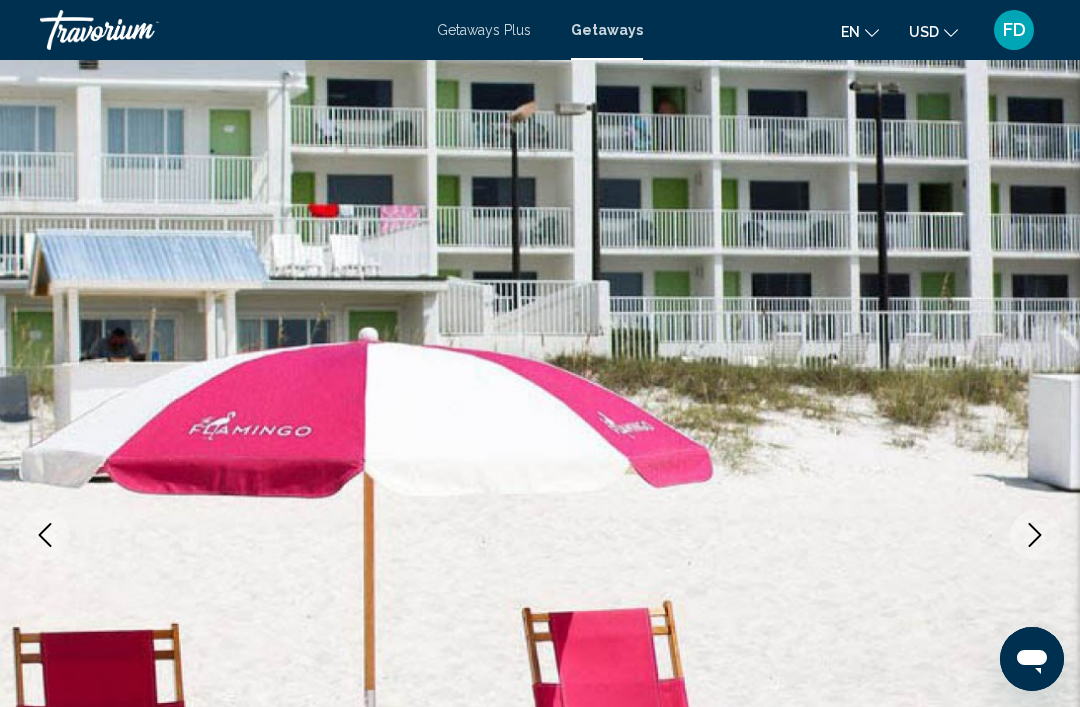 click 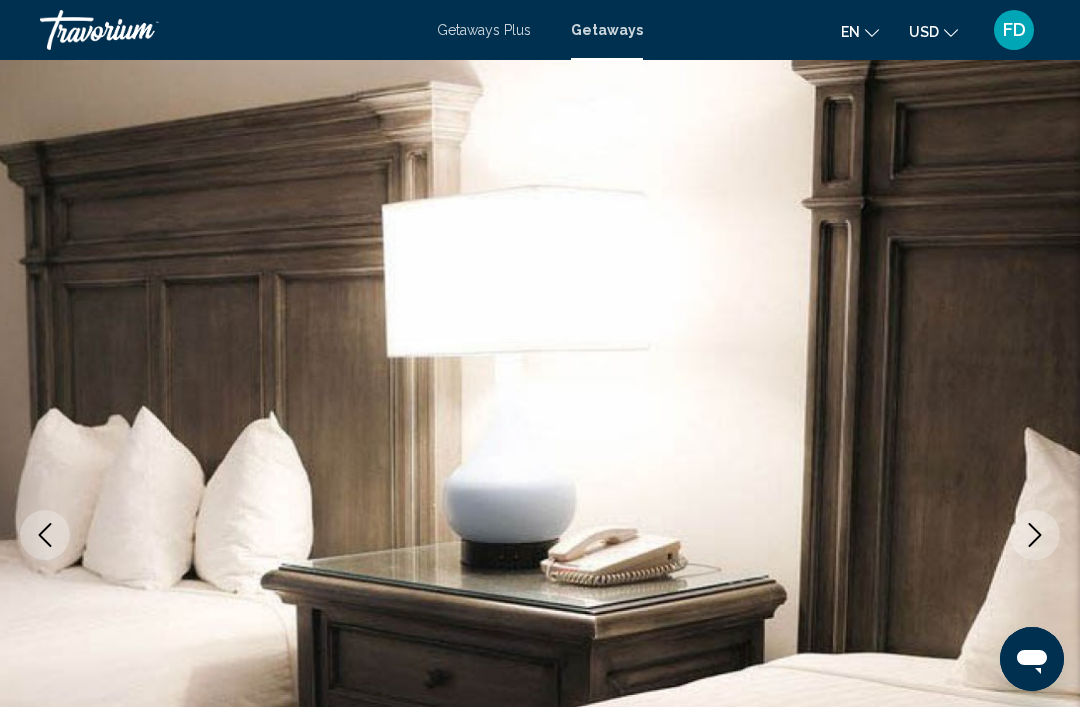 click at bounding box center [1035, 535] 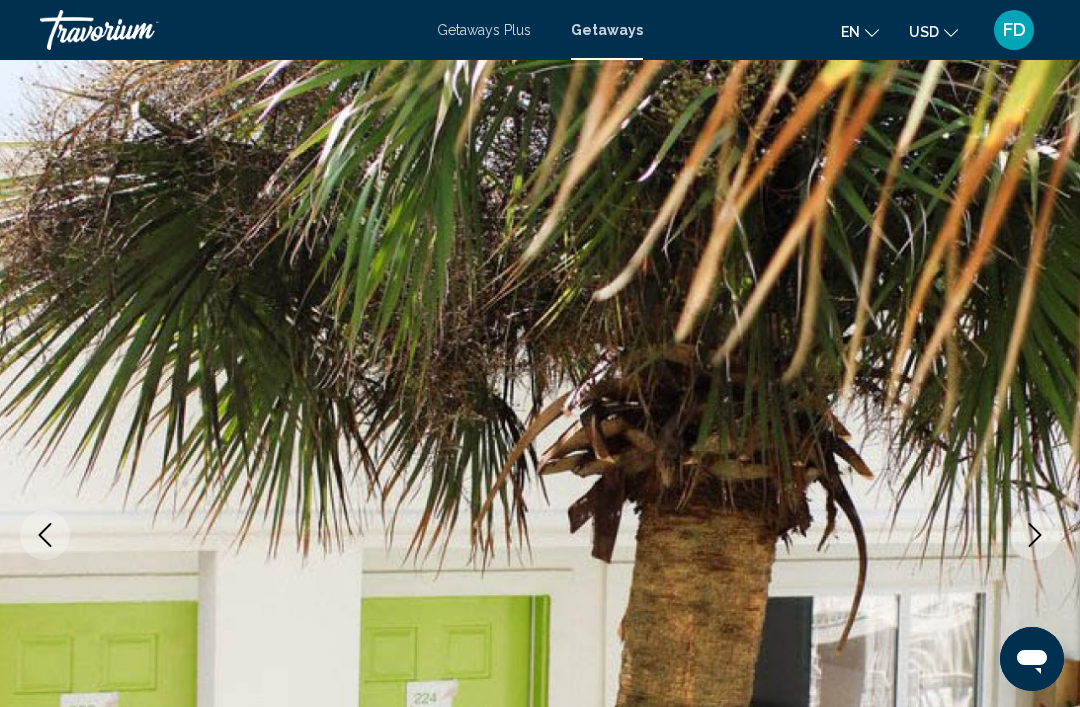 click 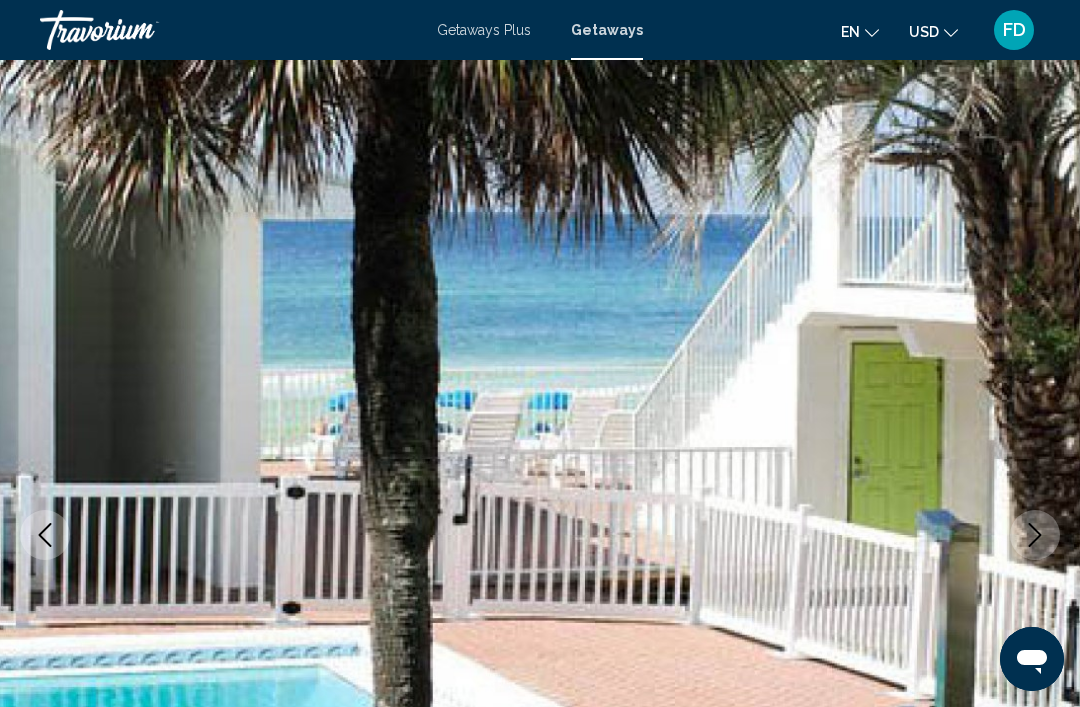 click 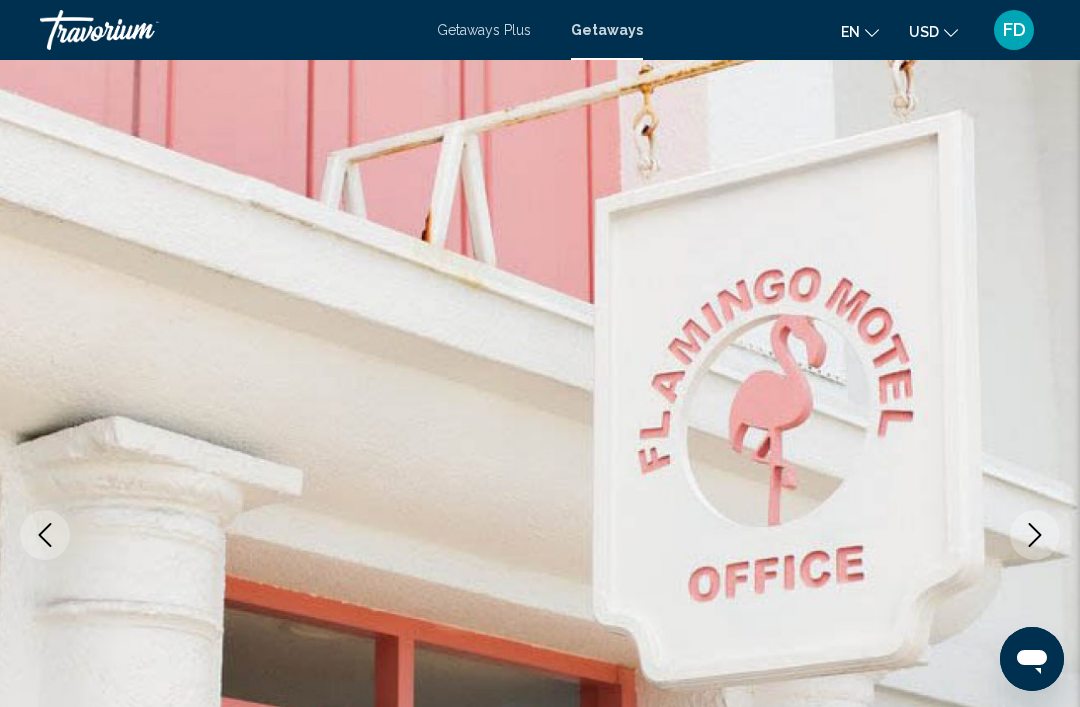 click at bounding box center [1035, 535] 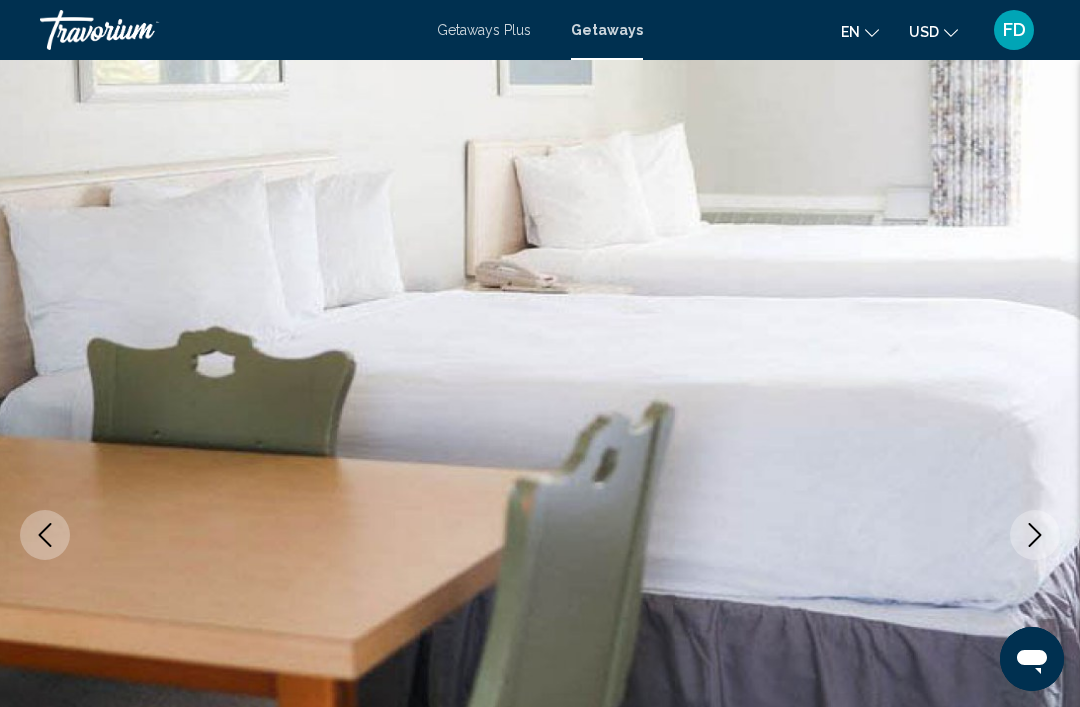 click 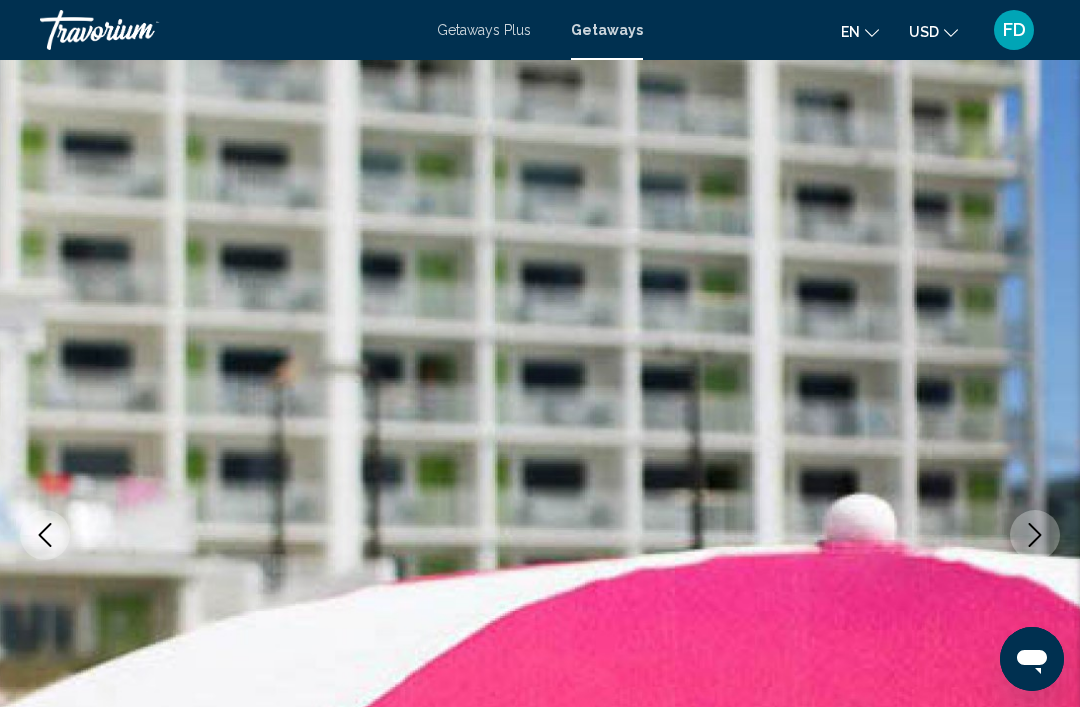 click at bounding box center (540, 535) 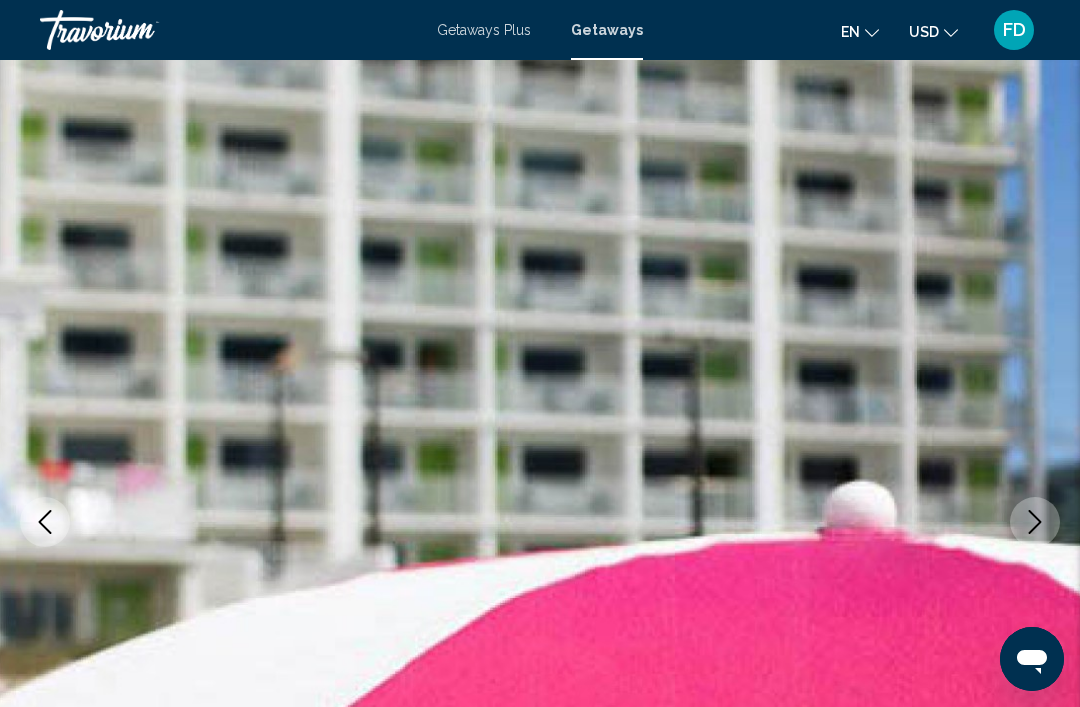 scroll, scrollTop: 0, scrollLeft: 0, axis: both 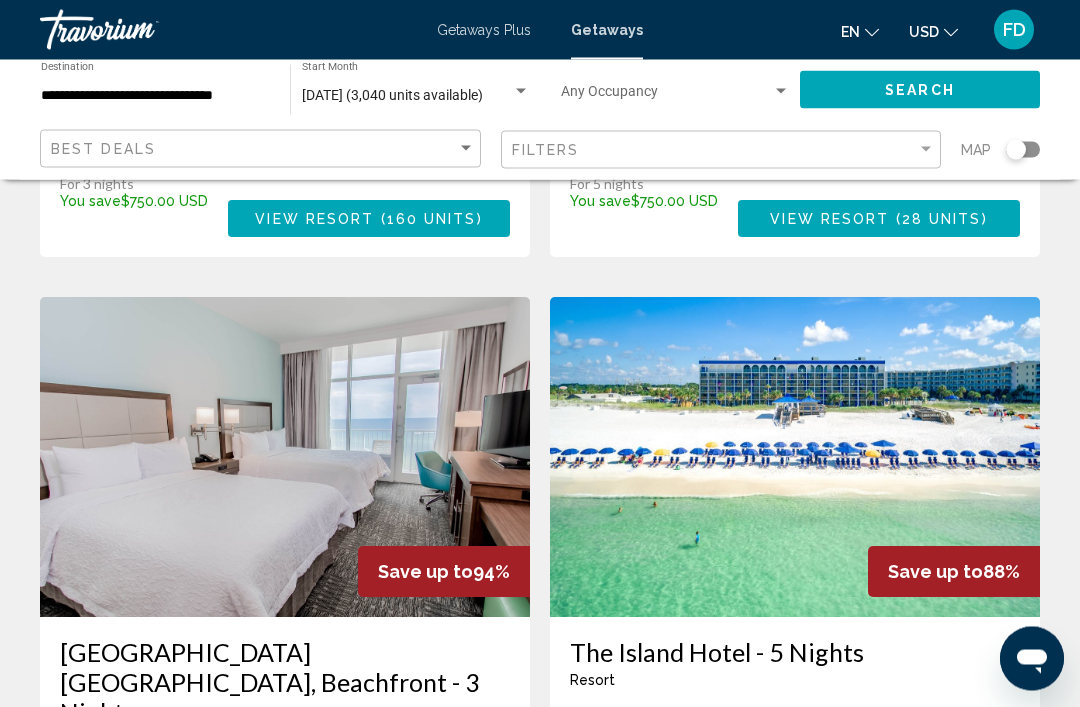 click at bounding box center (795, 458) 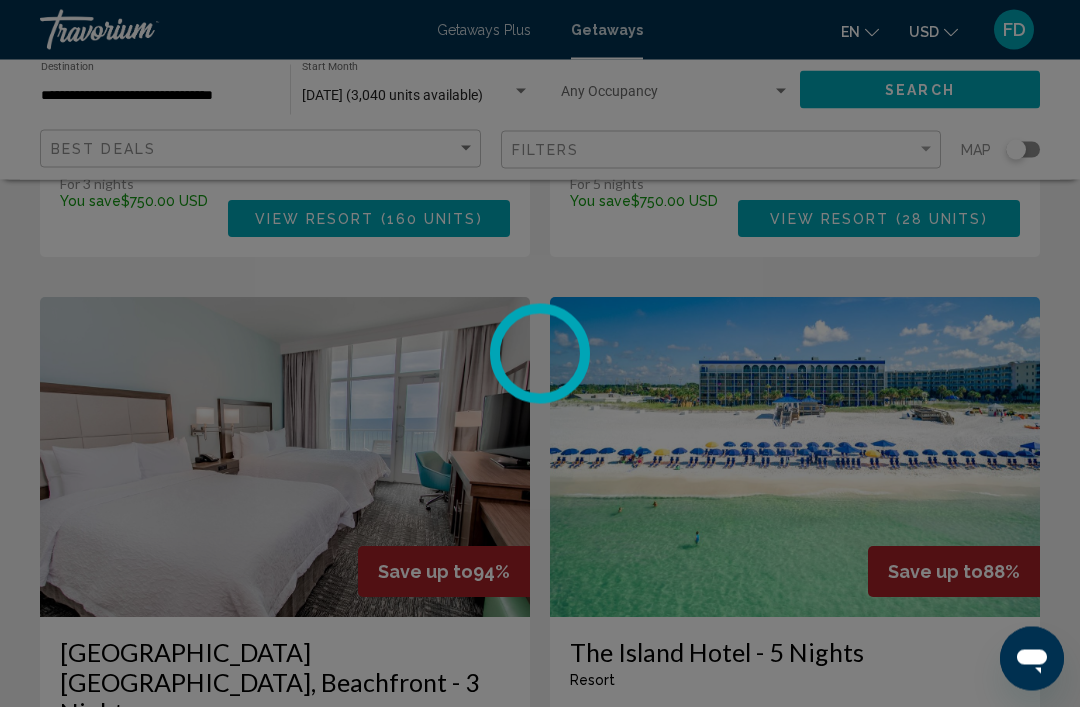 scroll, scrollTop: 2754, scrollLeft: 0, axis: vertical 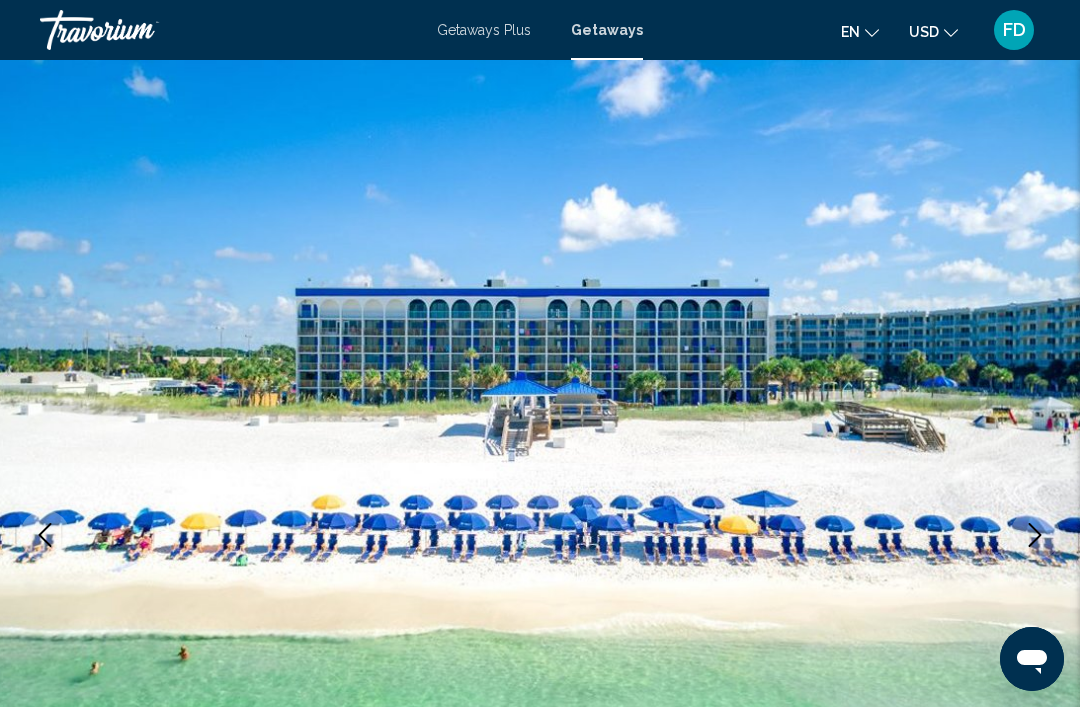 click at bounding box center [540, 535] 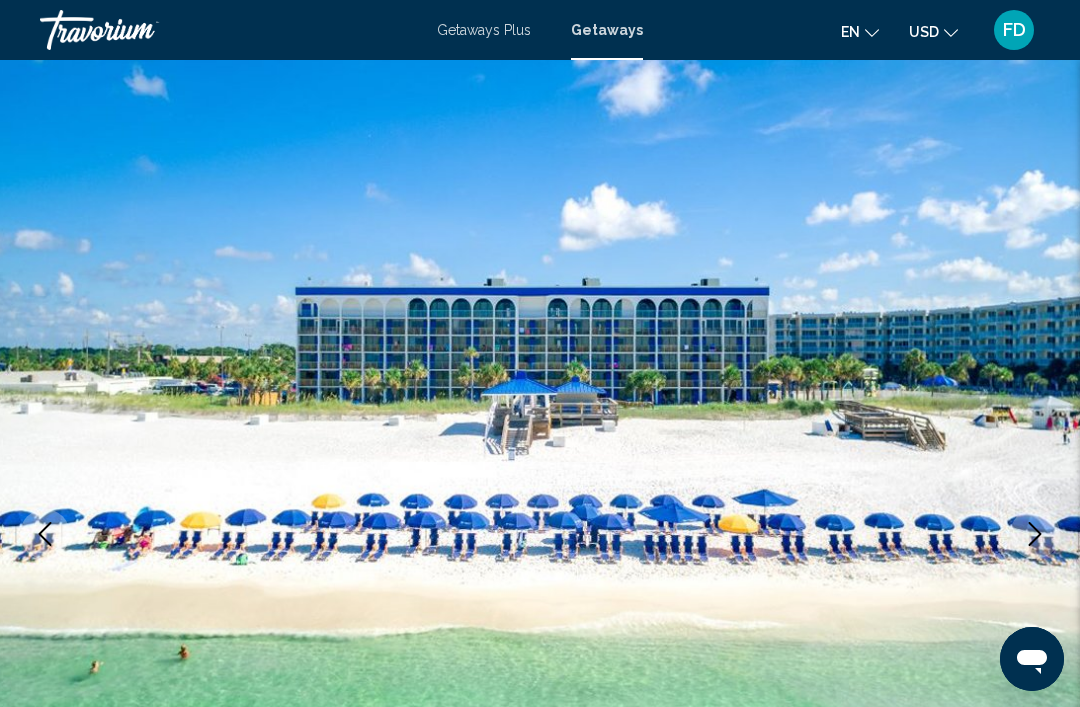 click at bounding box center (540, 534) 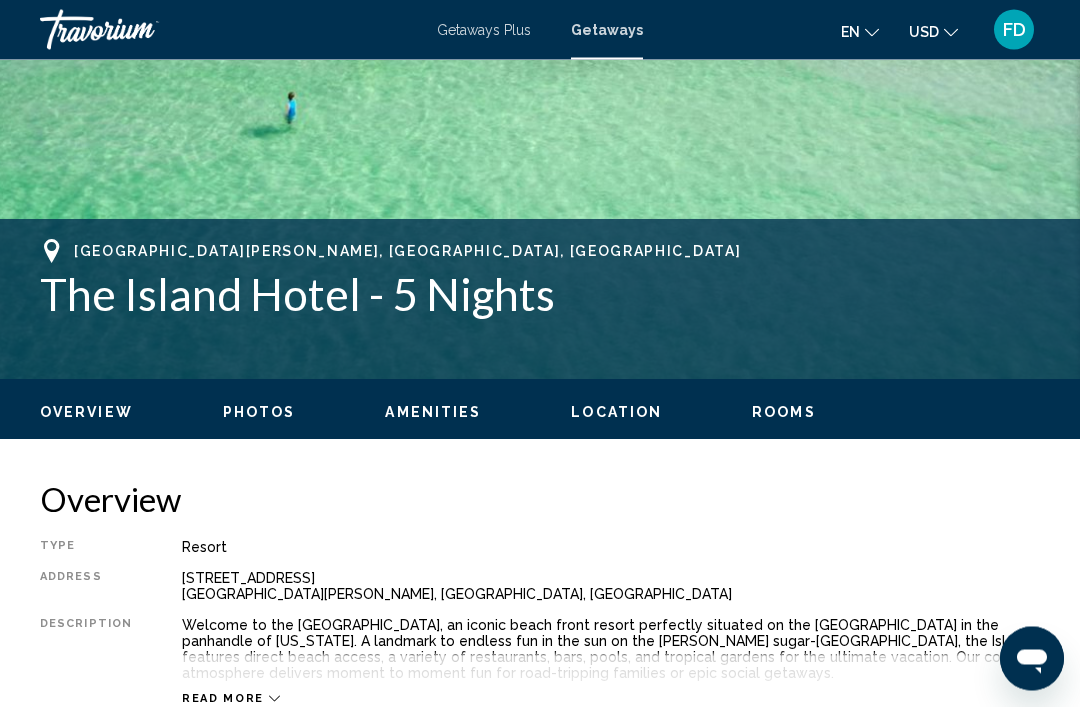 scroll, scrollTop: 632, scrollLeft: 0, axis: vertical 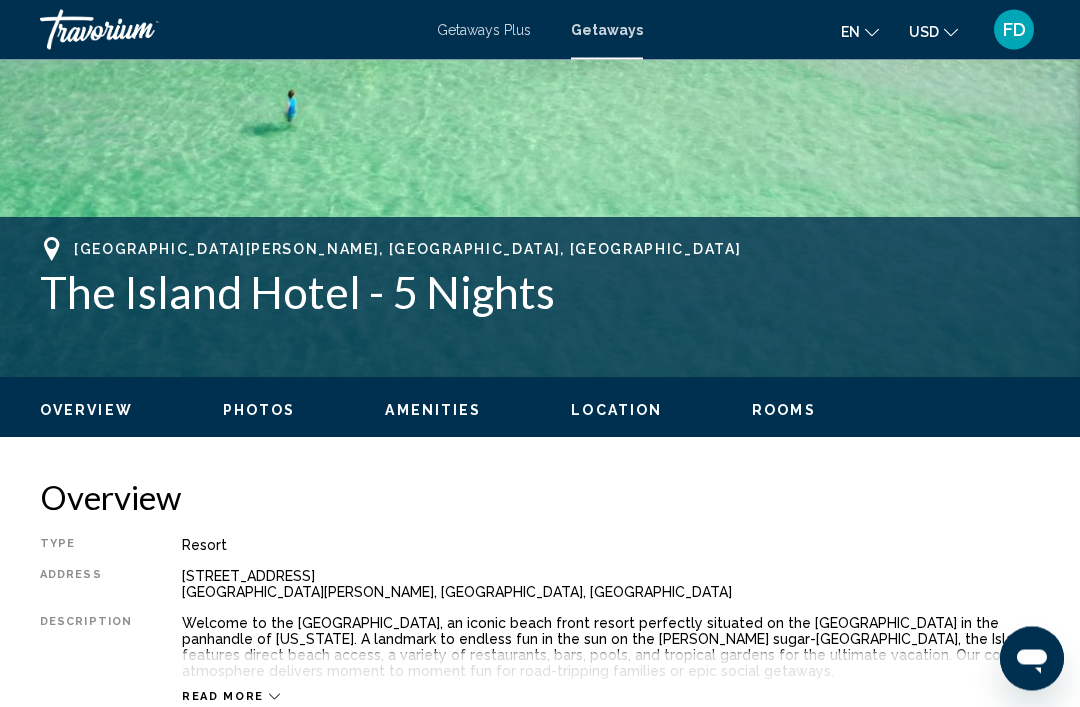 click on "Photos" at bounding box center (259, 411) 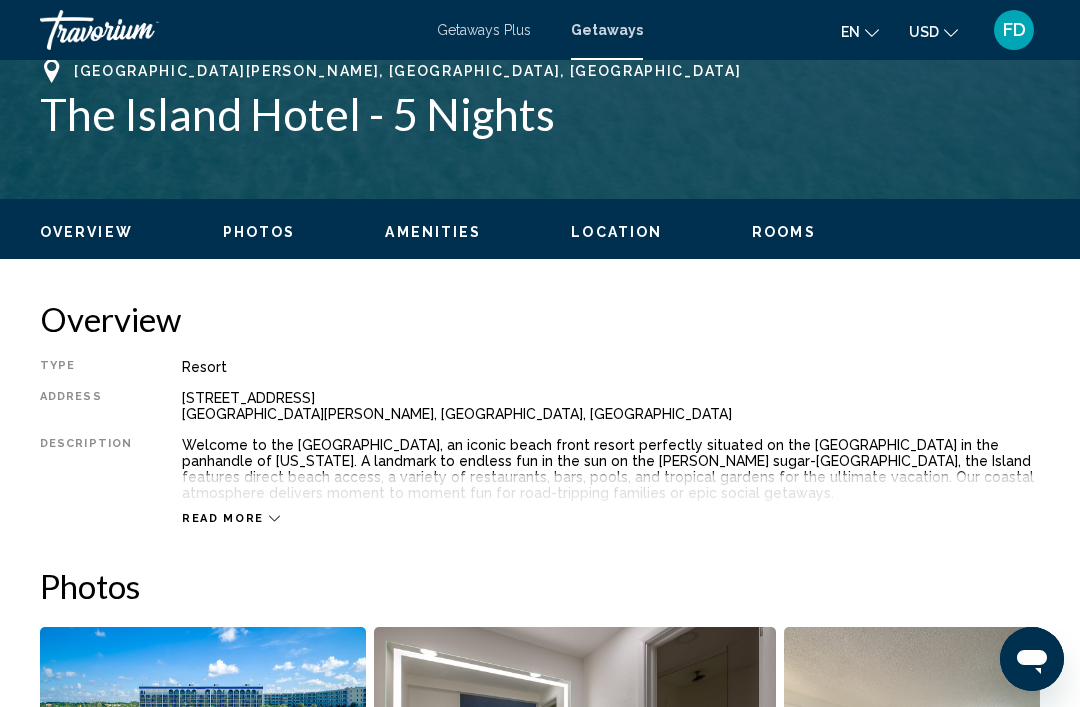 scroll, scrollTop: 1257, scrollLeft: 0, axis: vertical 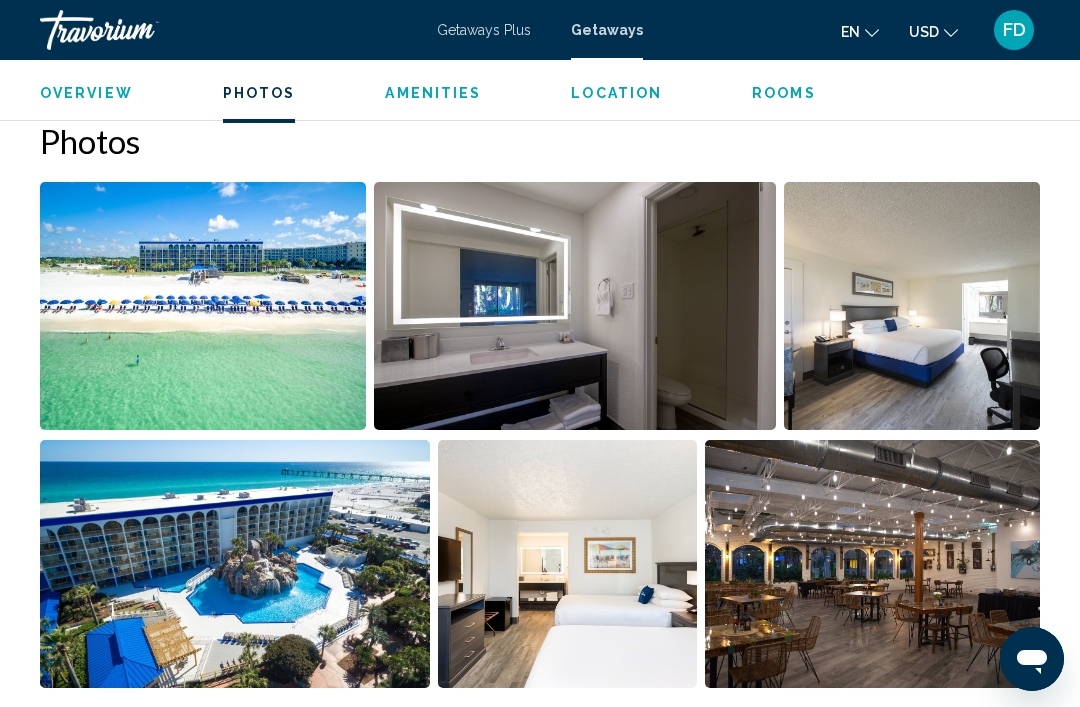 click at bounding box center (235, 564) 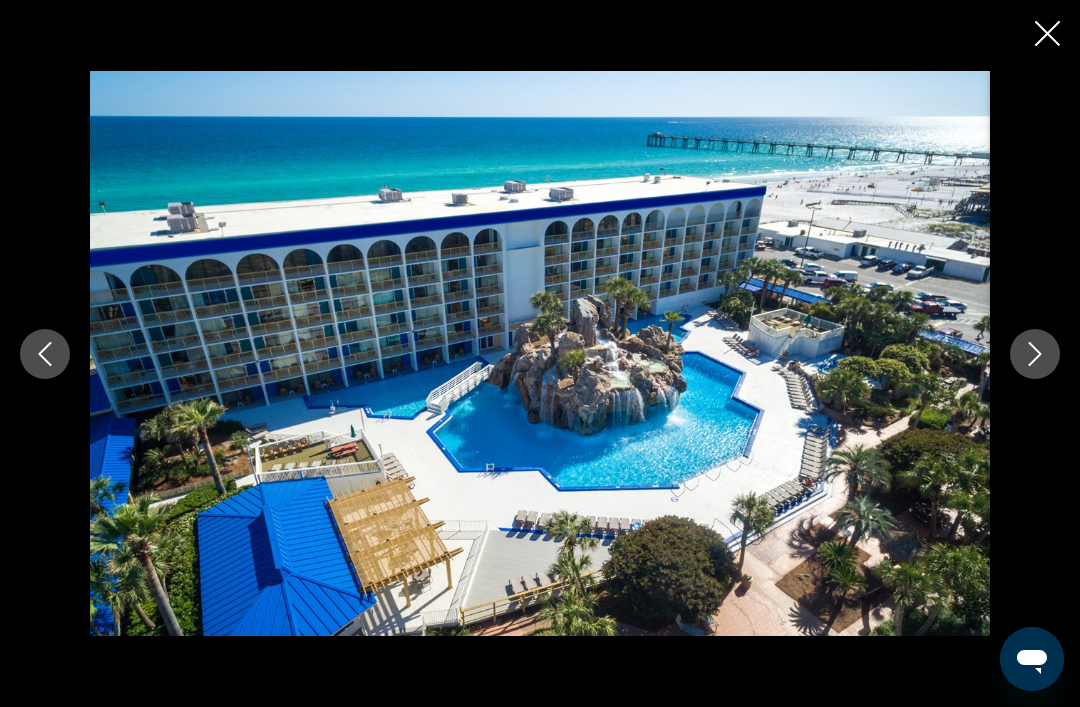 click at bounding box center (1035, 354) 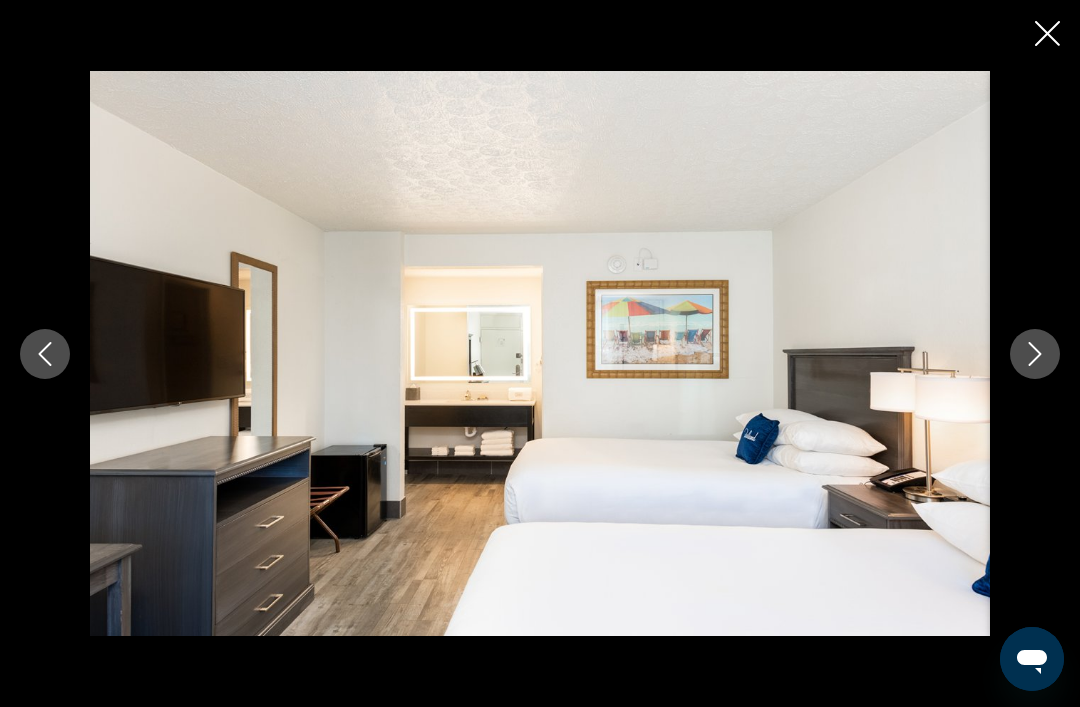 click at bounding box center (1035, 354) 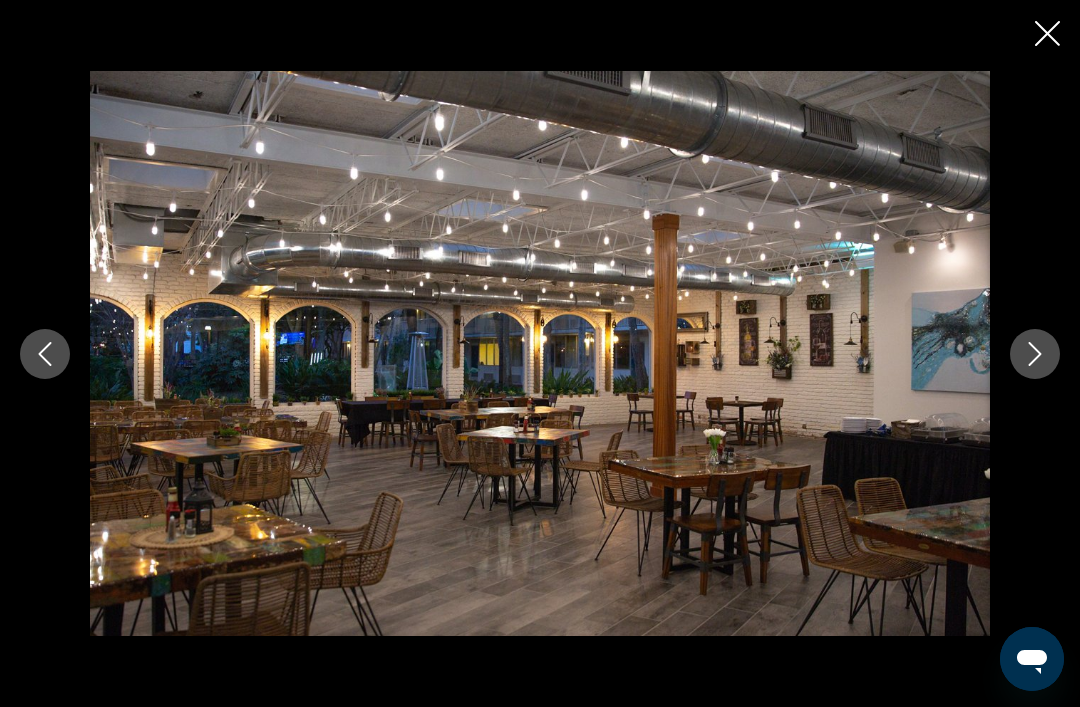 click at bounding box center [1035, 354] 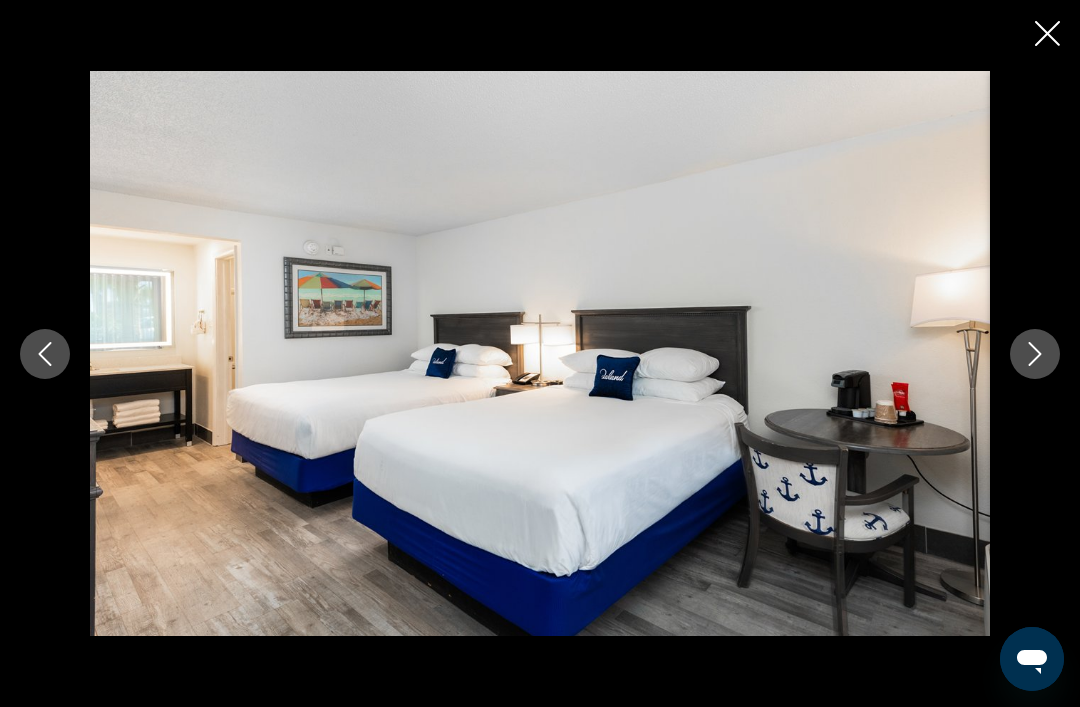 click at bounding box center [1035, 354] 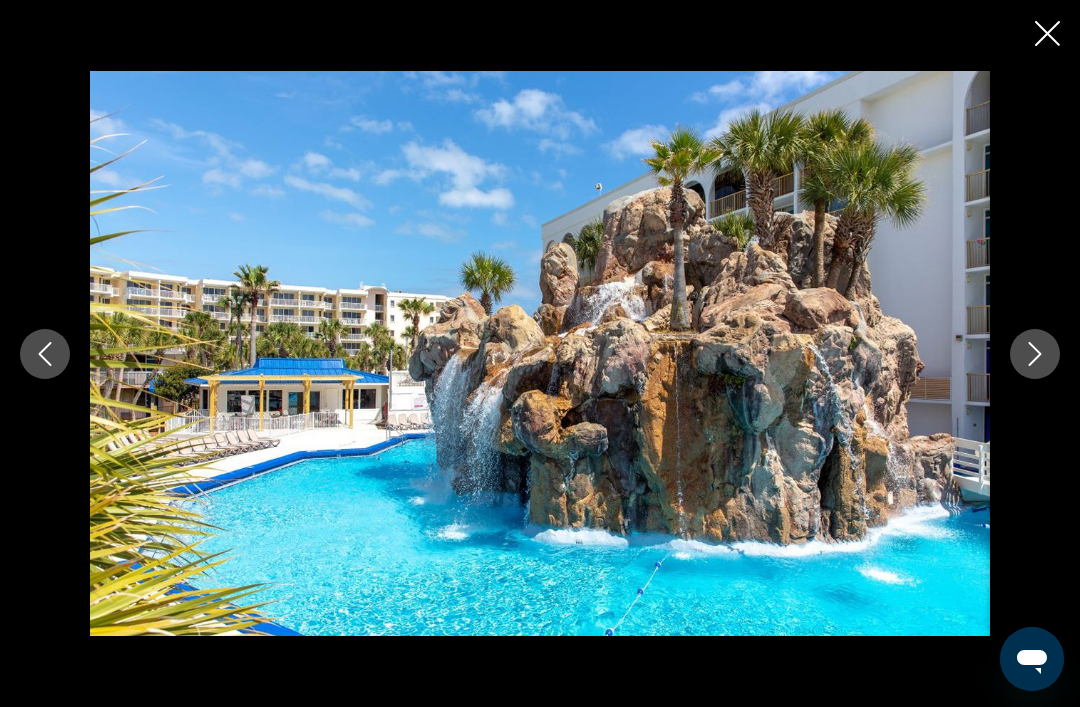click 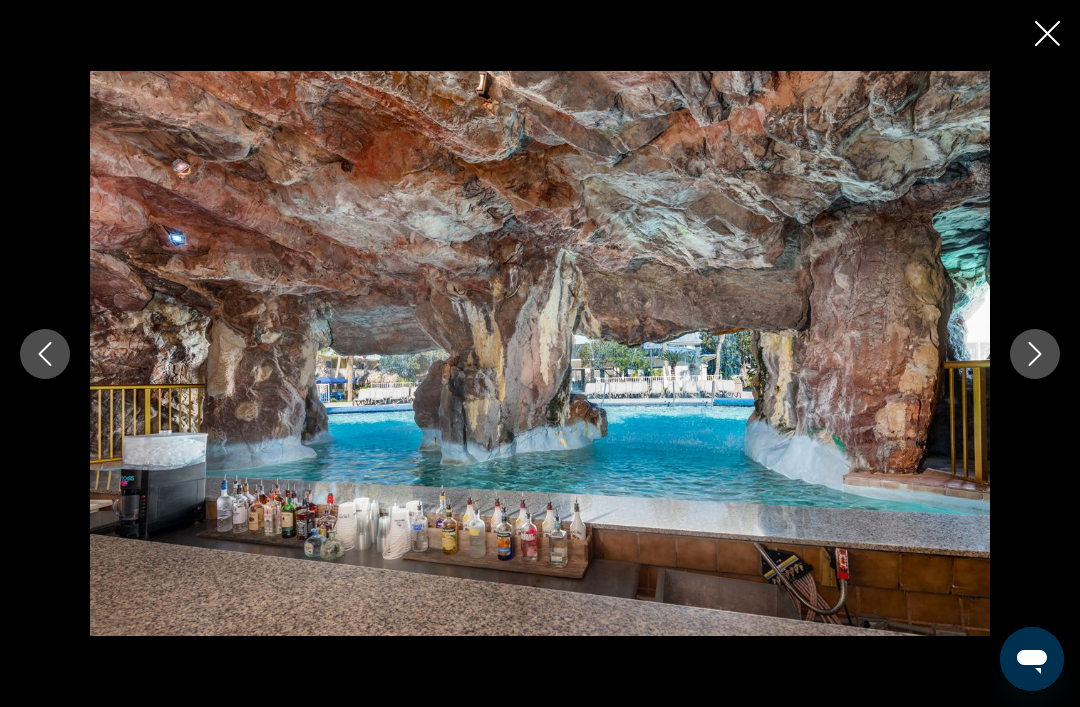 click at bounding box center [1035, 354] 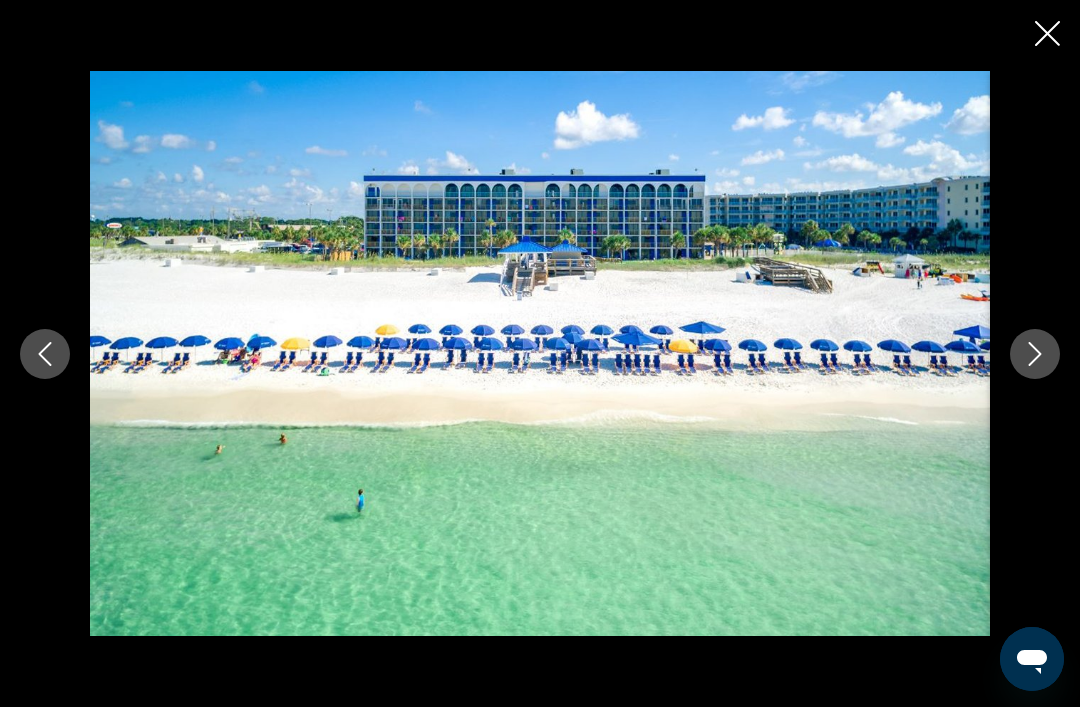 click at bounding box center [1035, 354] 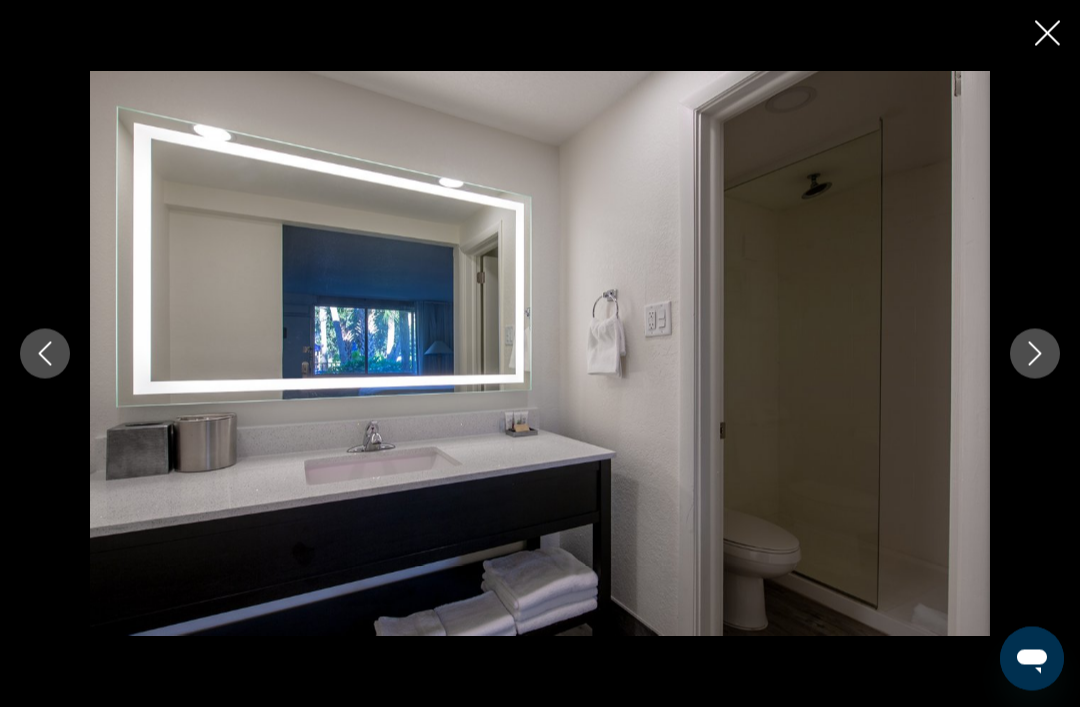 click 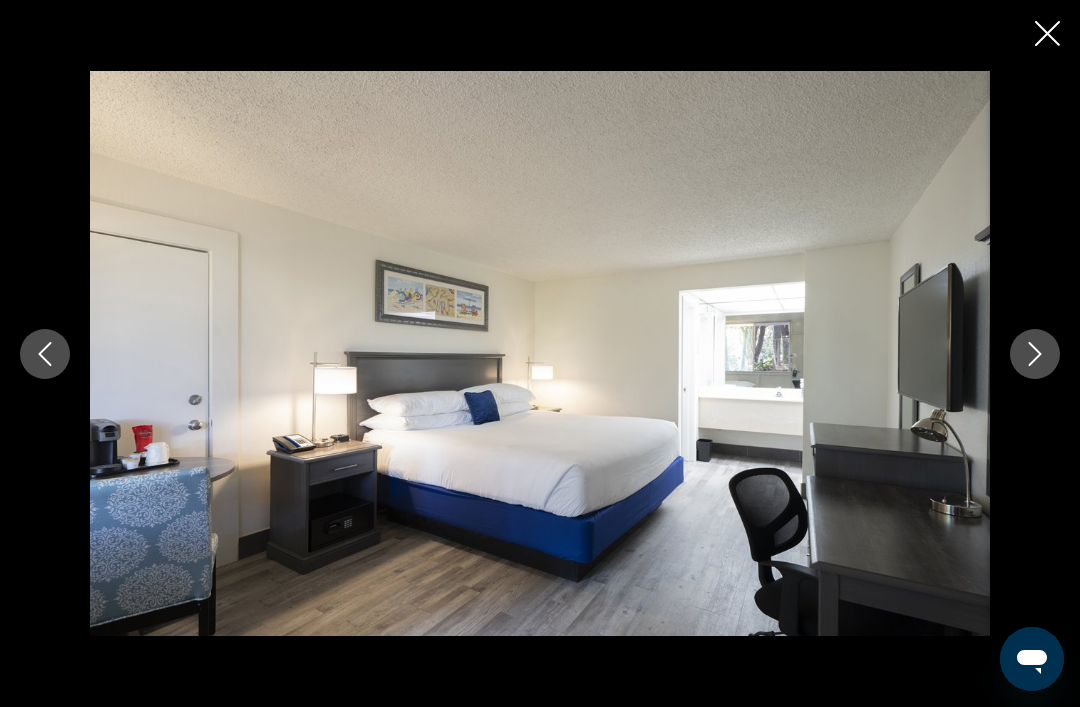click at bounding box center (1035, 354) 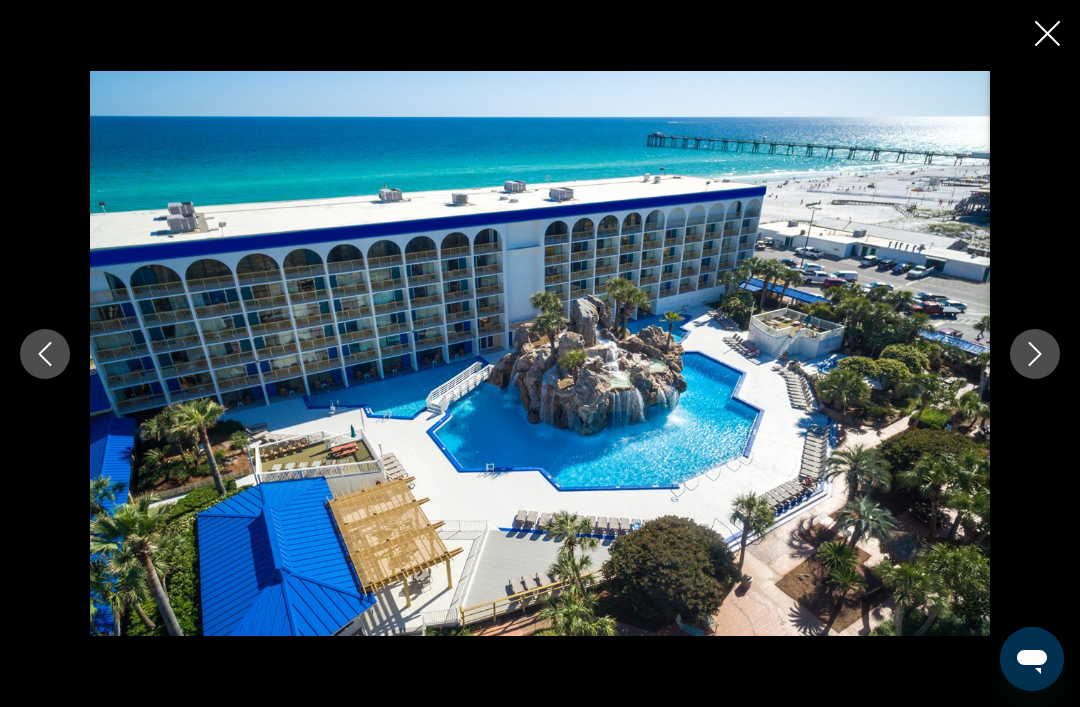click at bounding box center (1035, 354) 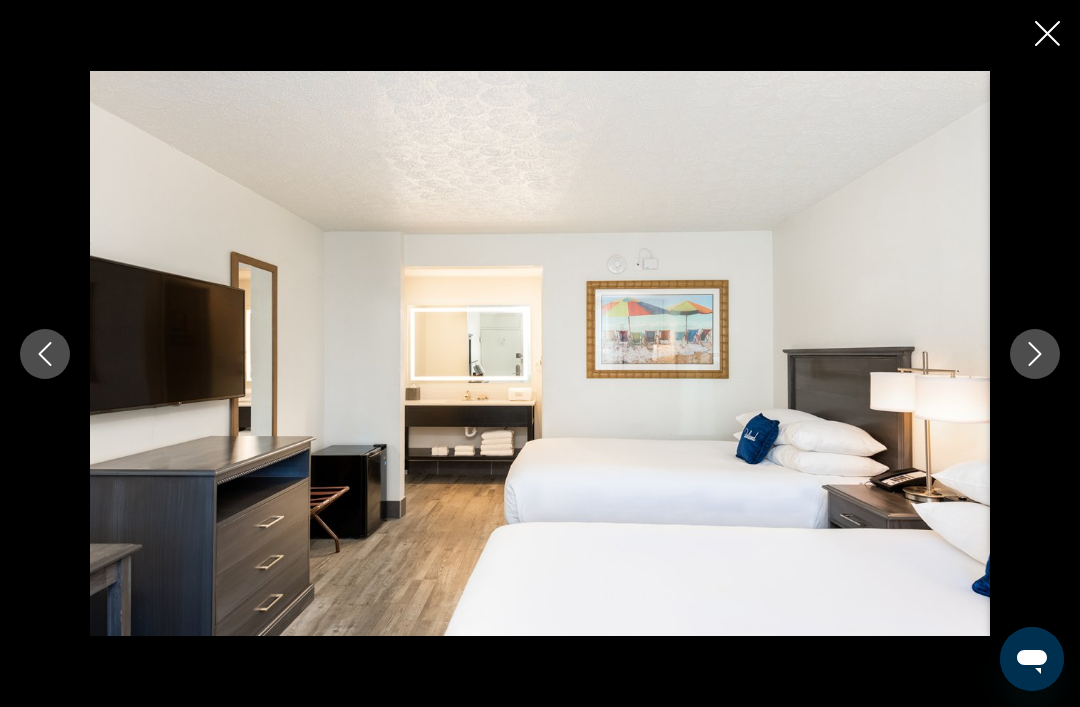 click at bounding box center (1035, 354) 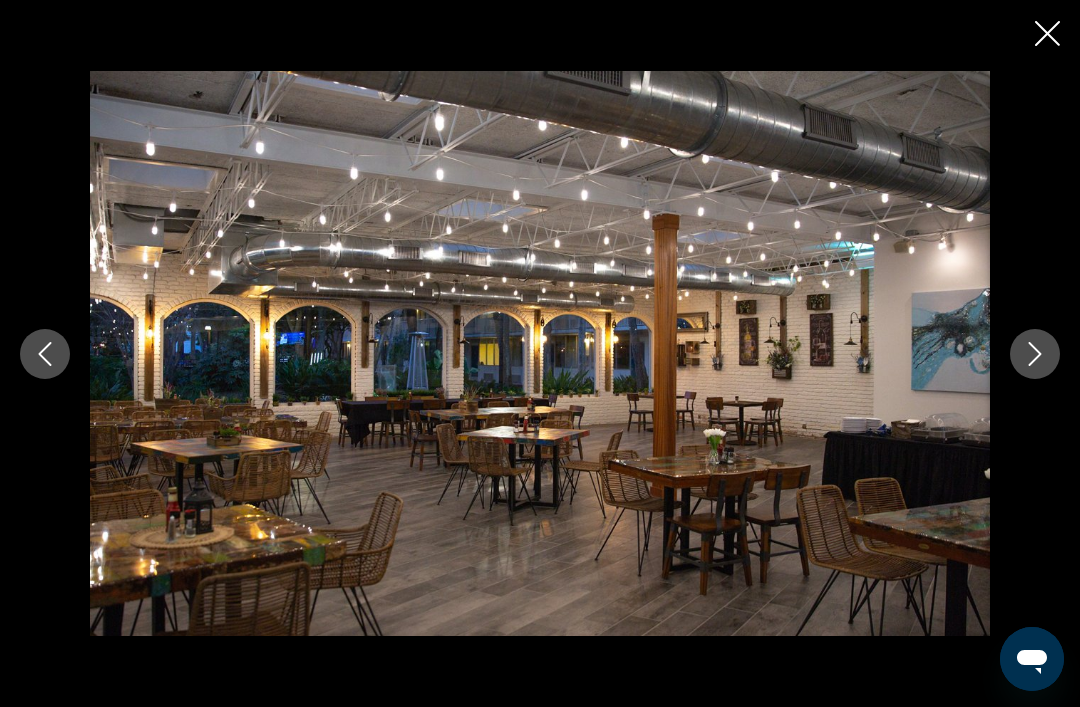 click at bounding box center [1035, 354] 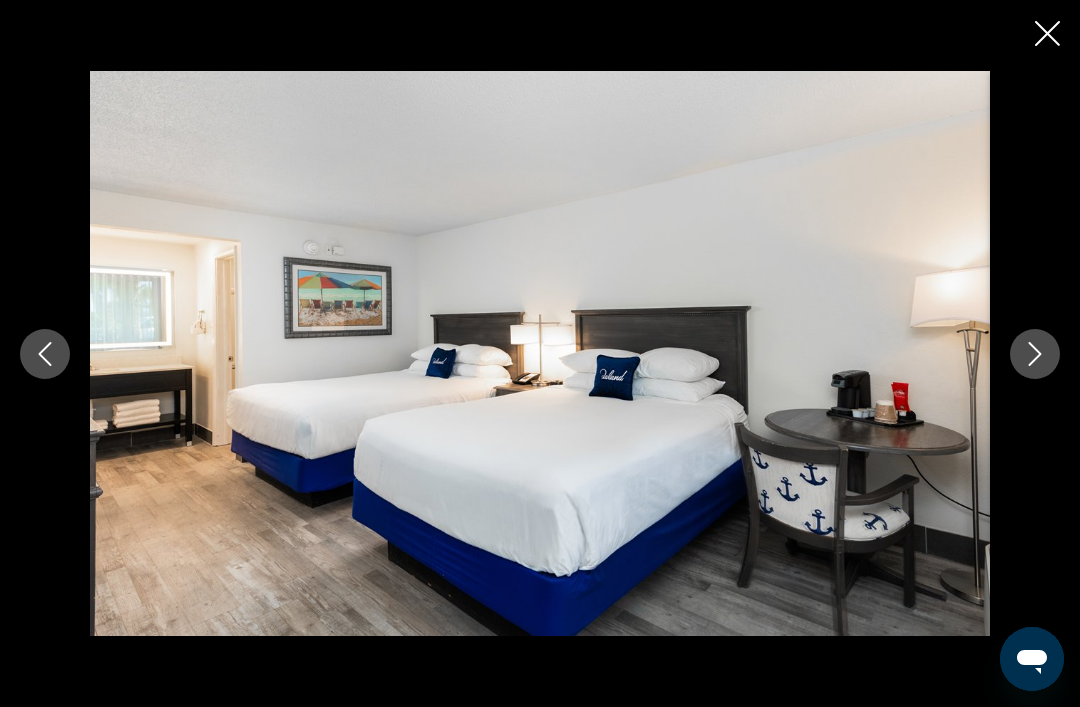 click at bounding box center [1035, 354] 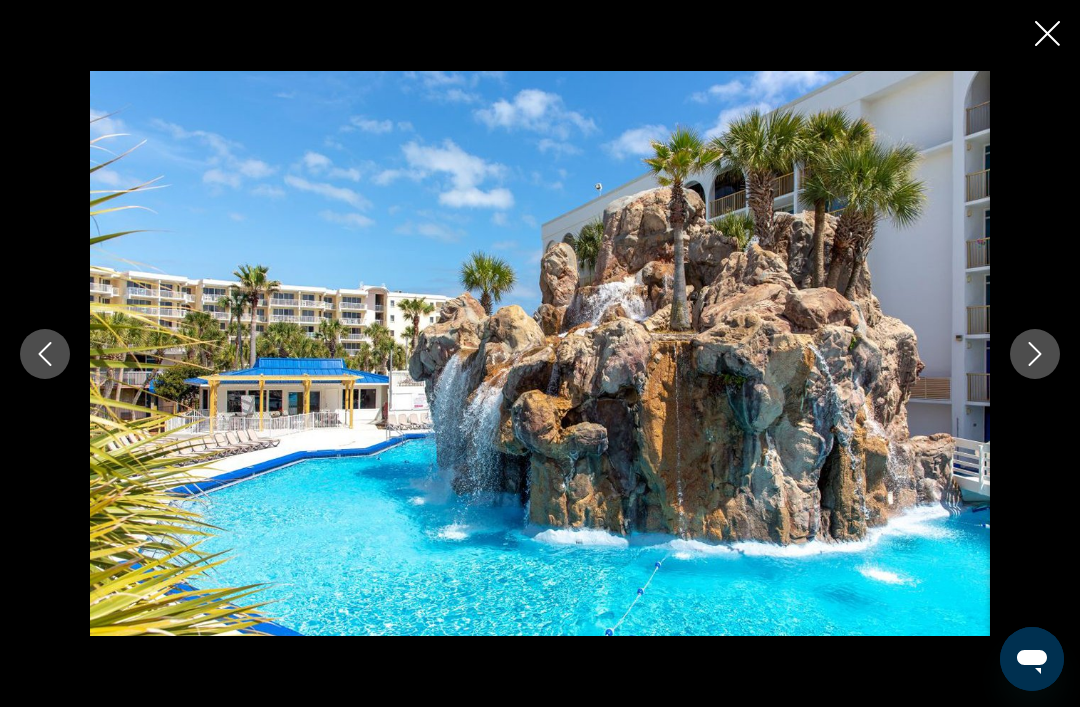 click at bounding box center [540, 354] 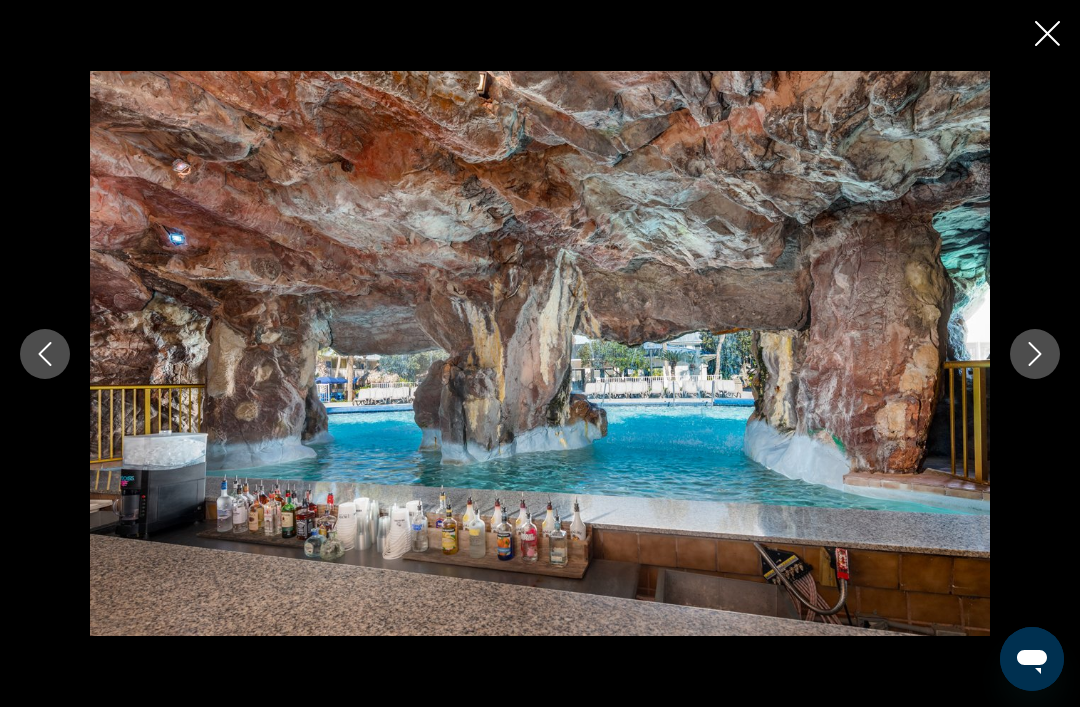 scroll, scrollTop: 1215, scrollLeft: 0, axis: vertical 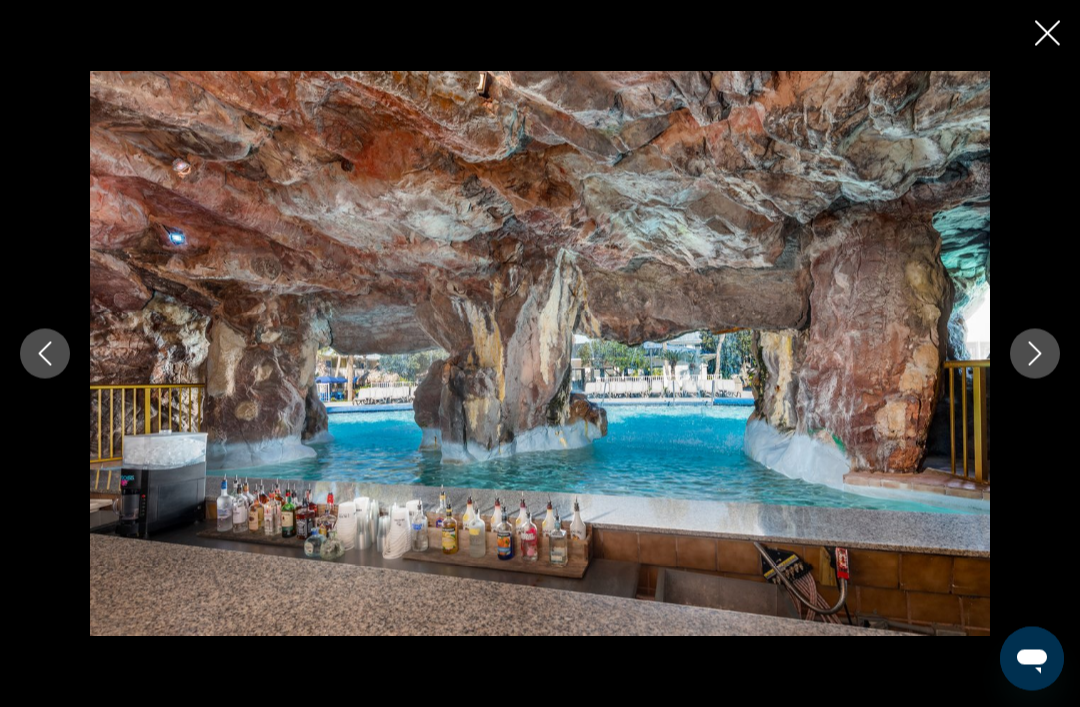 click at bounding box center (1035, 354) 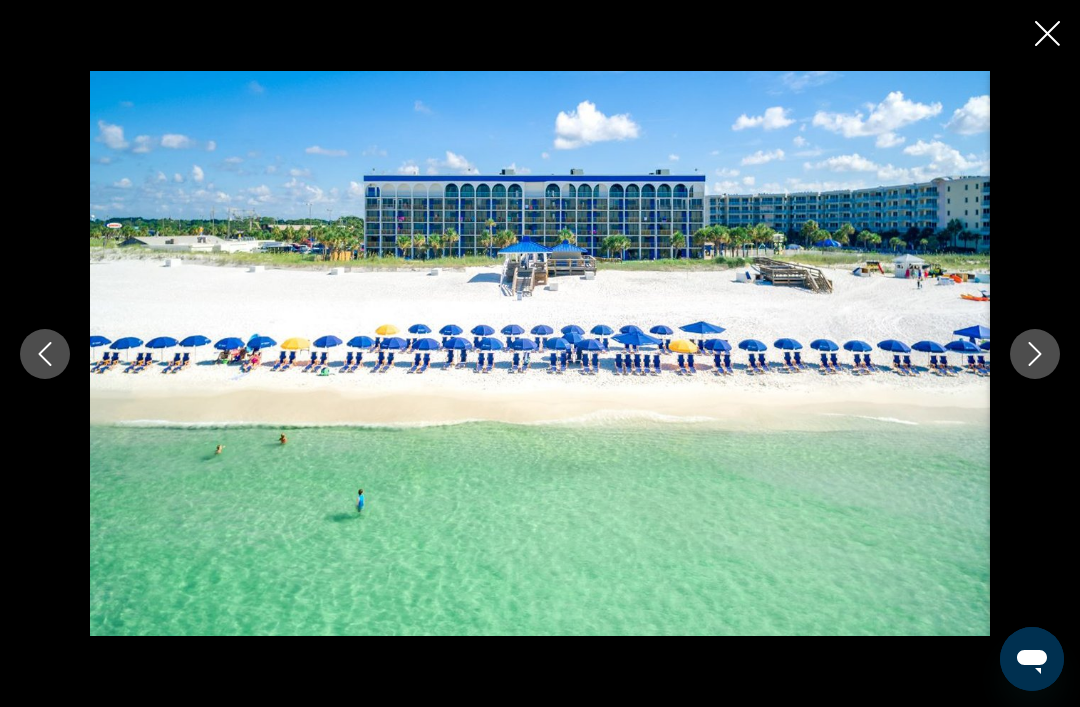 click at bounding box center [1035, 354] 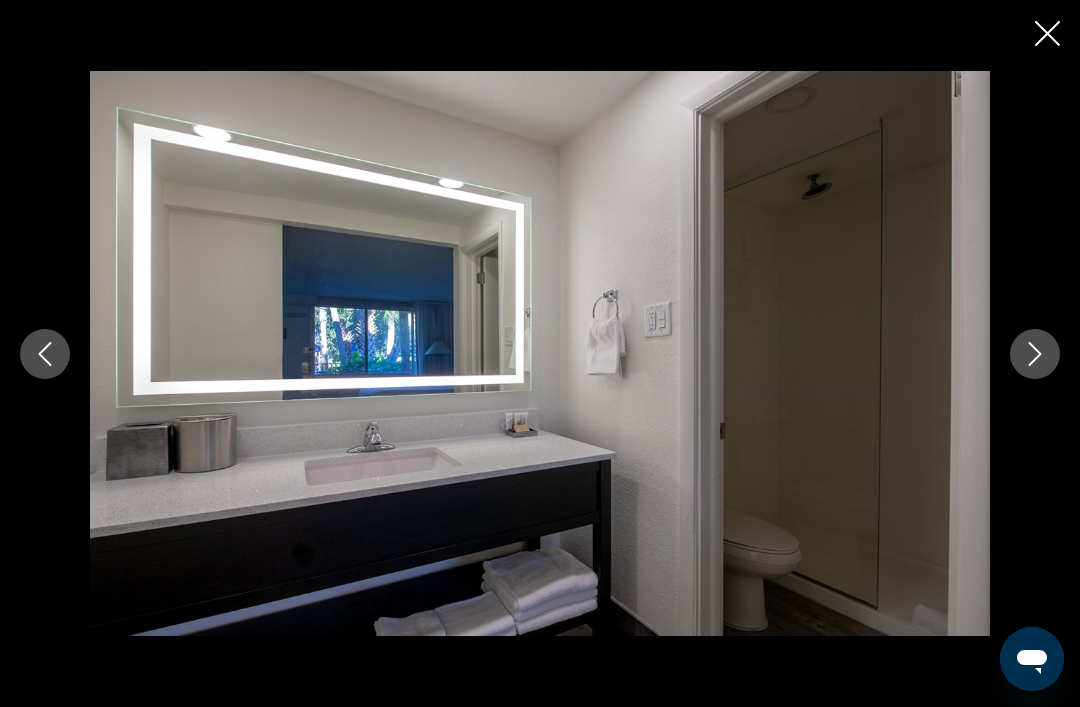 click 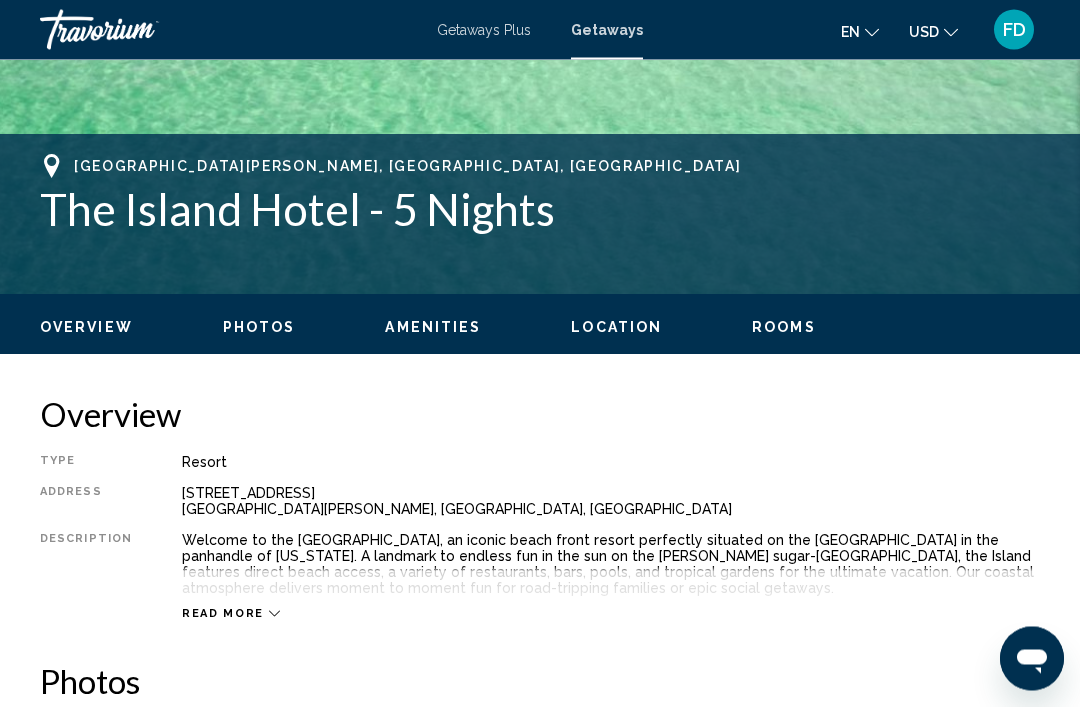 scroll, scrollTop: 716, scrollLeft: 0, axis: vertical 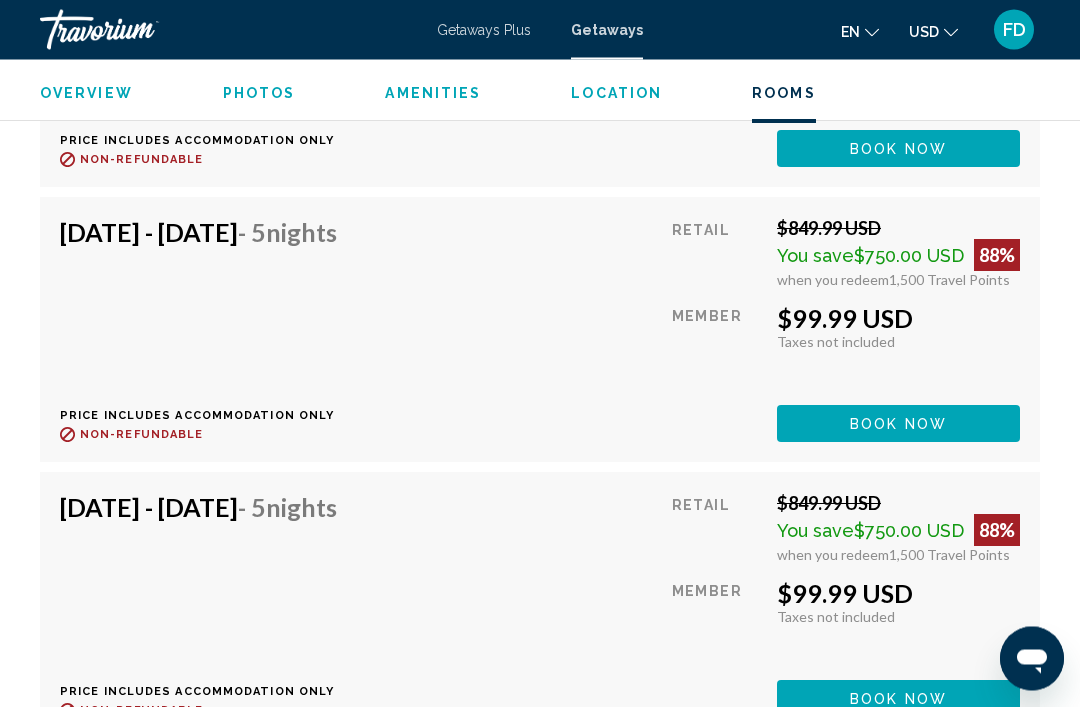 click on "Book now" at bounding box center [898, -5083] 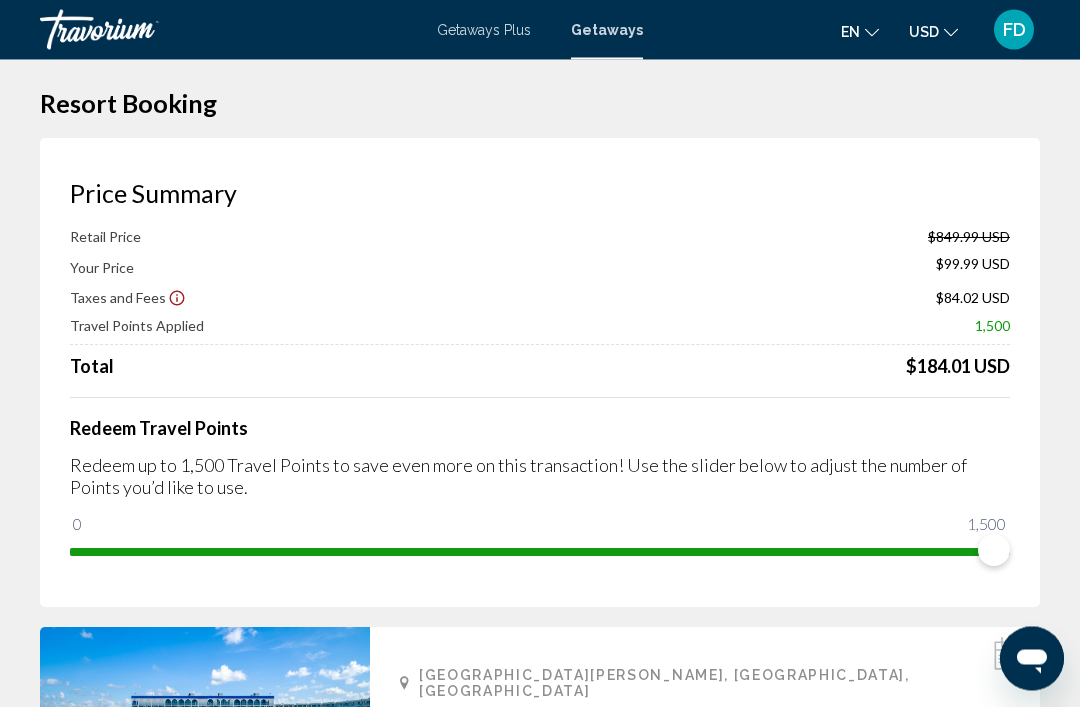 scroll, scrollTop: 0, scrollLeft: 0, axis: both 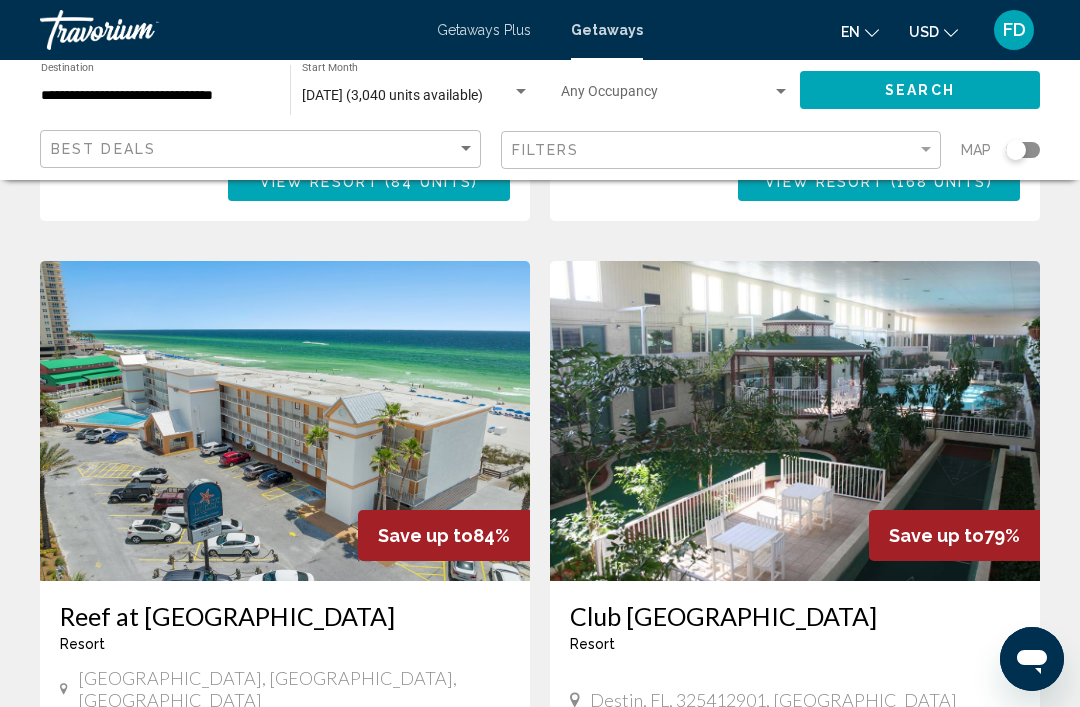 click at bounding box center [795, 421] 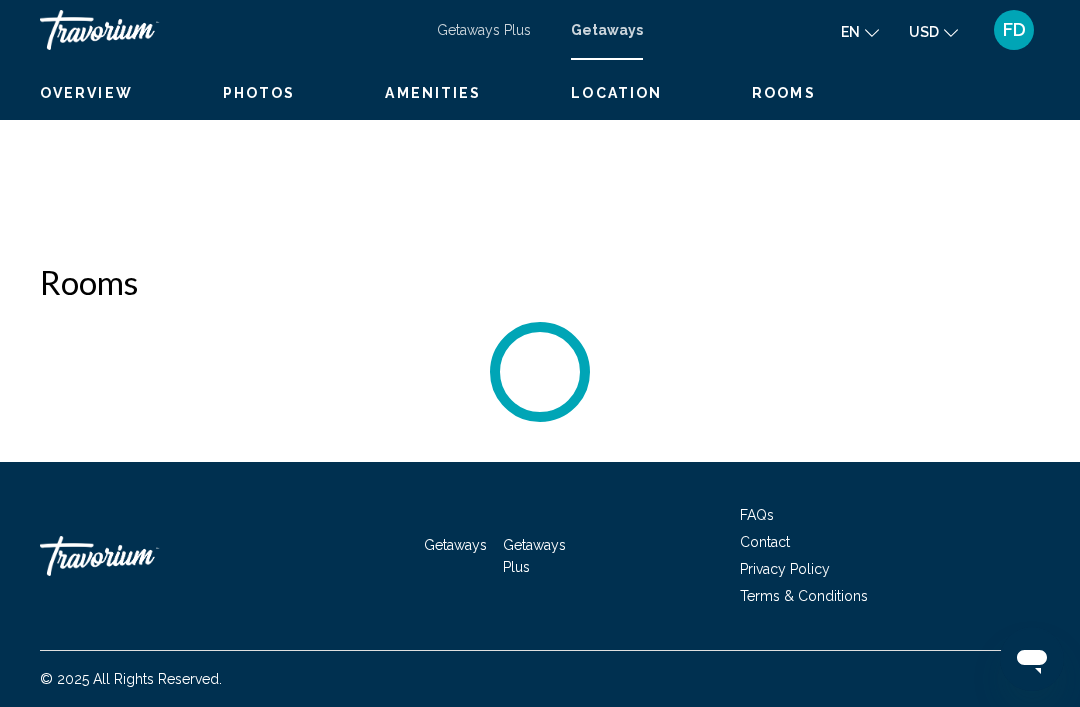 scroll, scrollTop: 0, scrollLeft: 0, axis: both 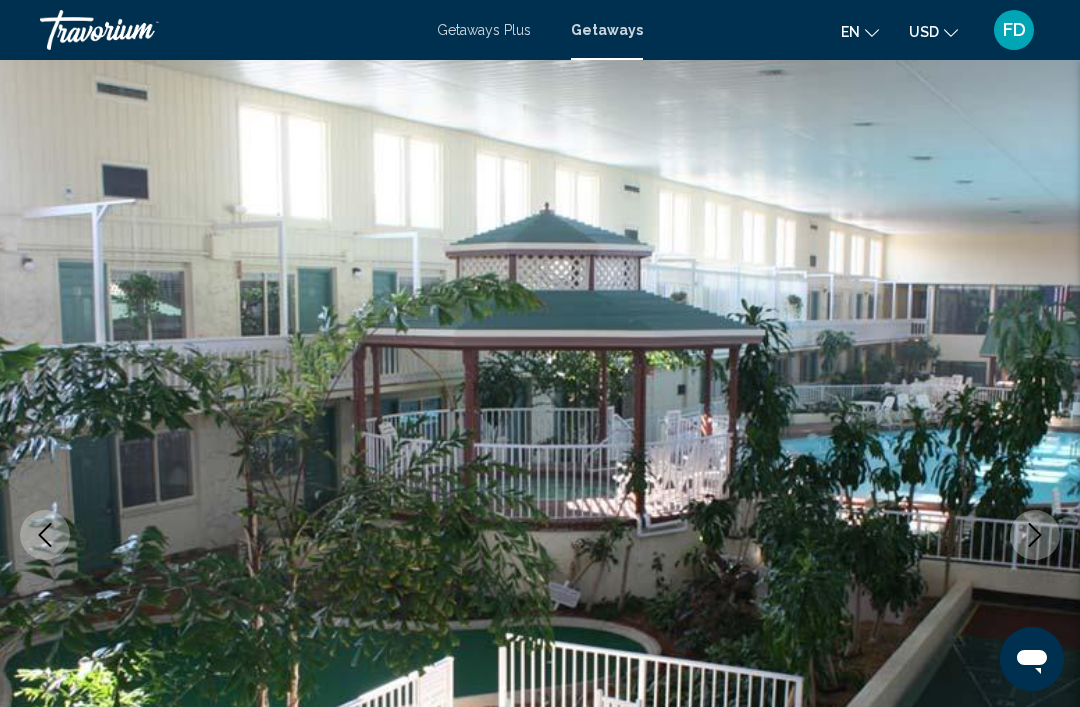 click at bounding box center [540, 535] 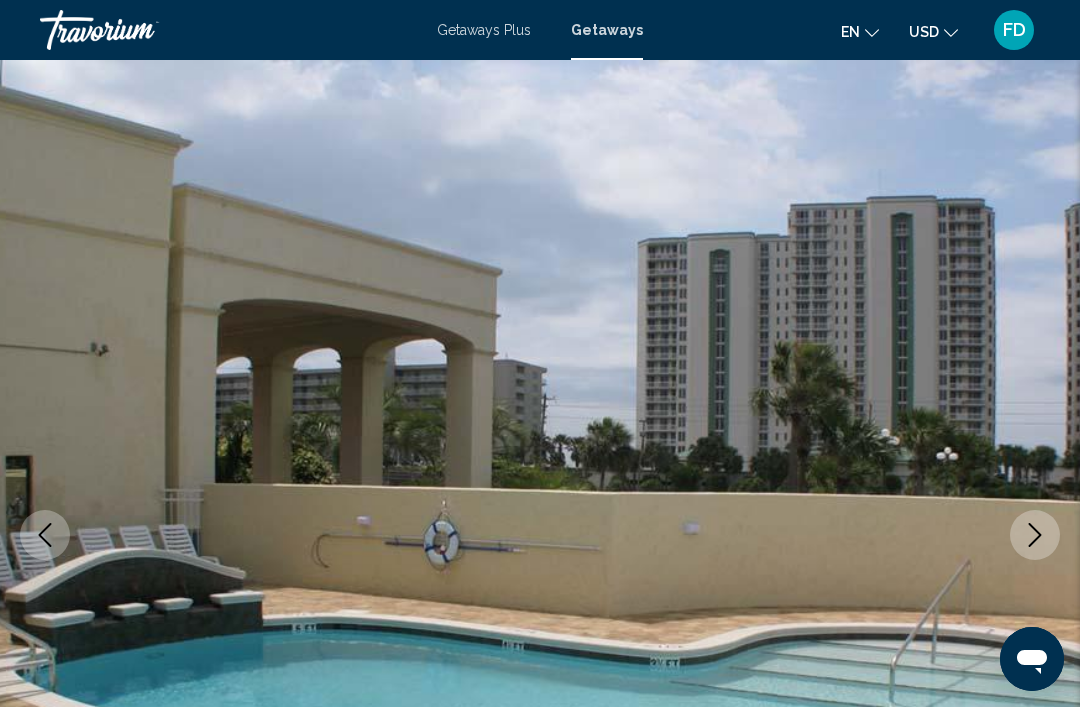 click at bounding box center (1035, 535) 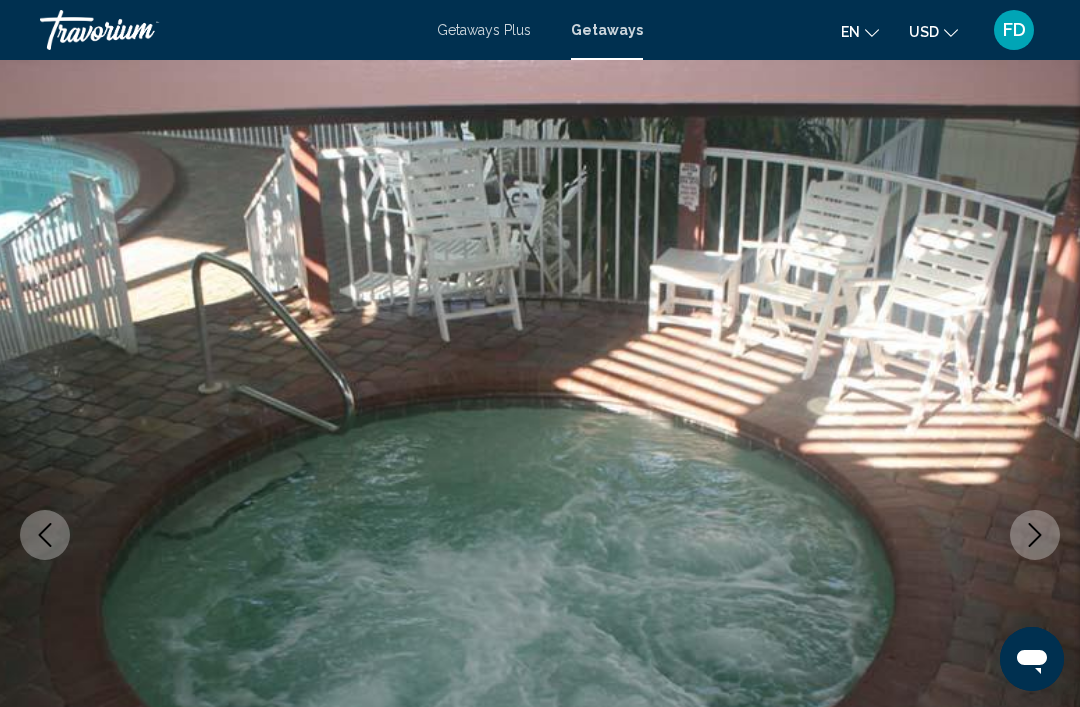 click at bounding box center (1035, 535) 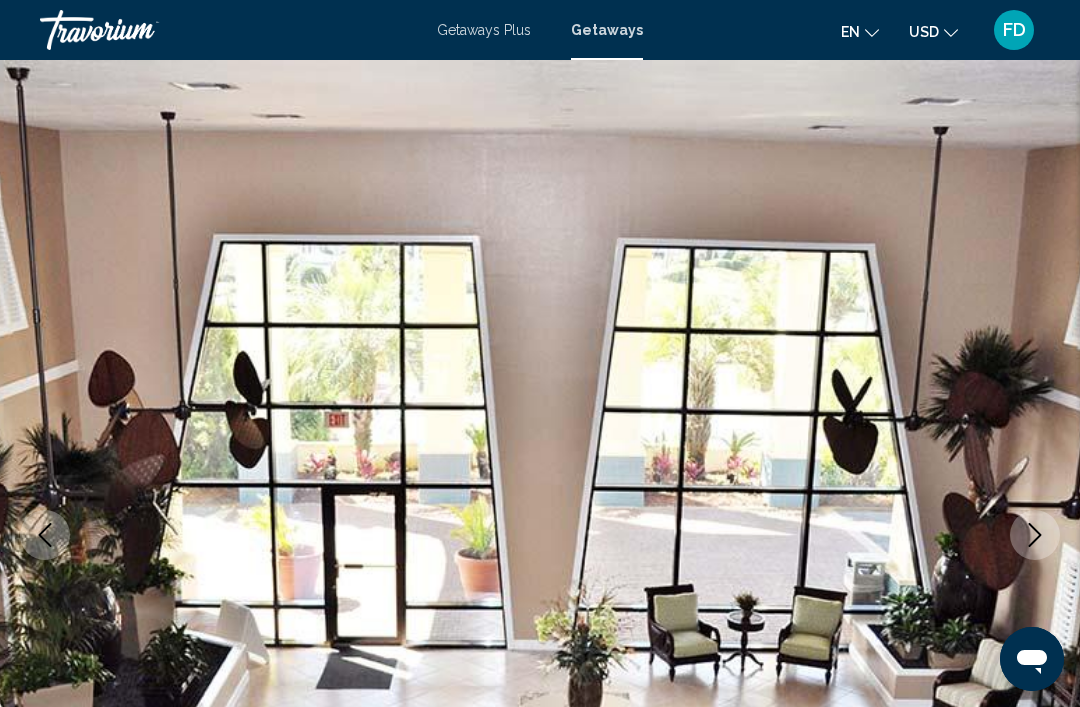 click at bounding box center (540, 535) 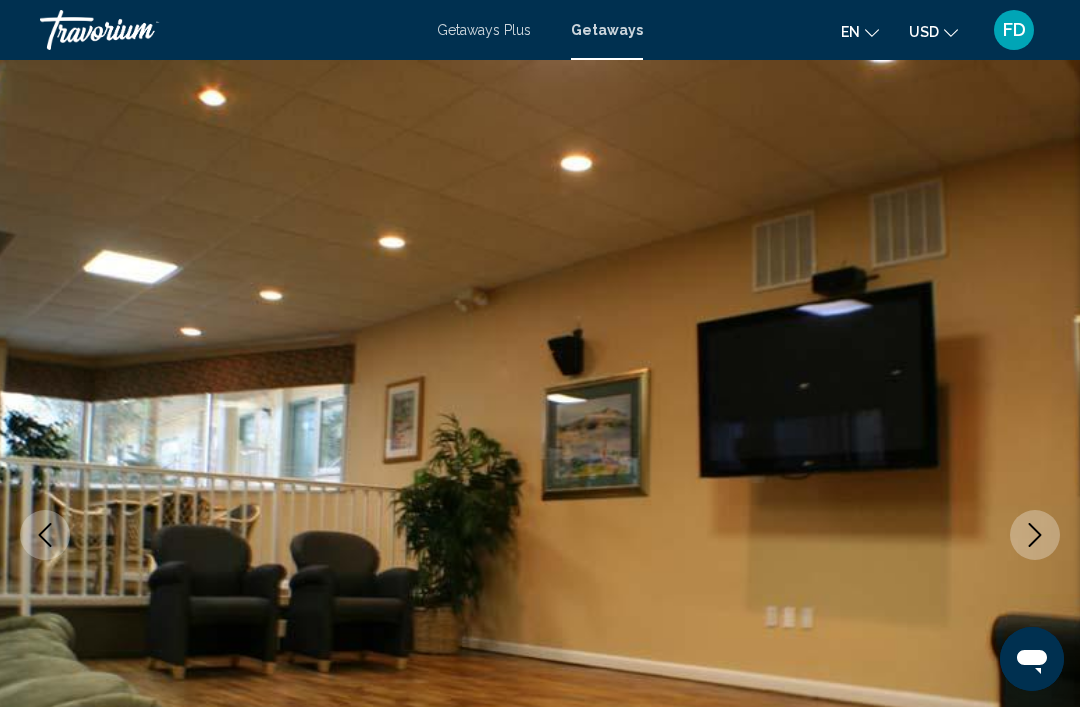 click 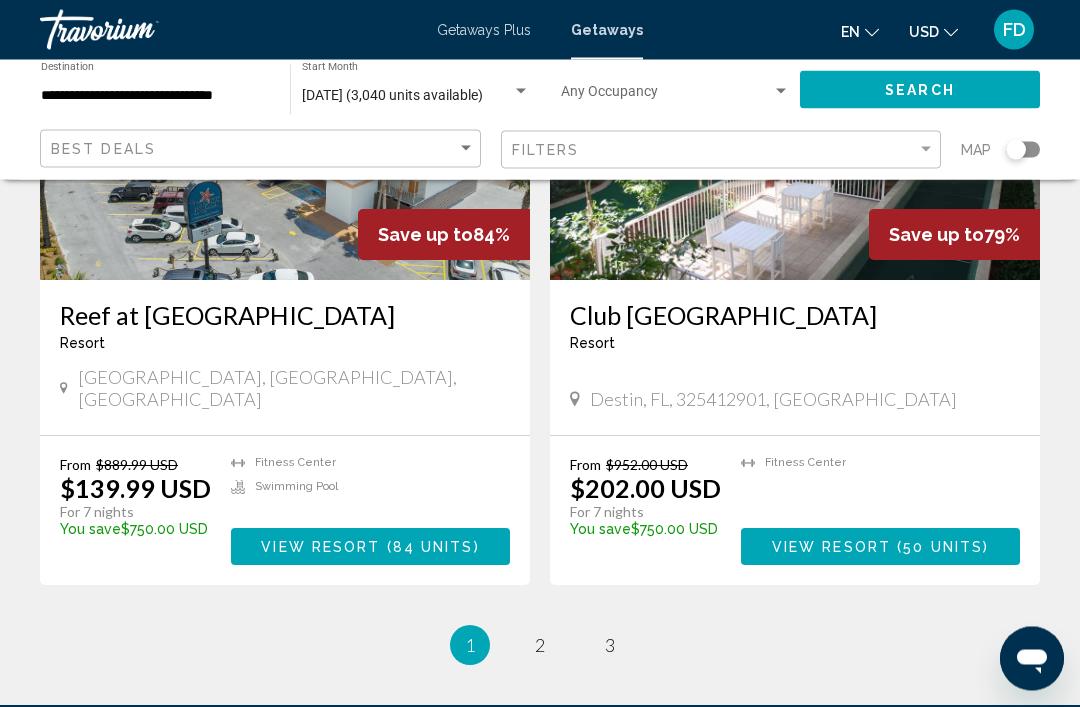 scroll, scrollTop: 3817, scrollLeft: 0, axis: vertical 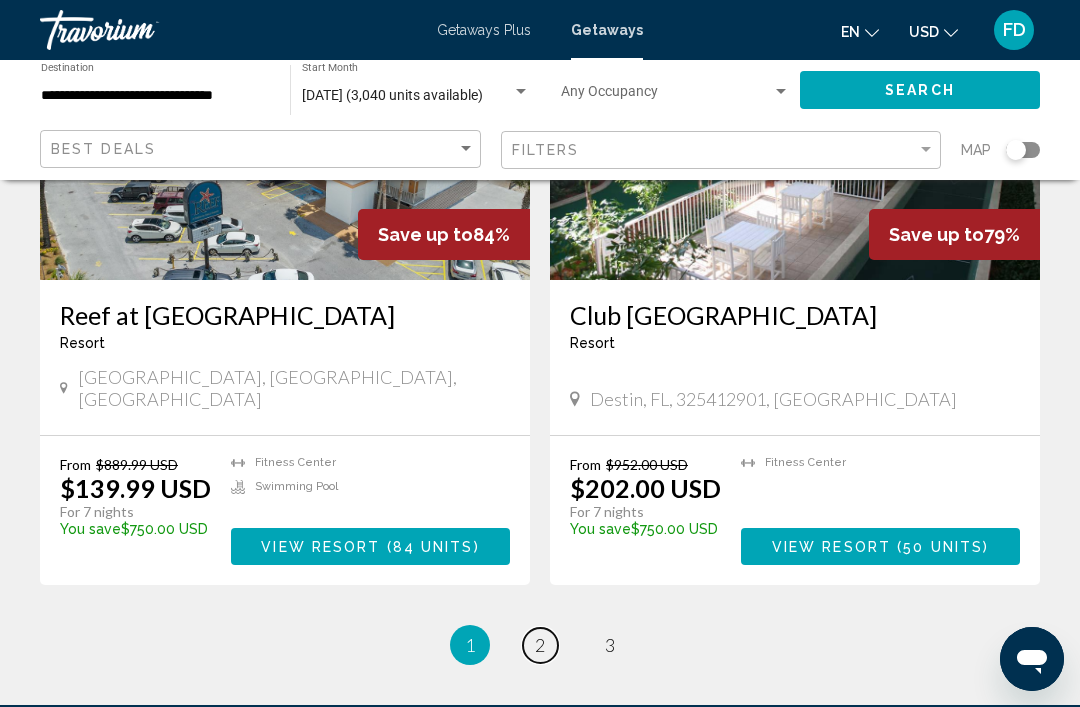 click on "2" at bounding box center [540, 645] 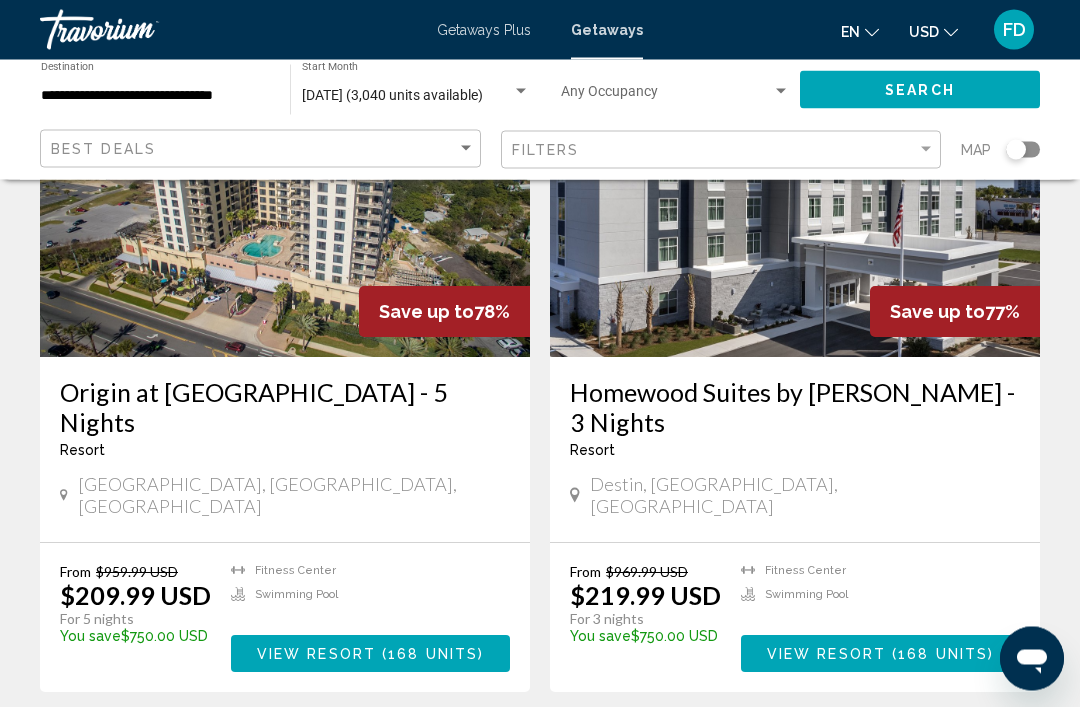 scroll, scrollTop: 233, scrollLeft: 0, axis: vertical 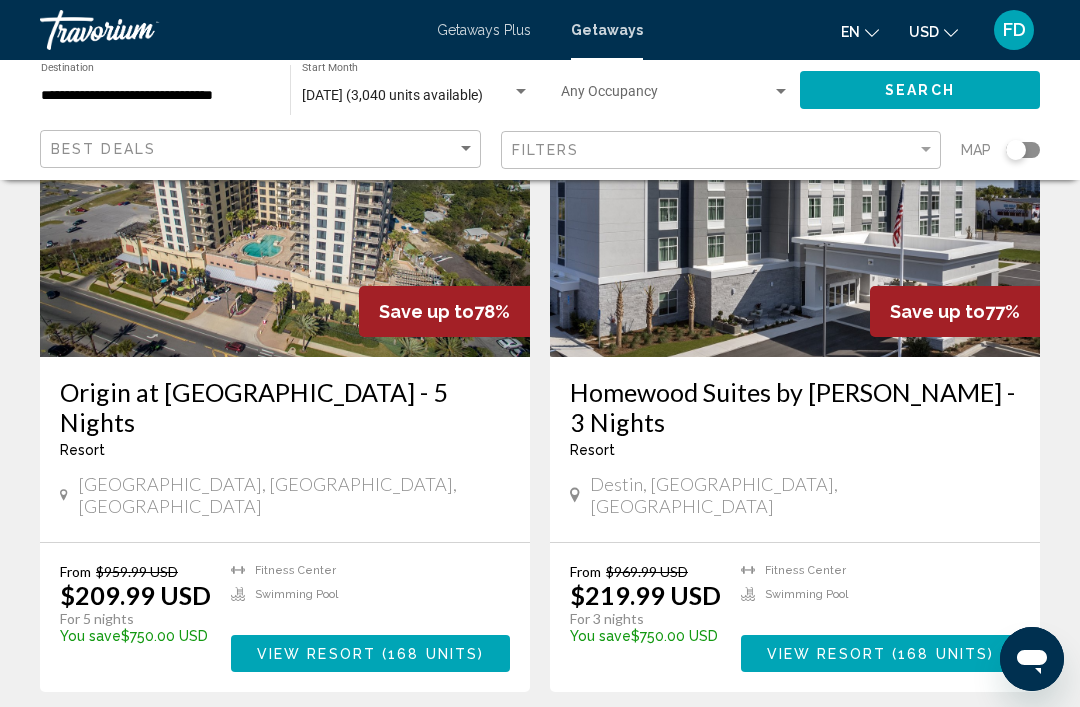 click on "View Resort" at bounding box center (316, 654) 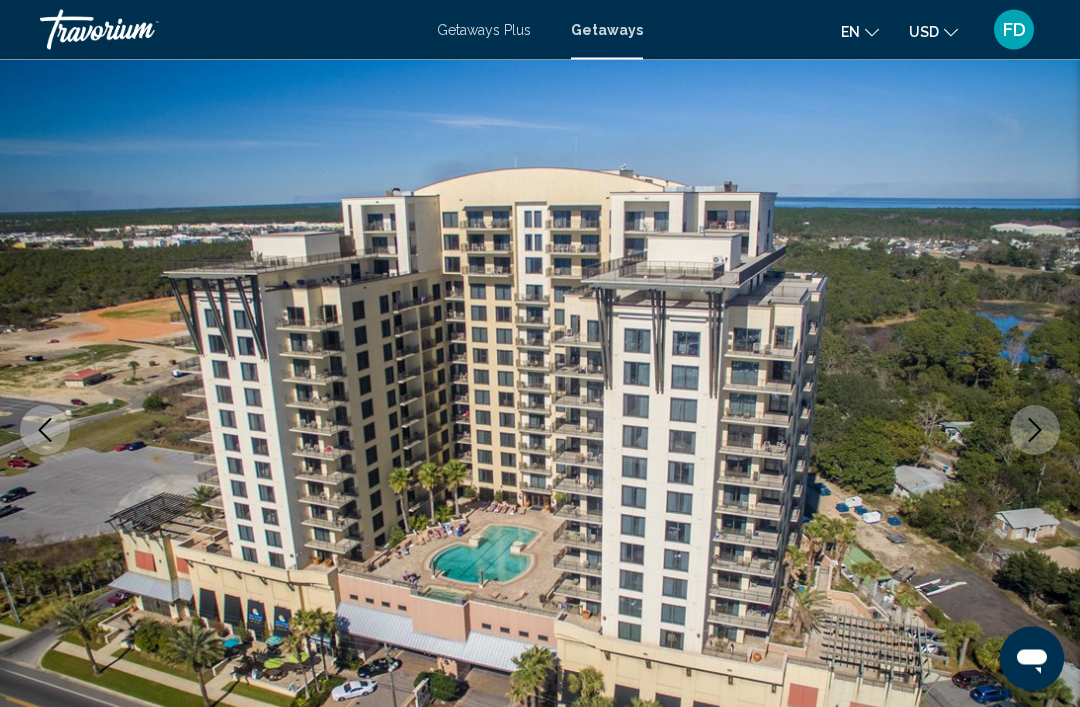 scroll, scrollTop: 121, scrollLeft: 0, axis: vertical 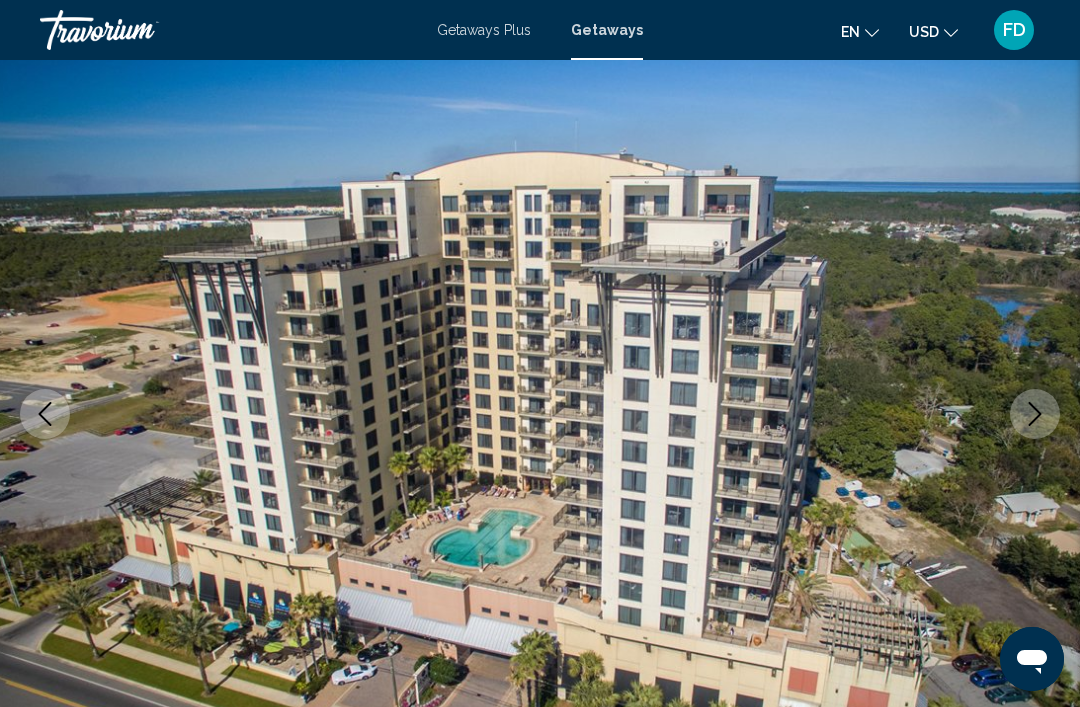 click at bounding box center [1035, 414] 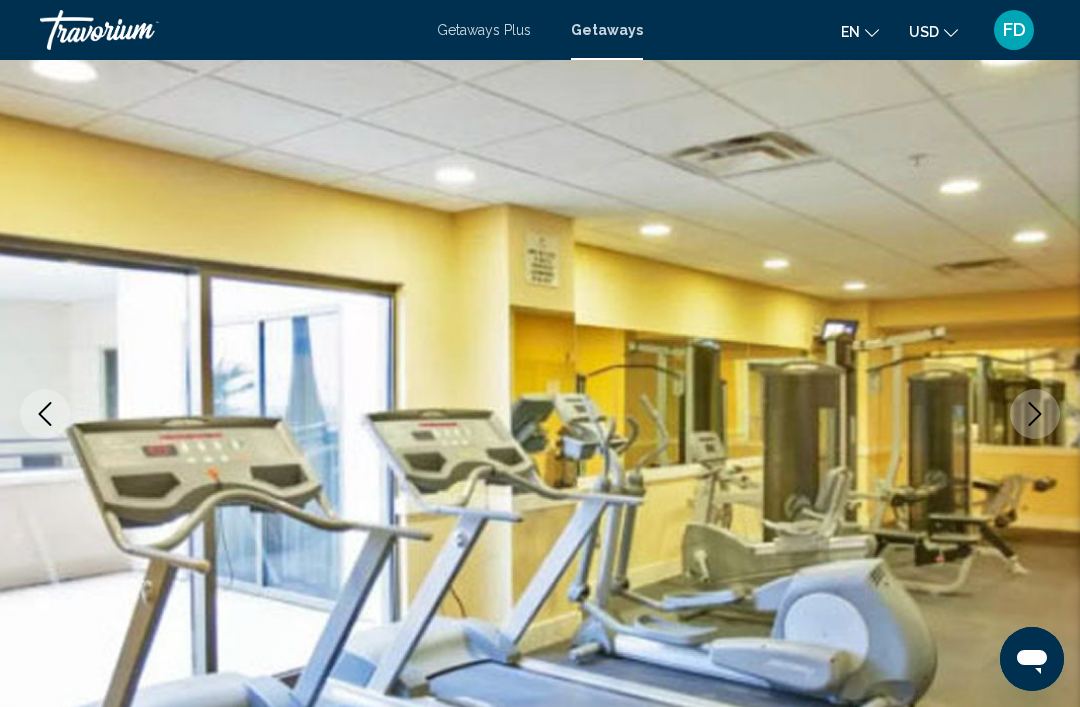 click 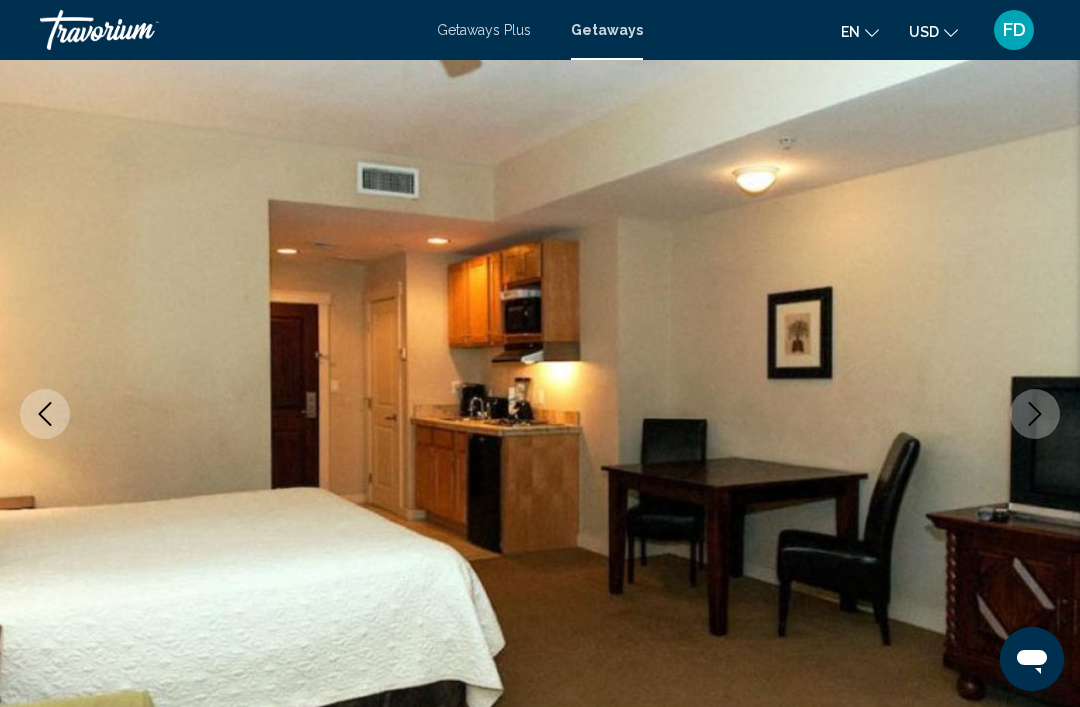 click at bounding box center (540, 414) 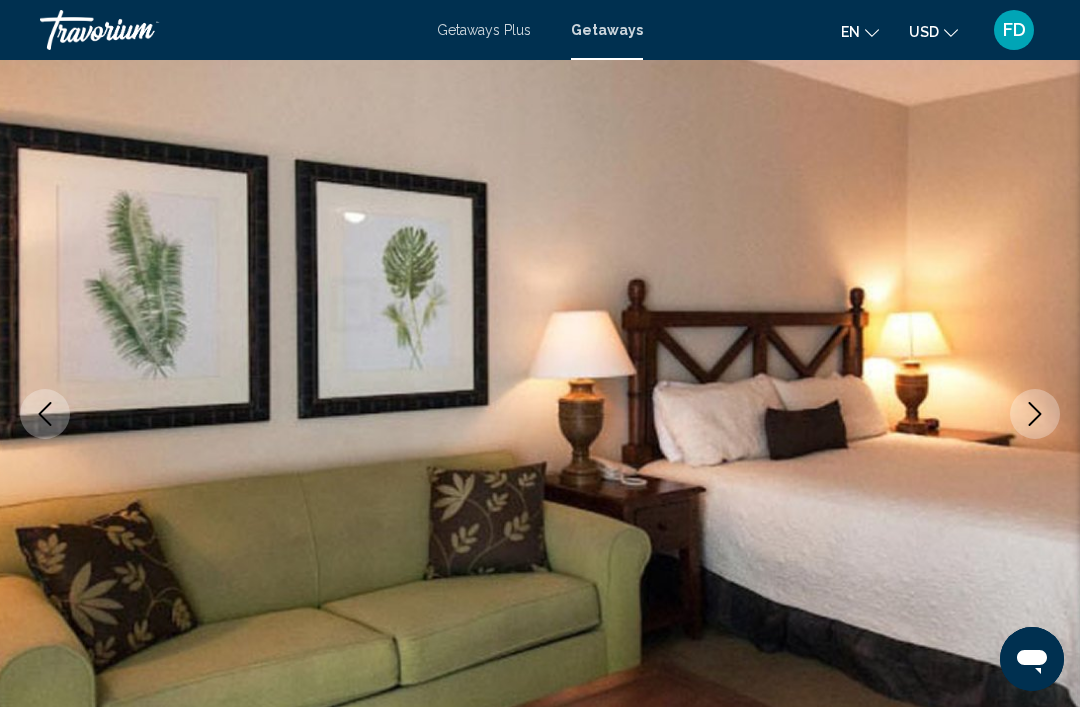 click at bounding box center [540, 414] 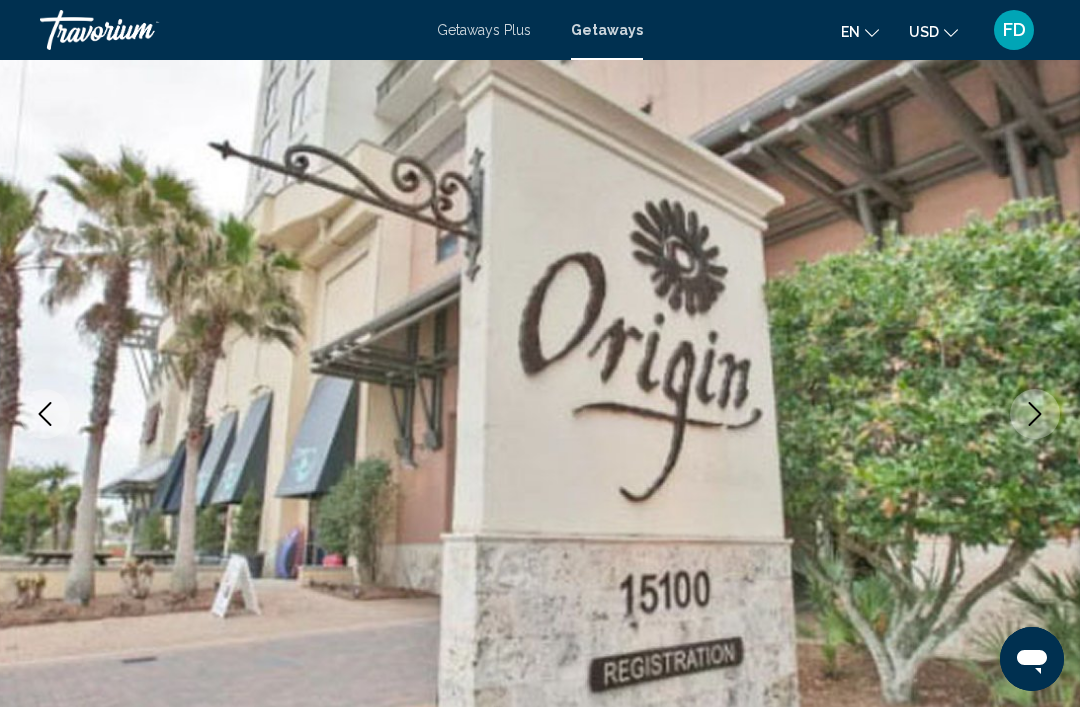 click at bounding box center (1035, 414) 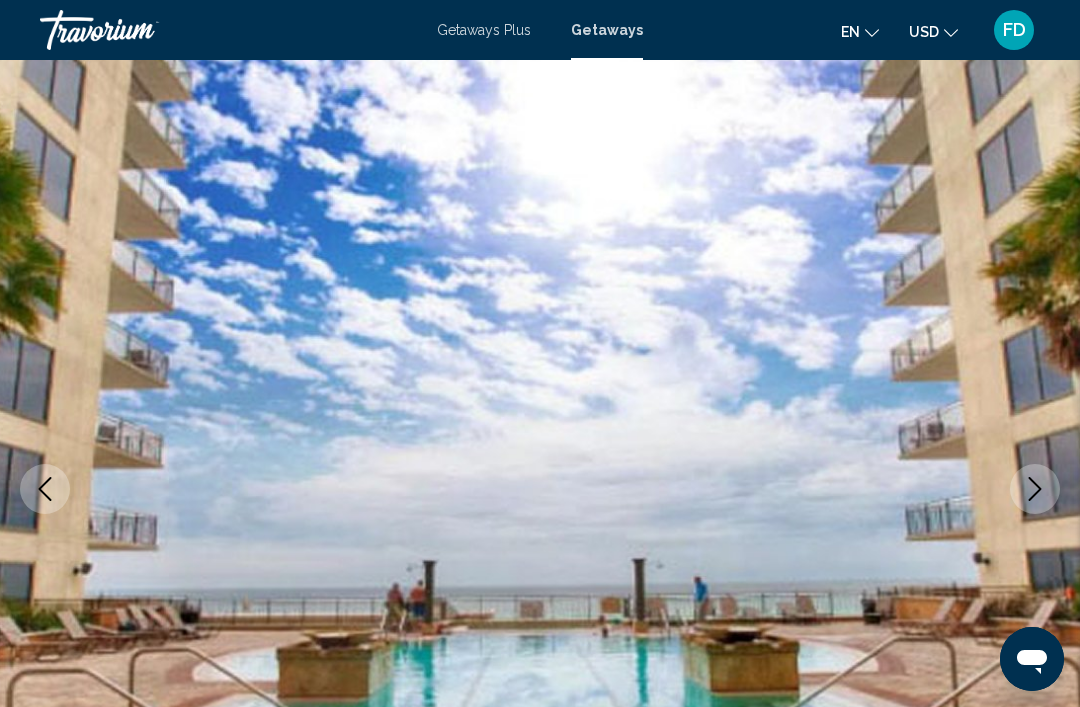 scroll, scrollTop: 0, scrollLeft: 0, axis: both 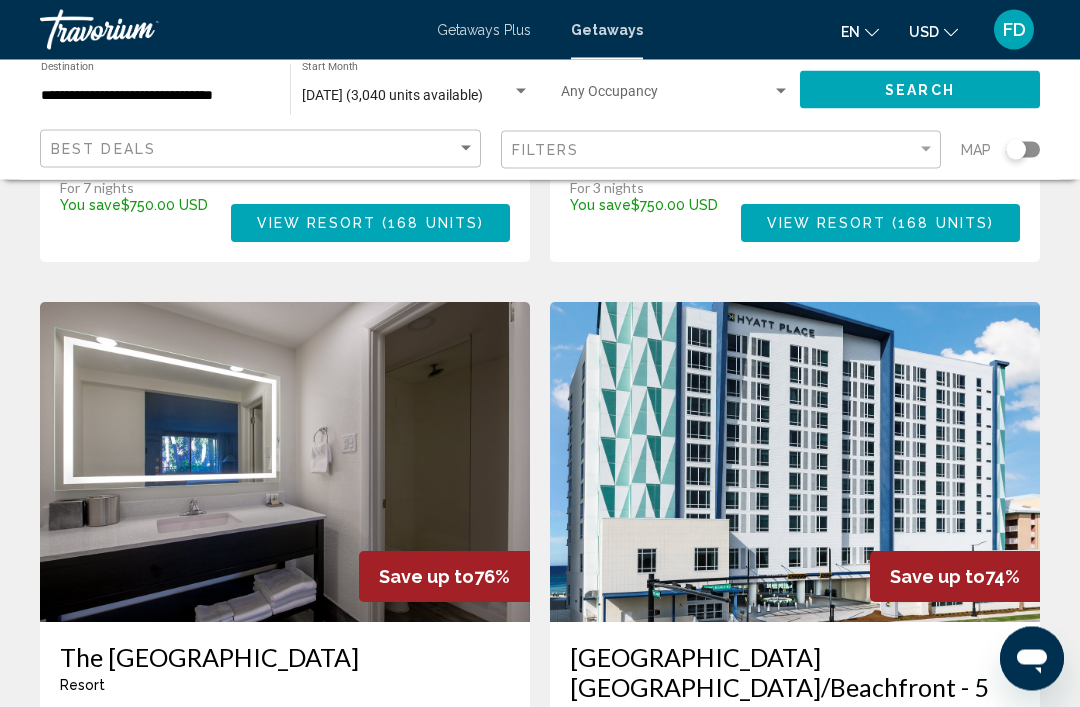 click at bounding box center (795, 463) 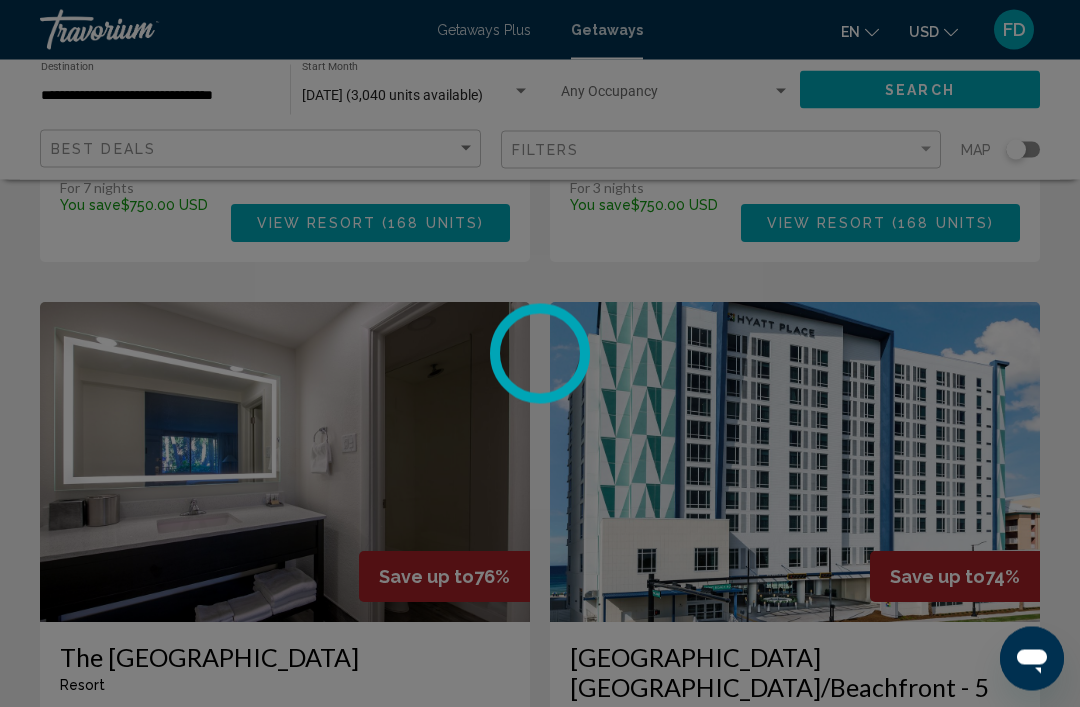 scroll, scrollTop: 1359, scrollLeft: 0, axis: vertical 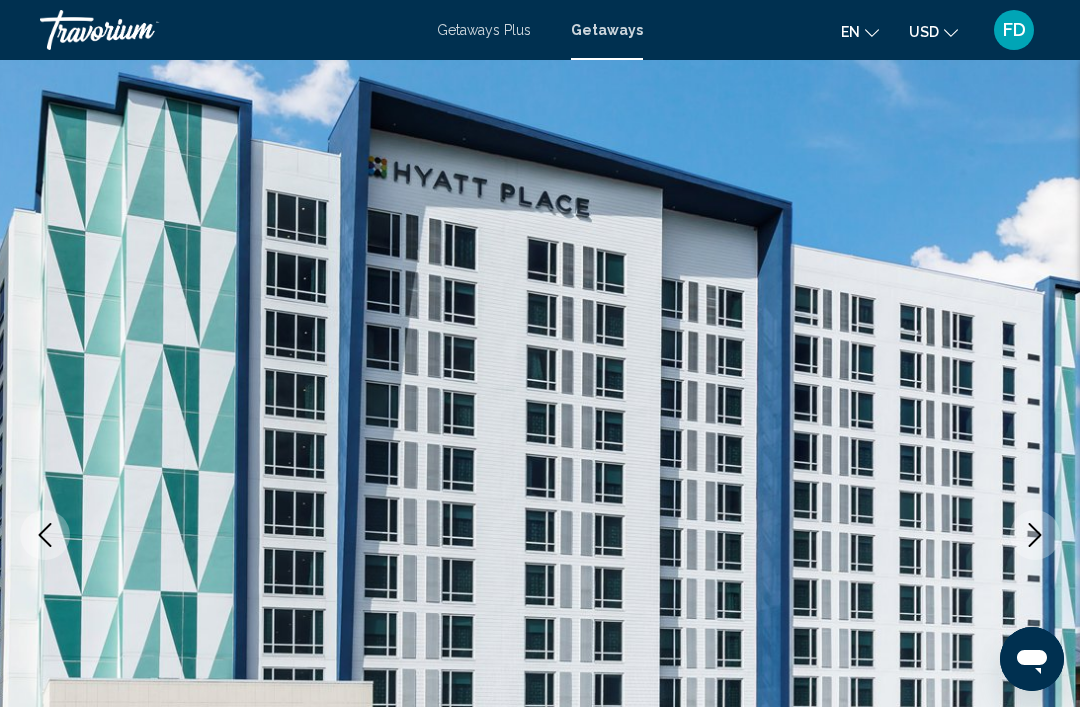 click at bounding box center [1035, 535] 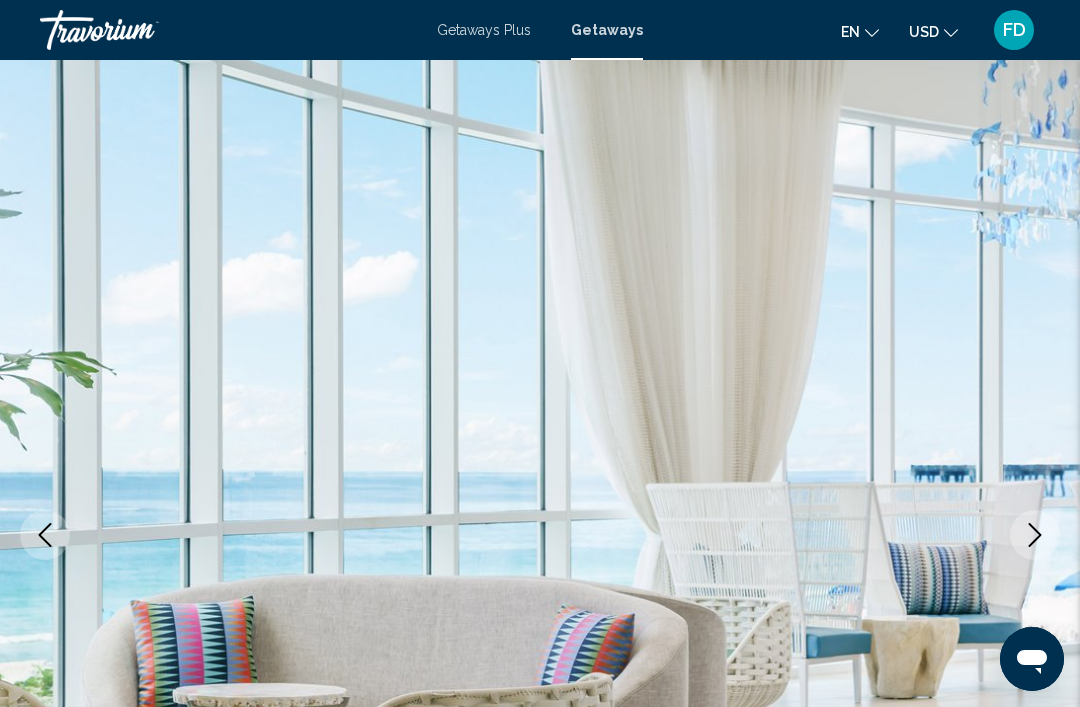 click 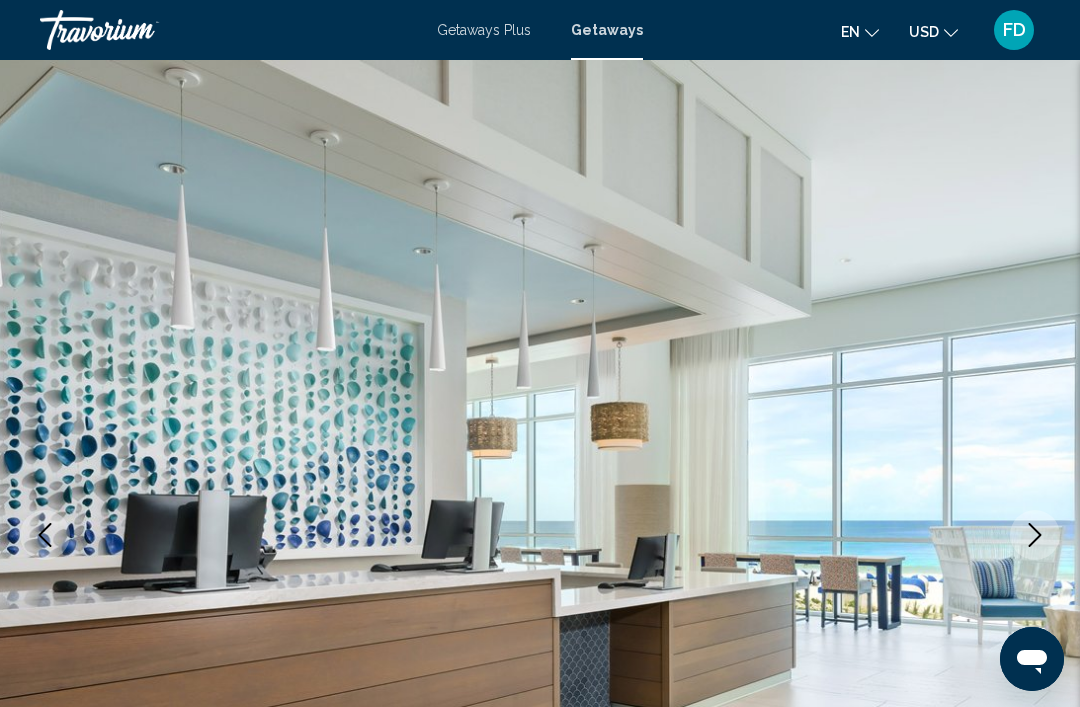 click 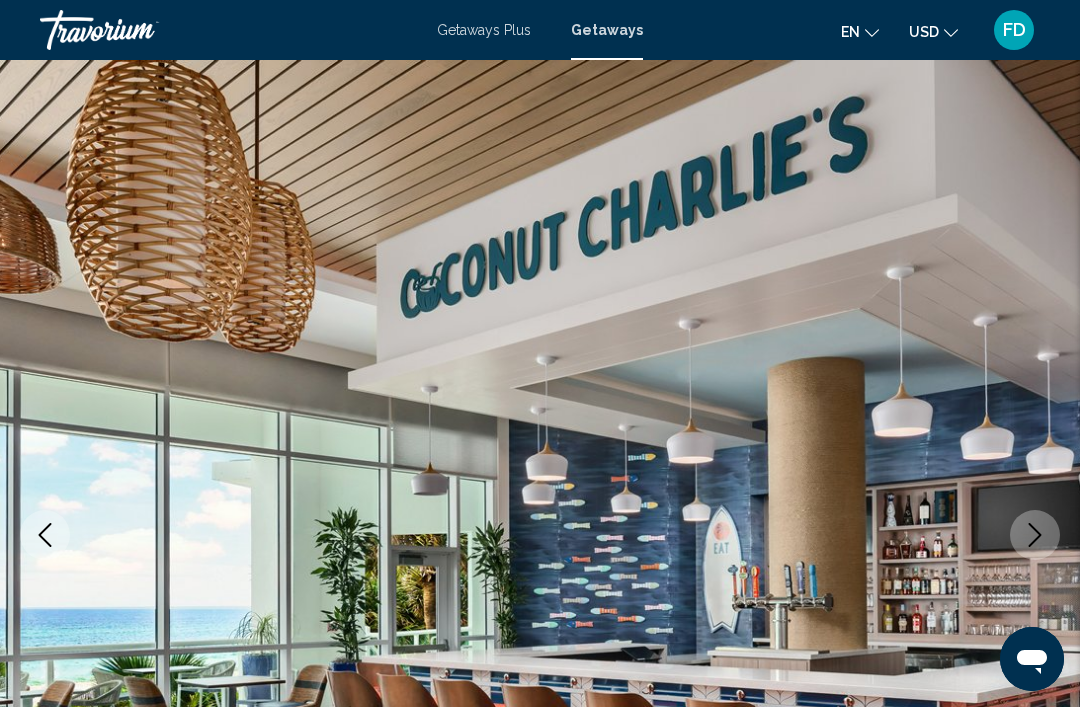 click 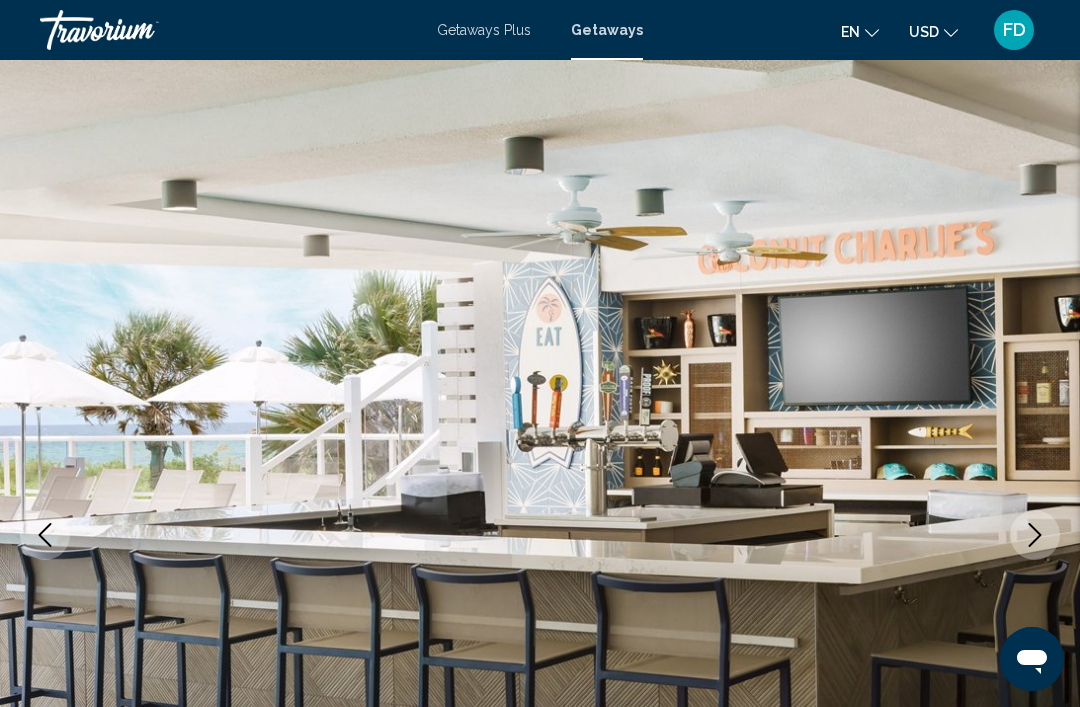 click at bounding box center [1035, 535] 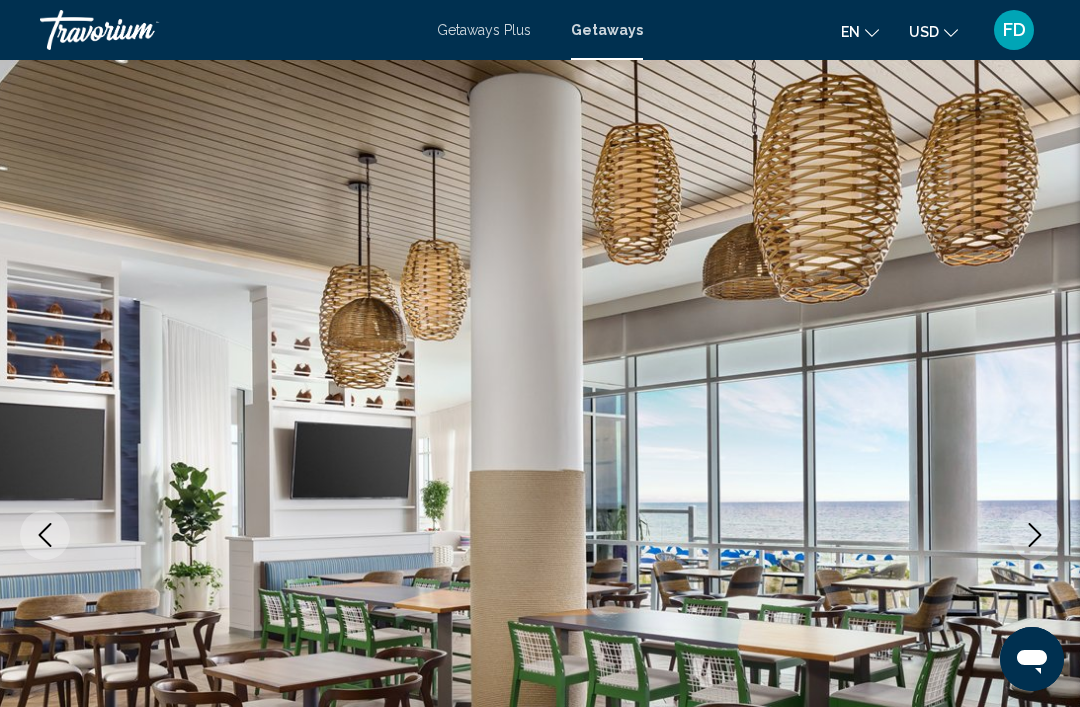 click at bounding box center (1035, 535) 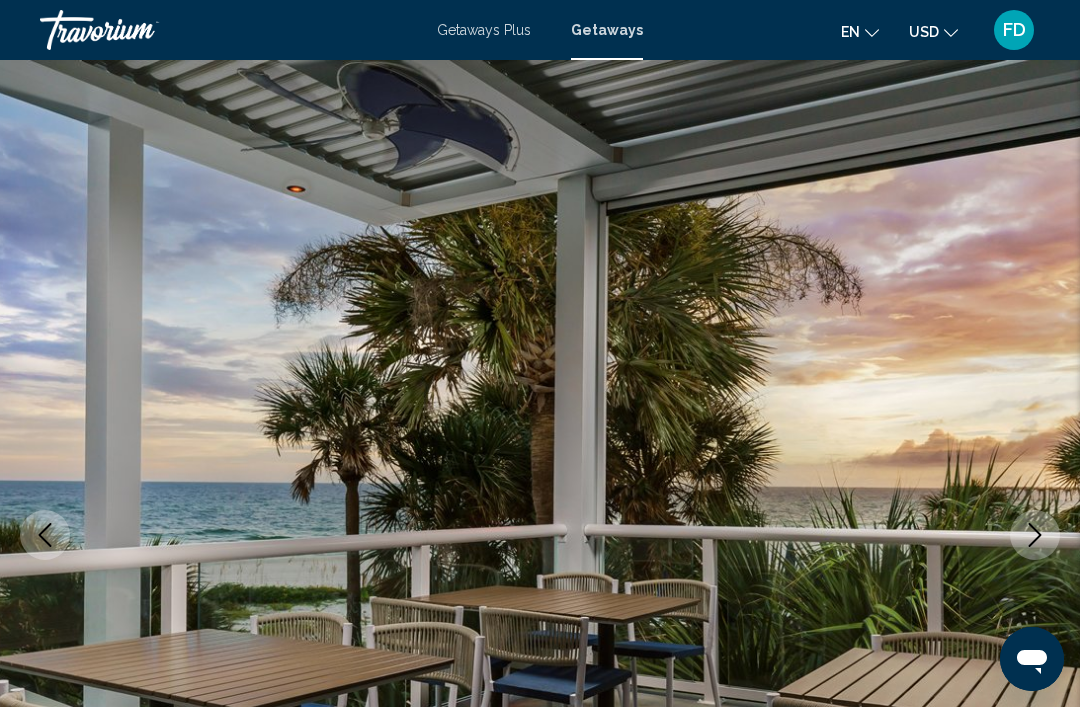 click 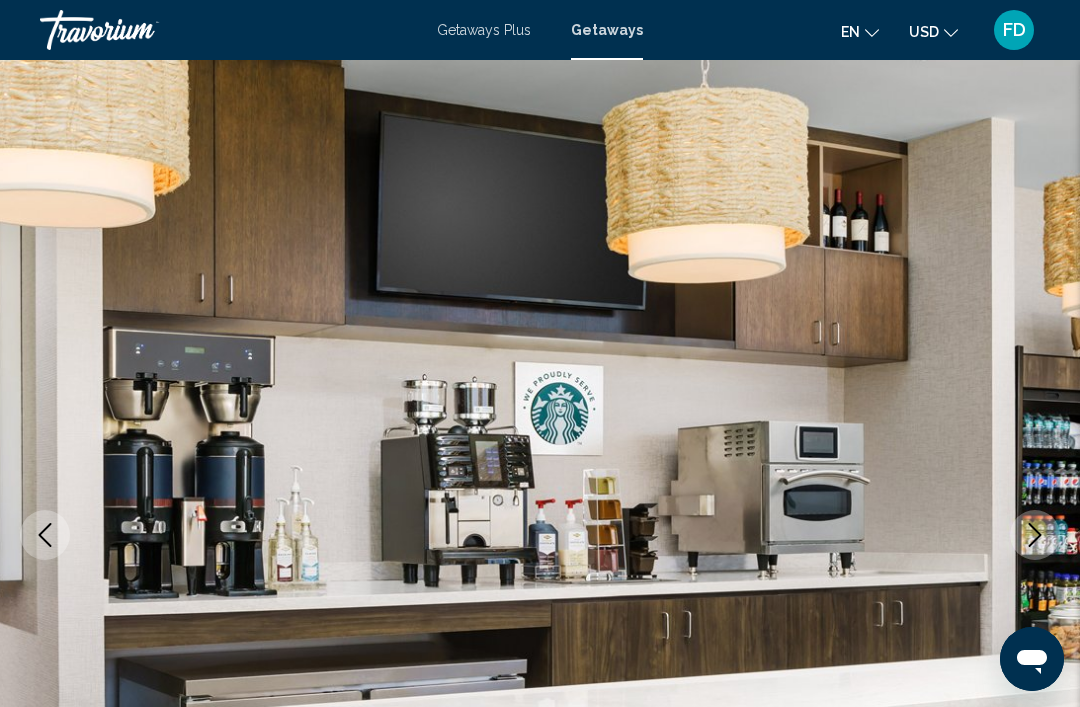click 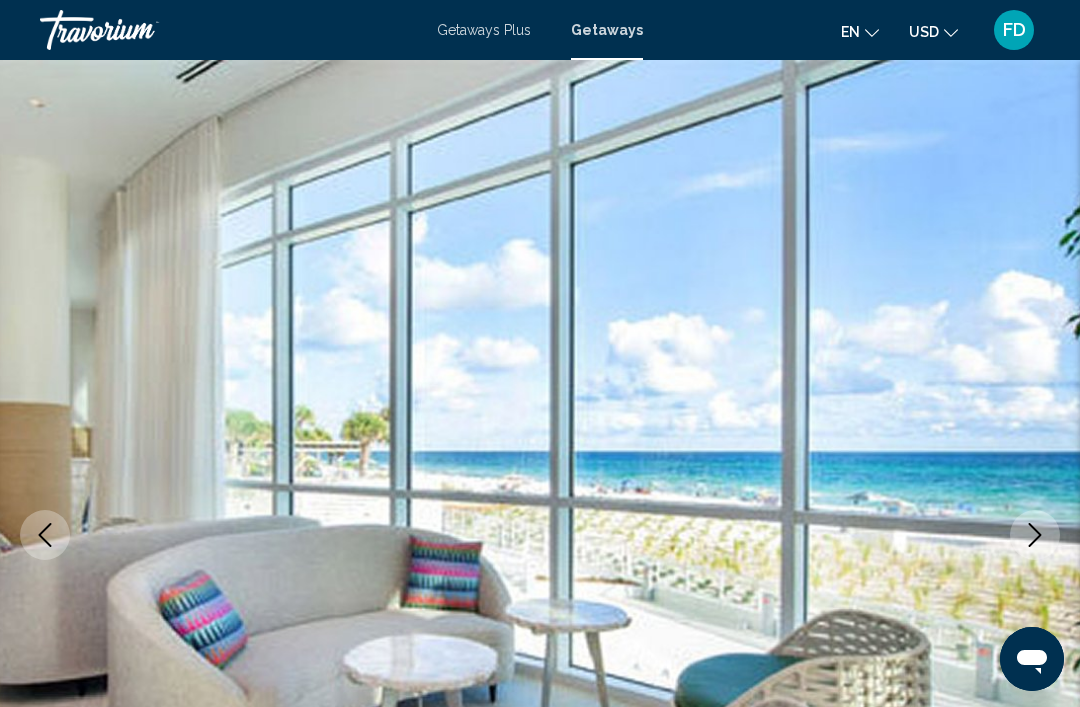 click at bounding box center (540, 535) 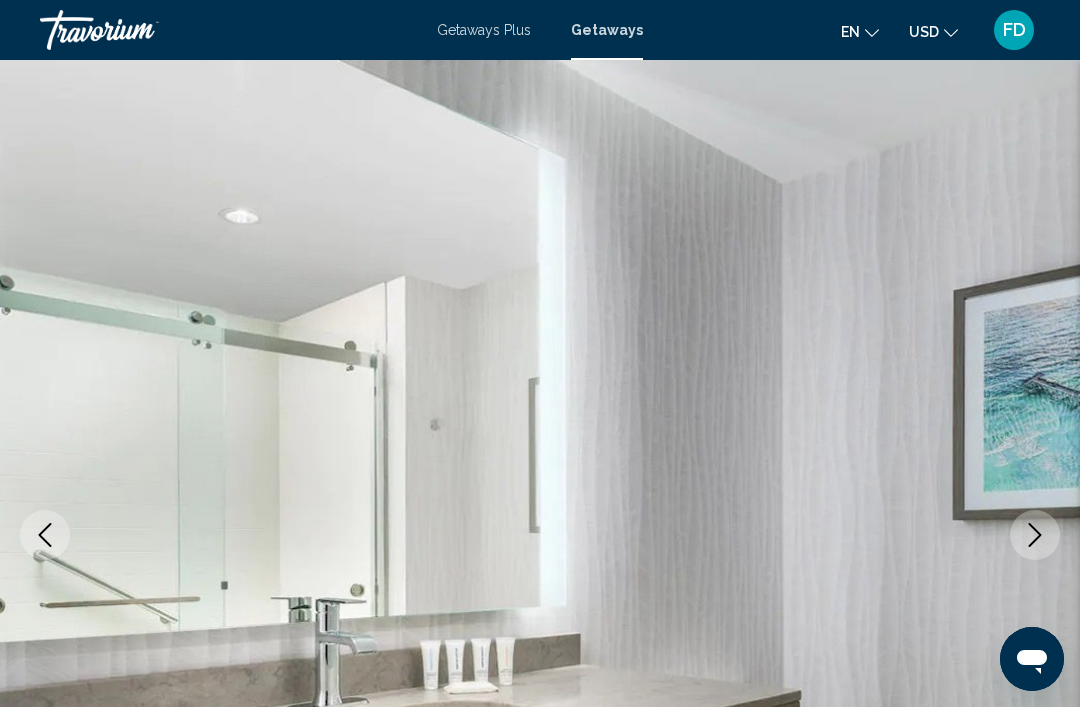 click 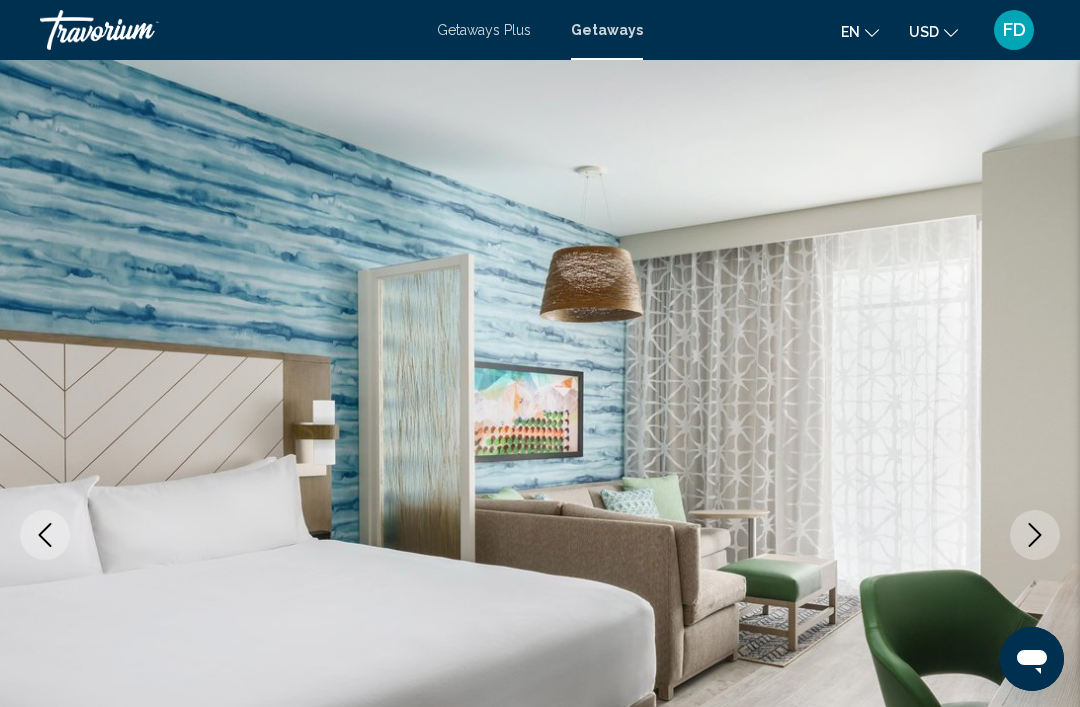 click 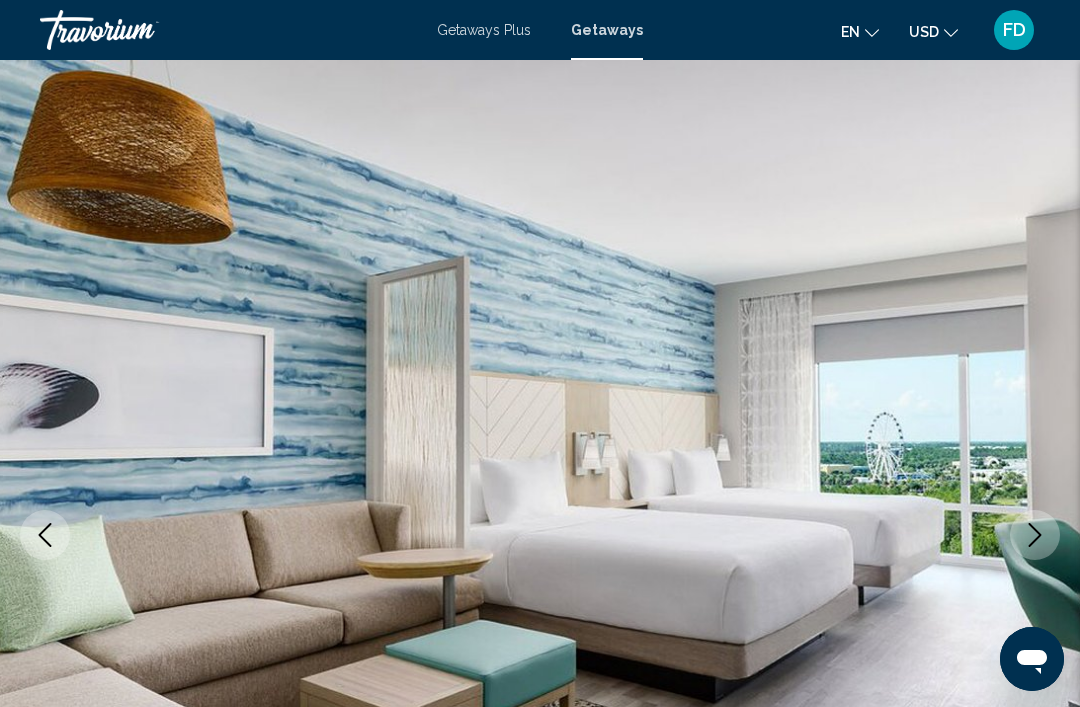 click at bounding box center [1035, 535] 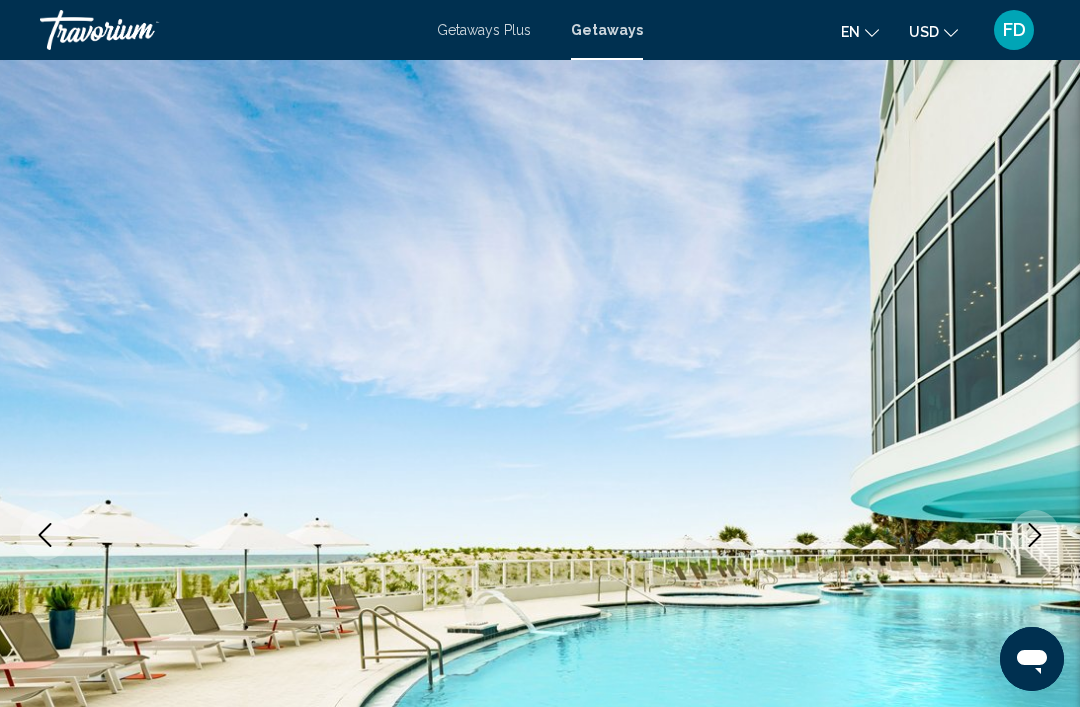 click at bounding box center (1035, 535) 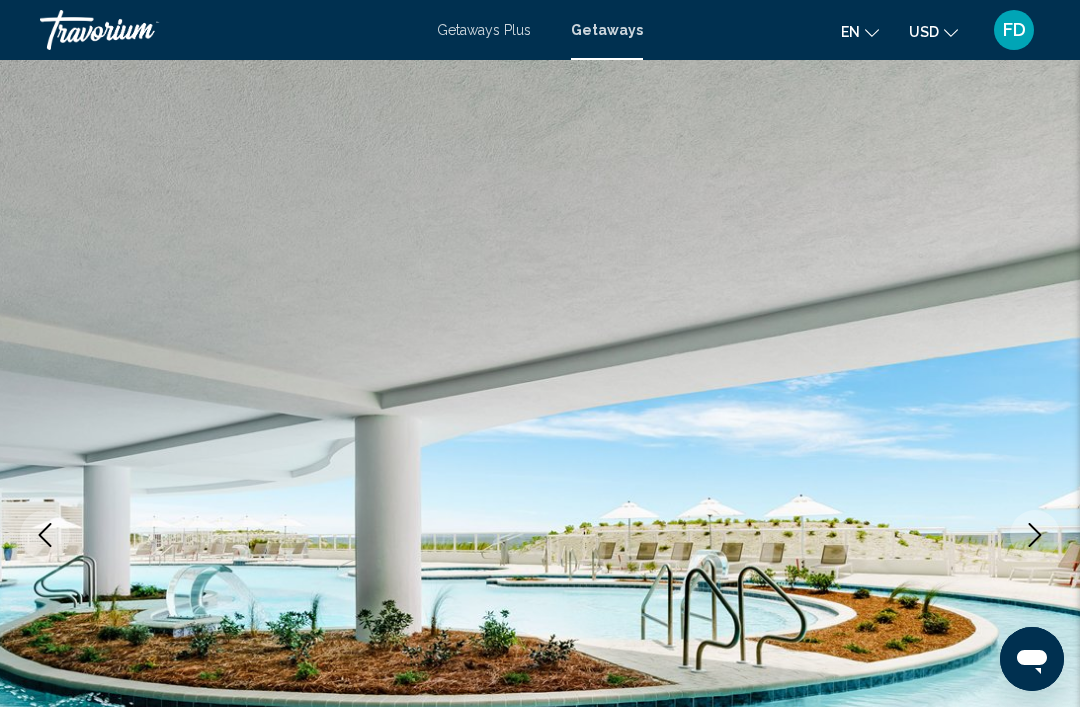 click 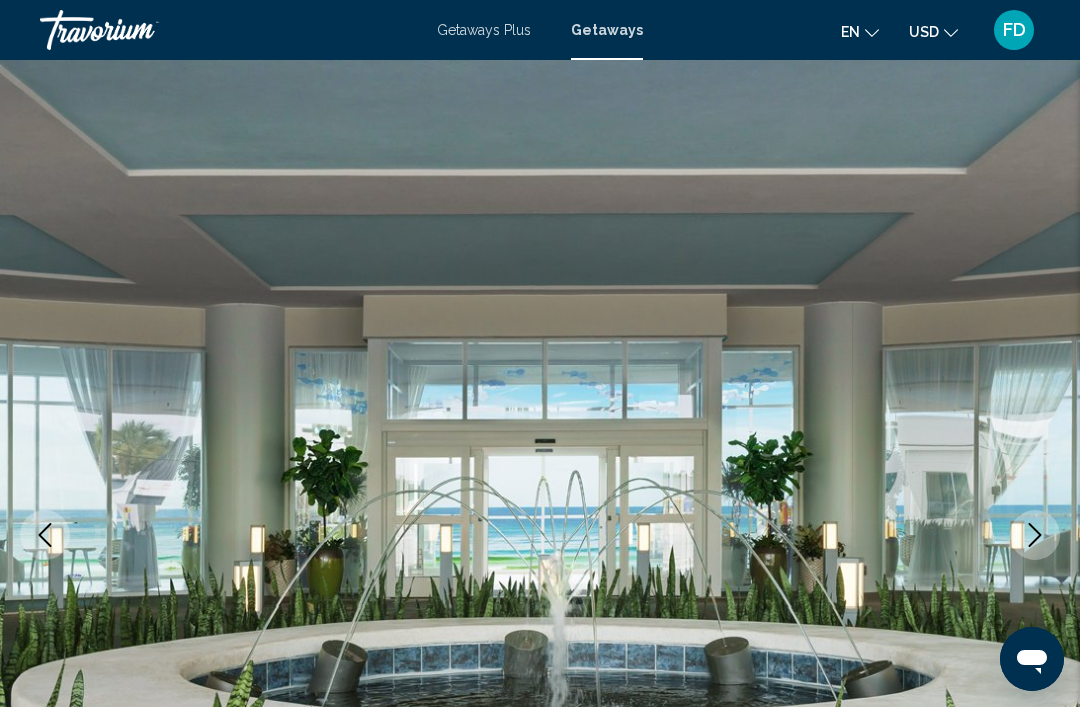 click 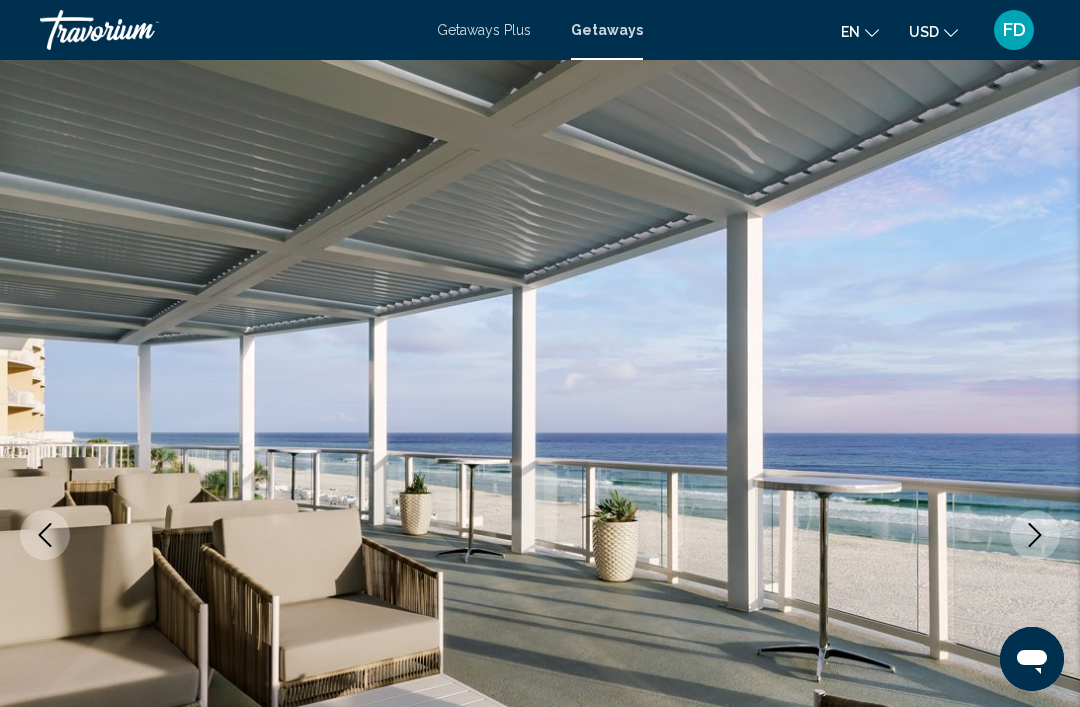 click at bounding box center (1035, 535) 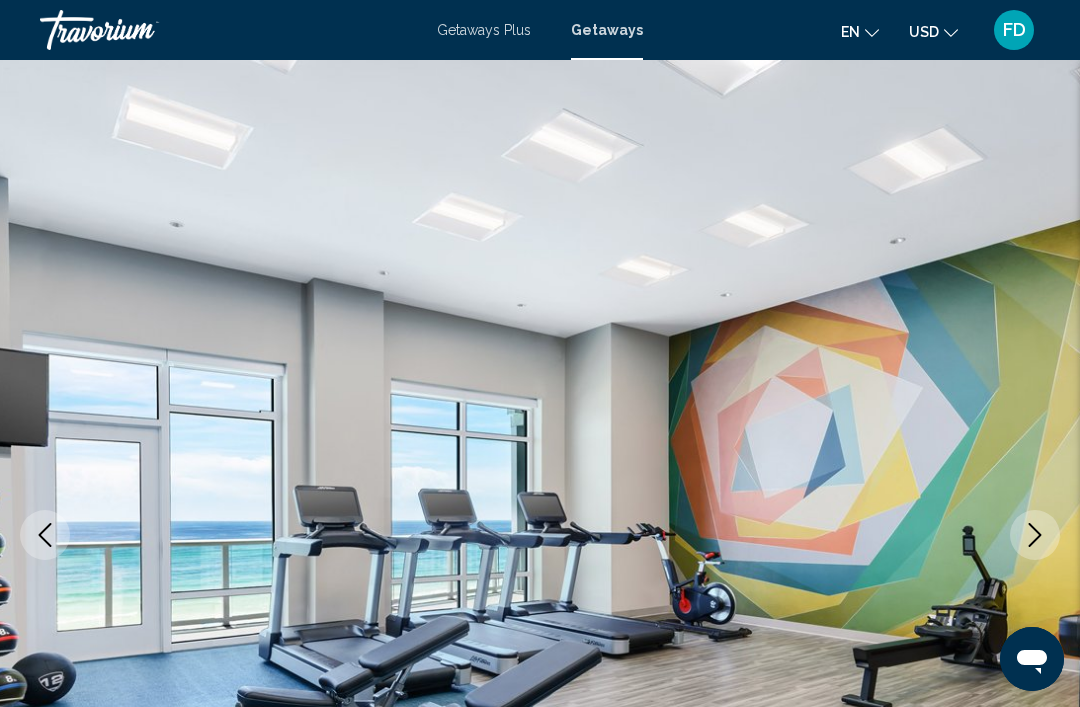 click at bounding box center [1035, 535] 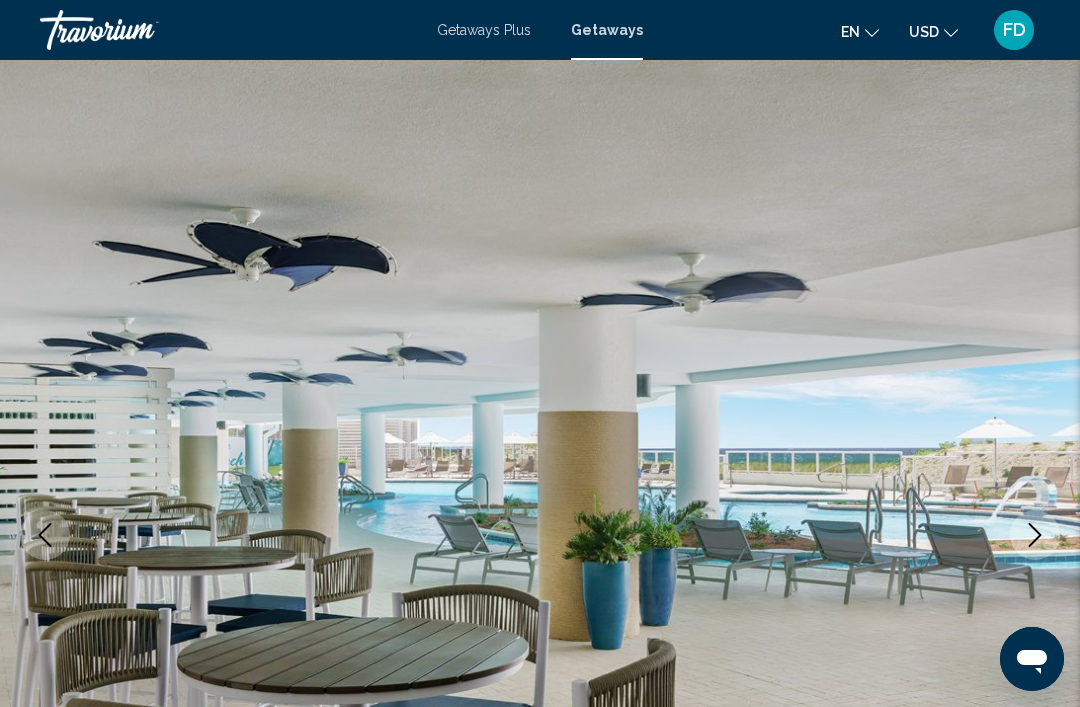 click 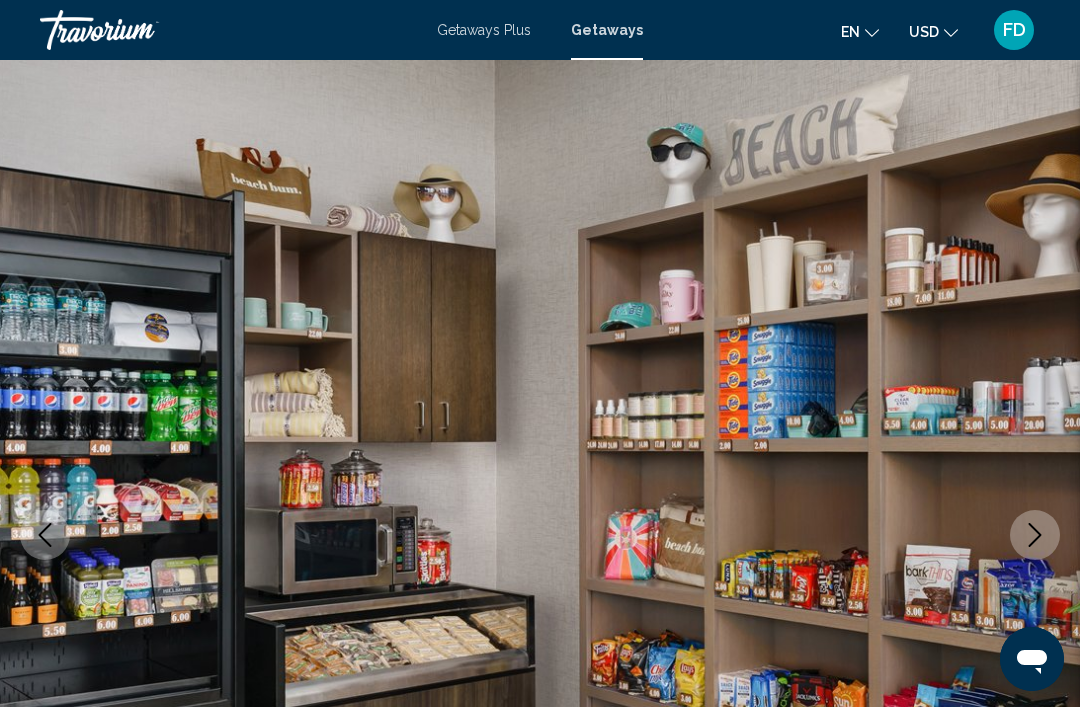click 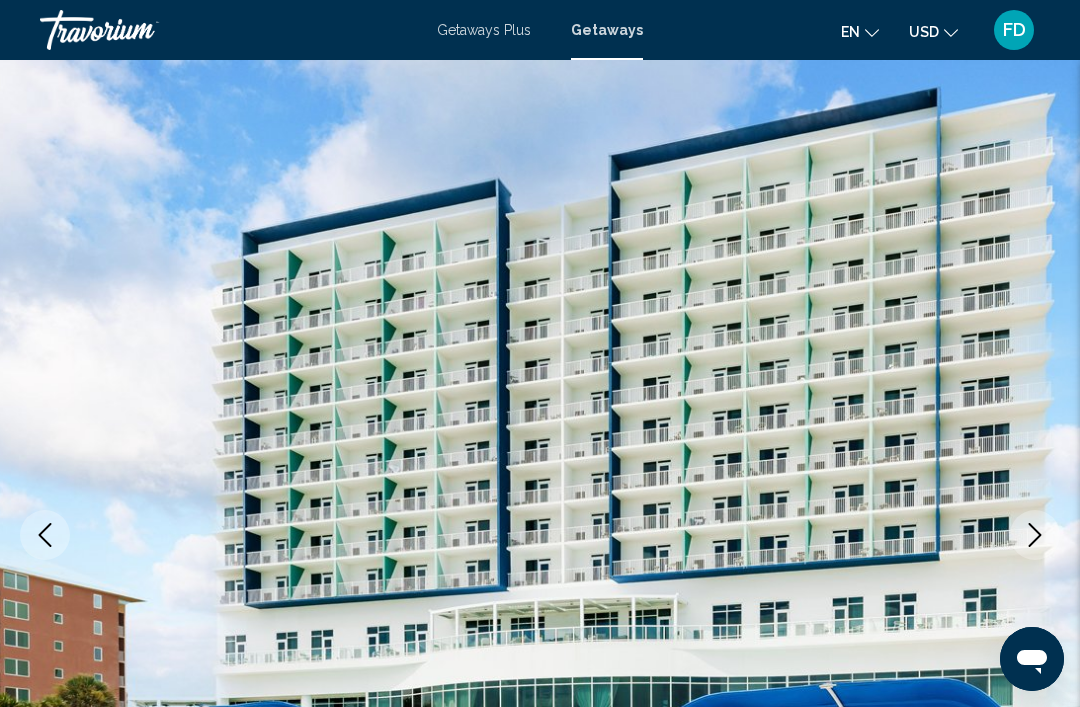 click 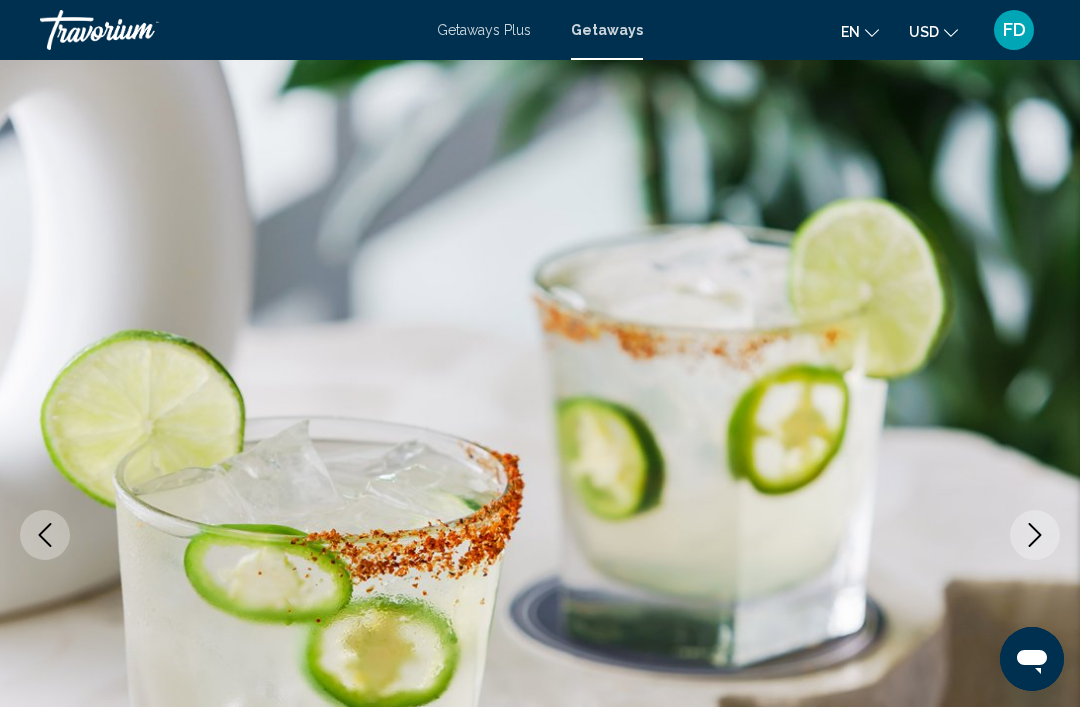 click 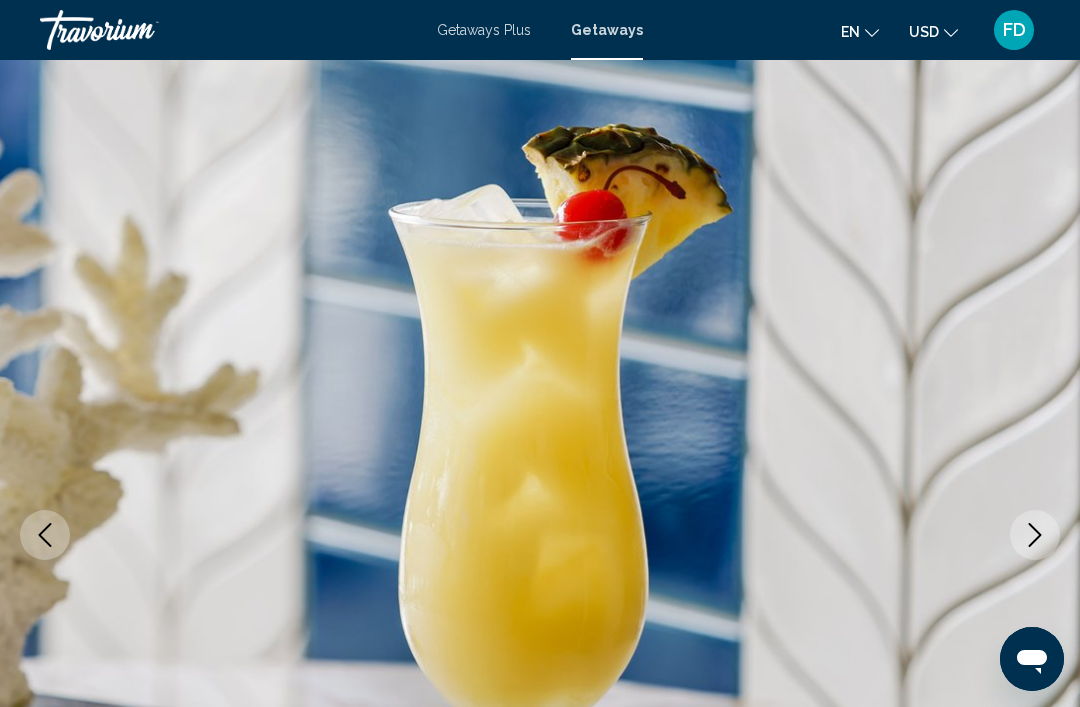 click 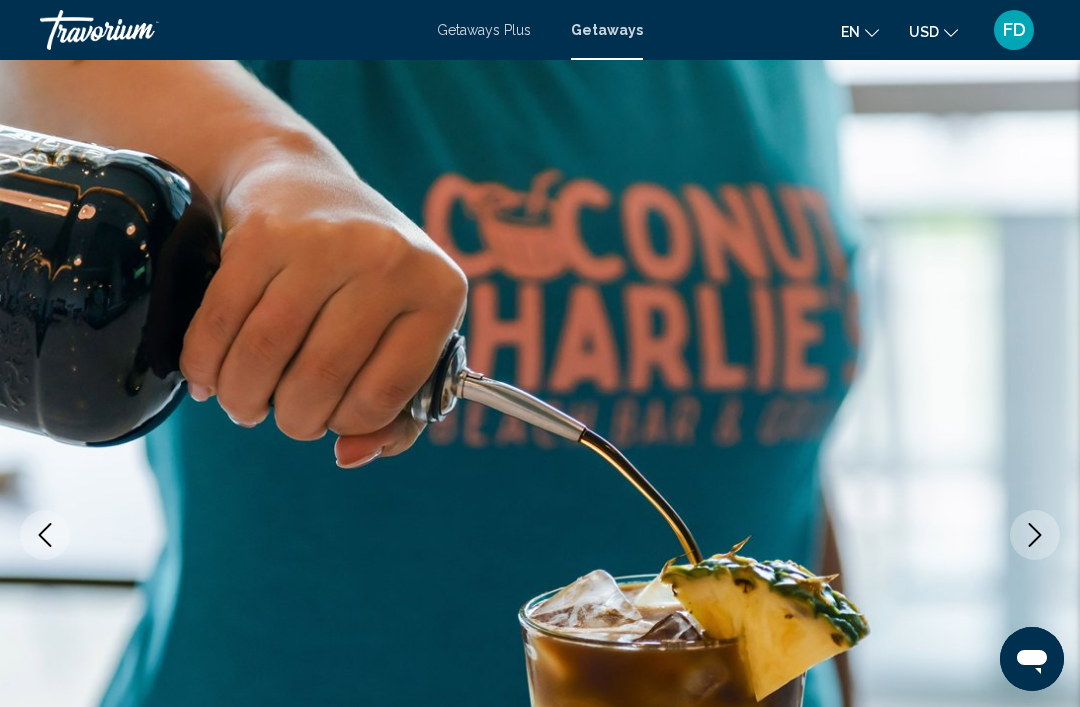 click at bounding box center [1035, 535] 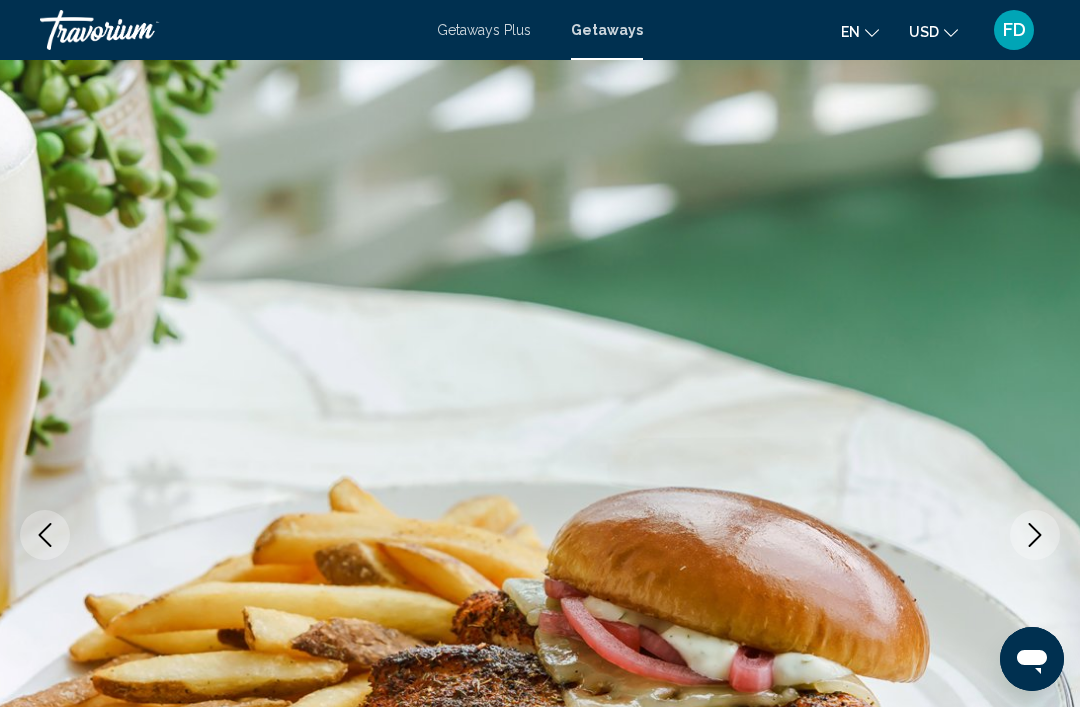 click at bounding box center [1035, 535] 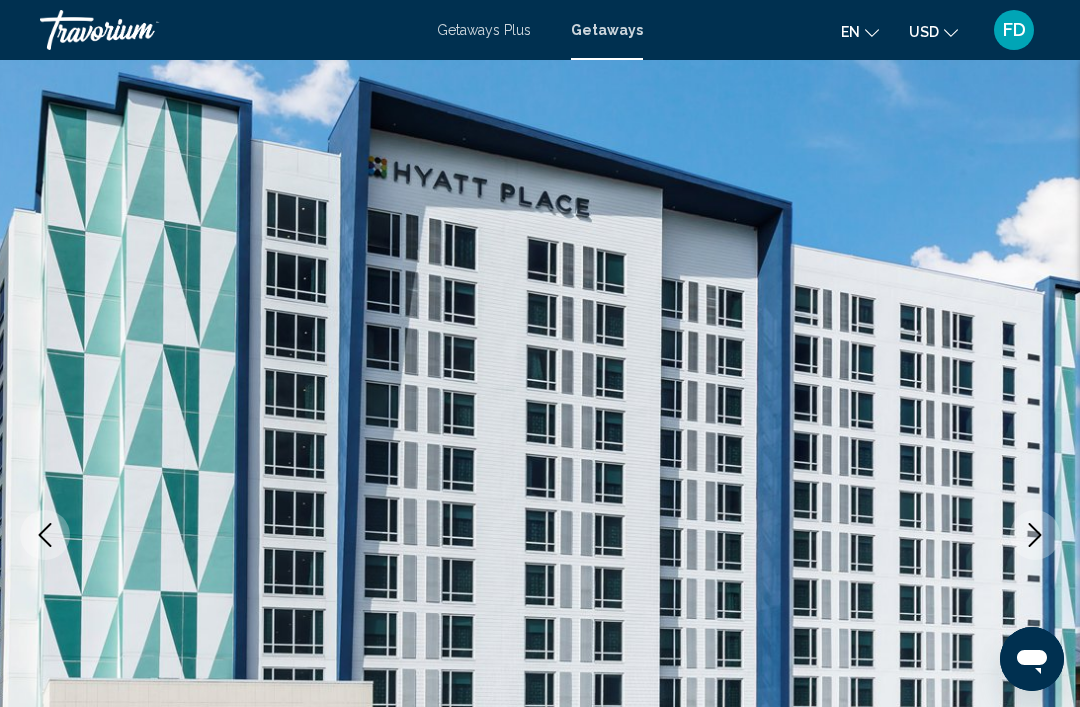 click at bounding box center [1035, 535] 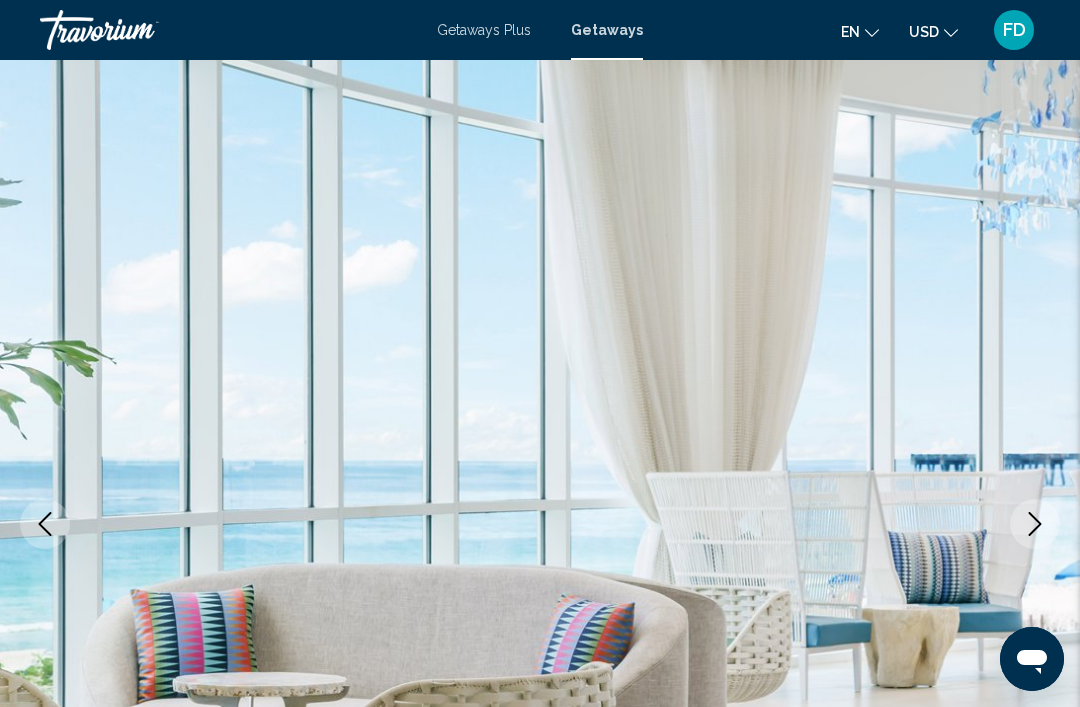 scroll, scrollTop: 0, scrollLeft: 0, axis: both 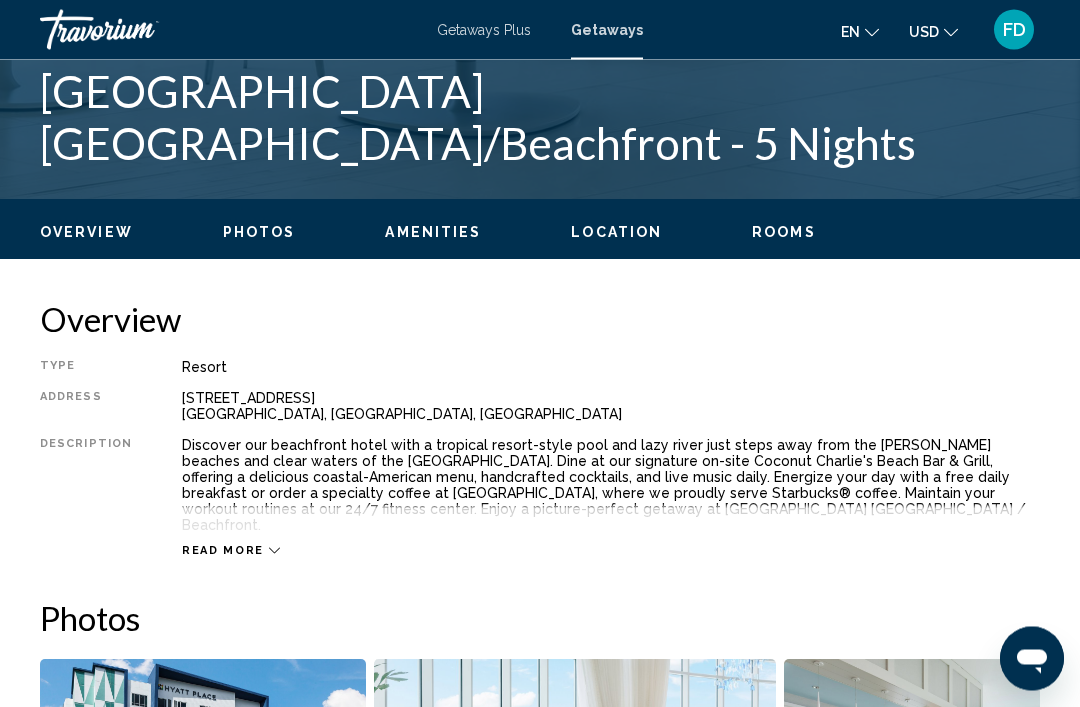 click on "Read more" at bounding box center (223, 551) 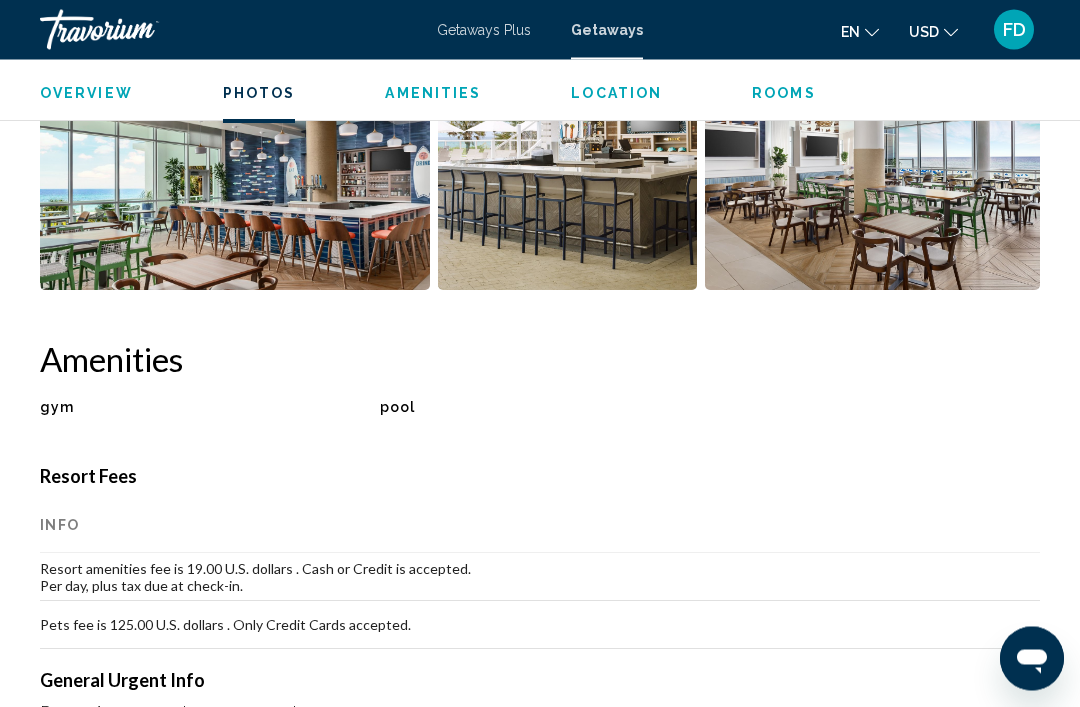 scroll, scrollTop: 1691, scrollLeft: 0, axis: vertical 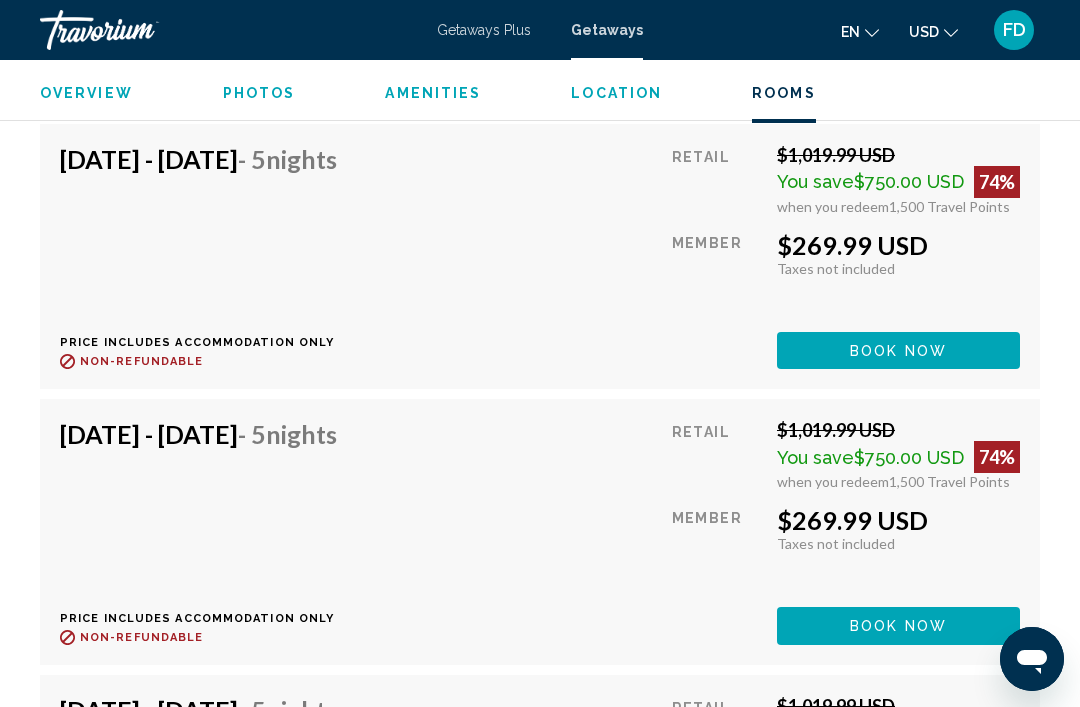 click on "Book now" at bounding box center [898, -4331] 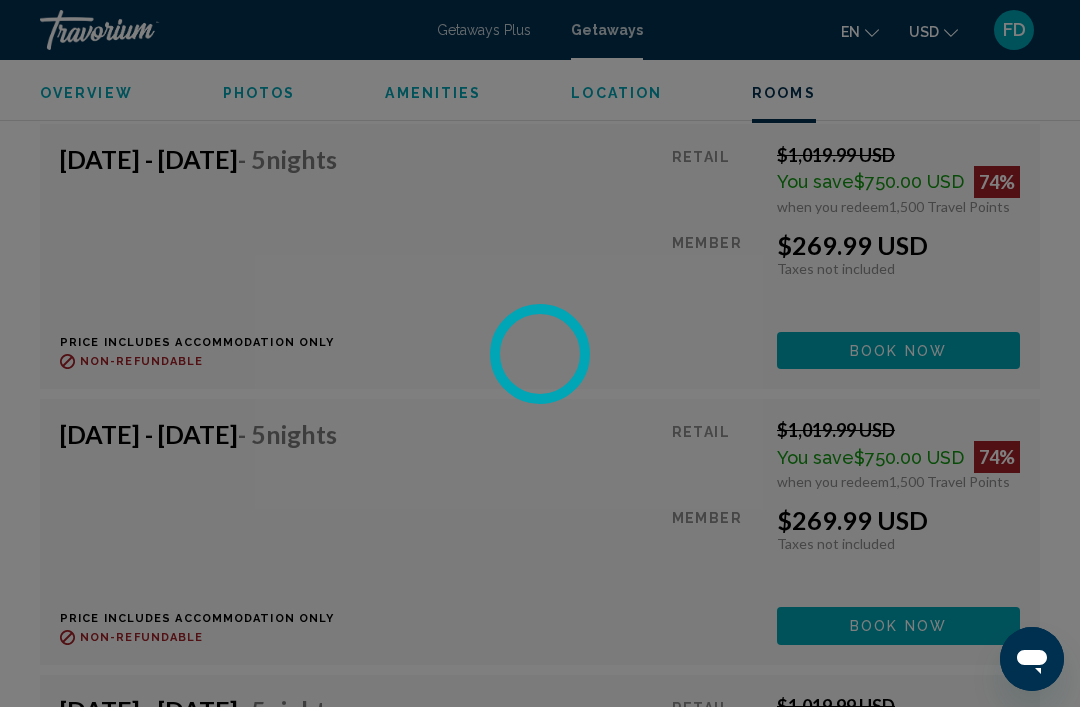 scroll, scrollTop: 0, scrollLeft: 0, axis: both 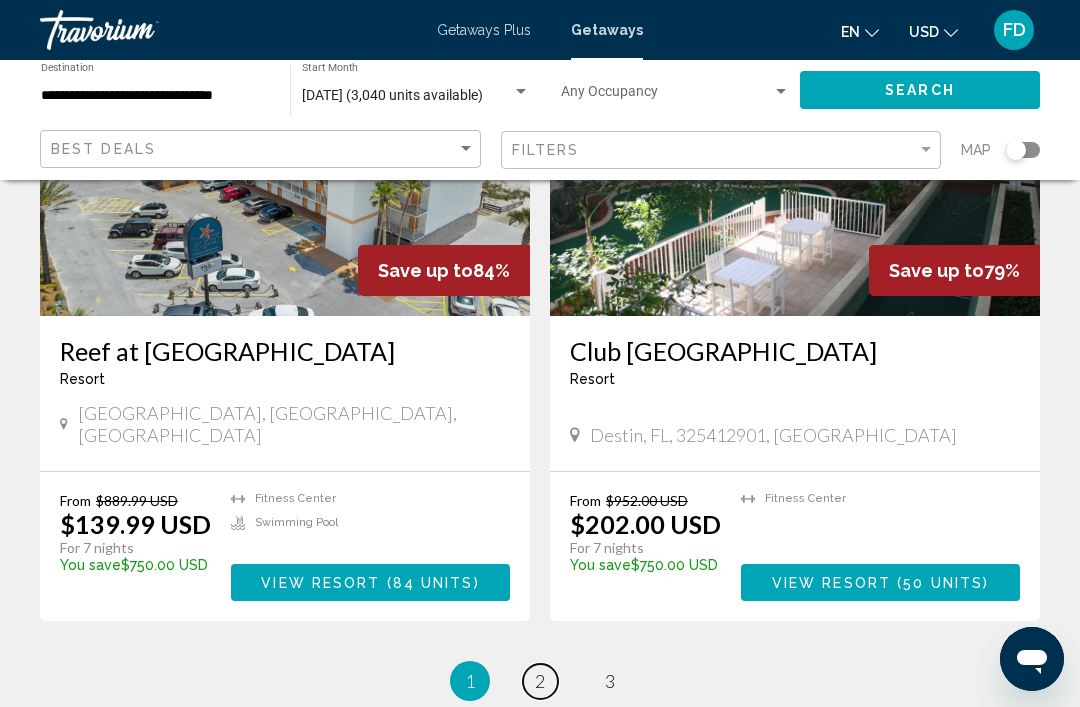 click on "page  2" at bounding box center [540, 681] 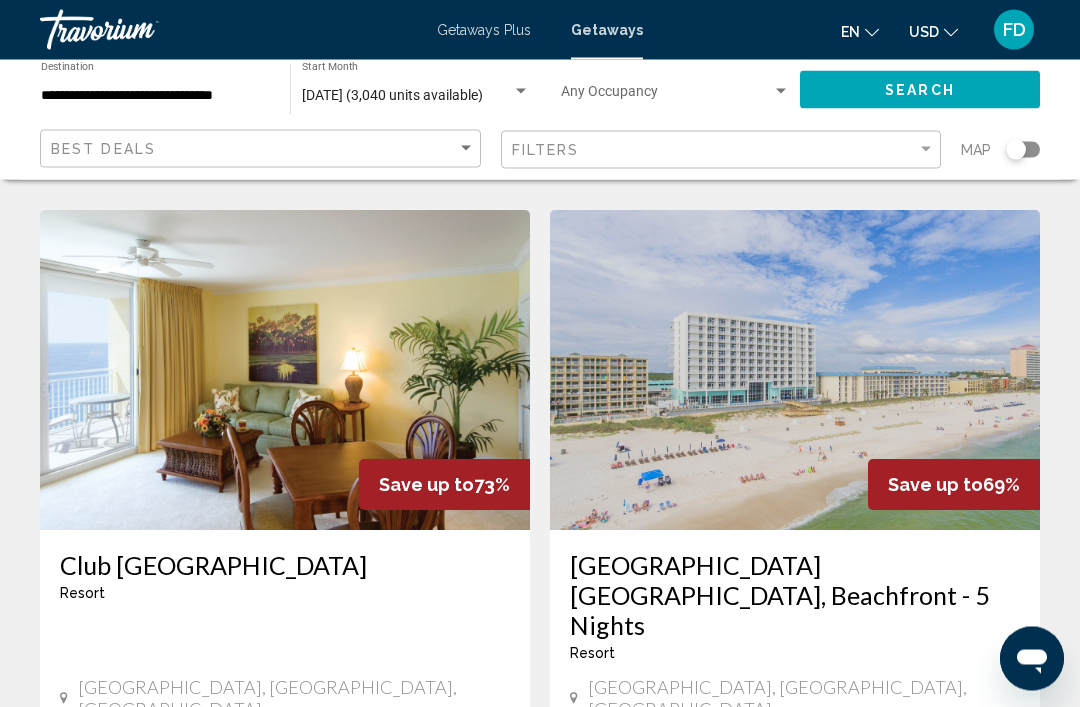 scroll, scrollTop: 2175, scrollLeft: 0, axis: vertical 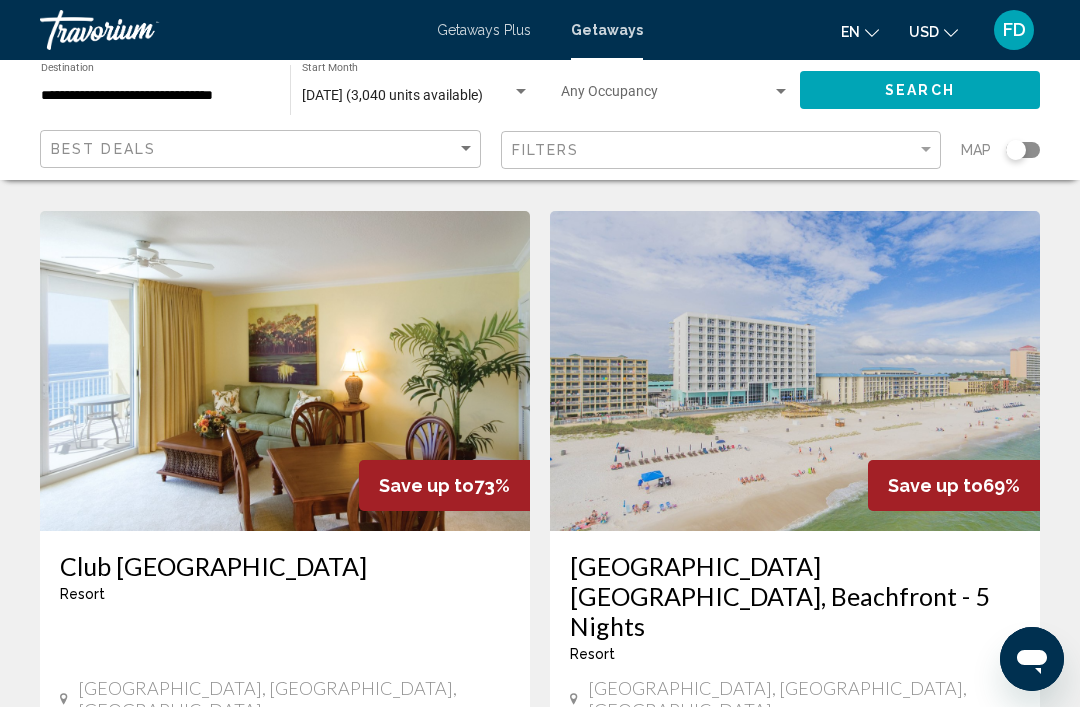 click at bounding box center [795, 371] 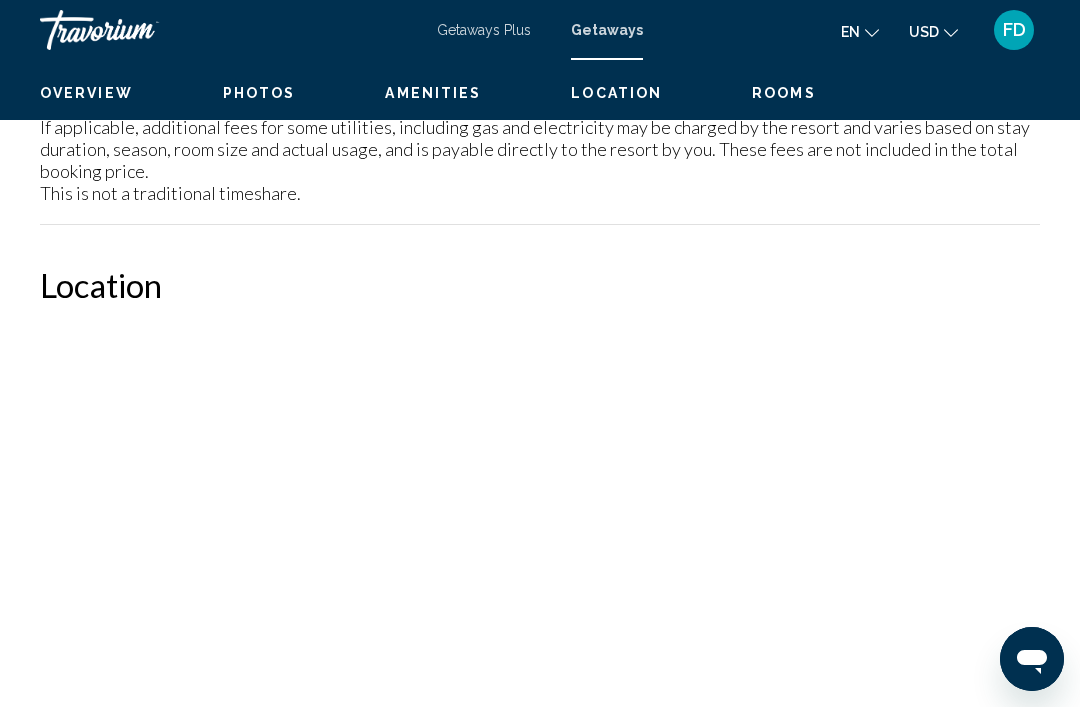 scroll, scrollTop: 0, scrollLeft: 0, axis: both 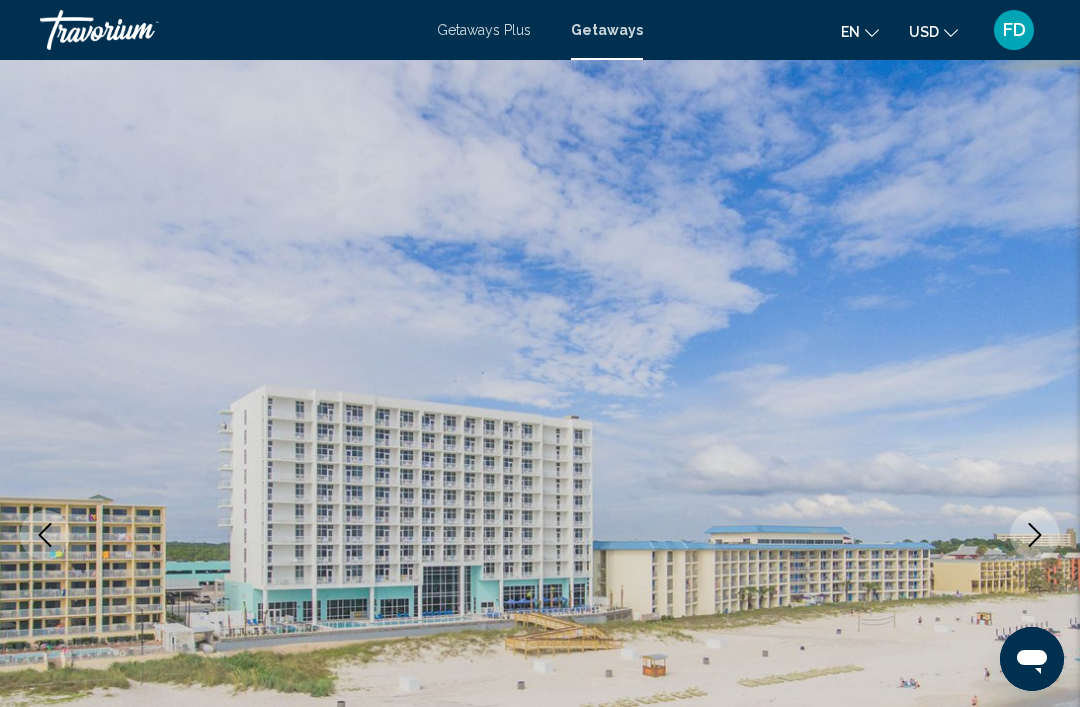 click at bounding box center [1035, 535] 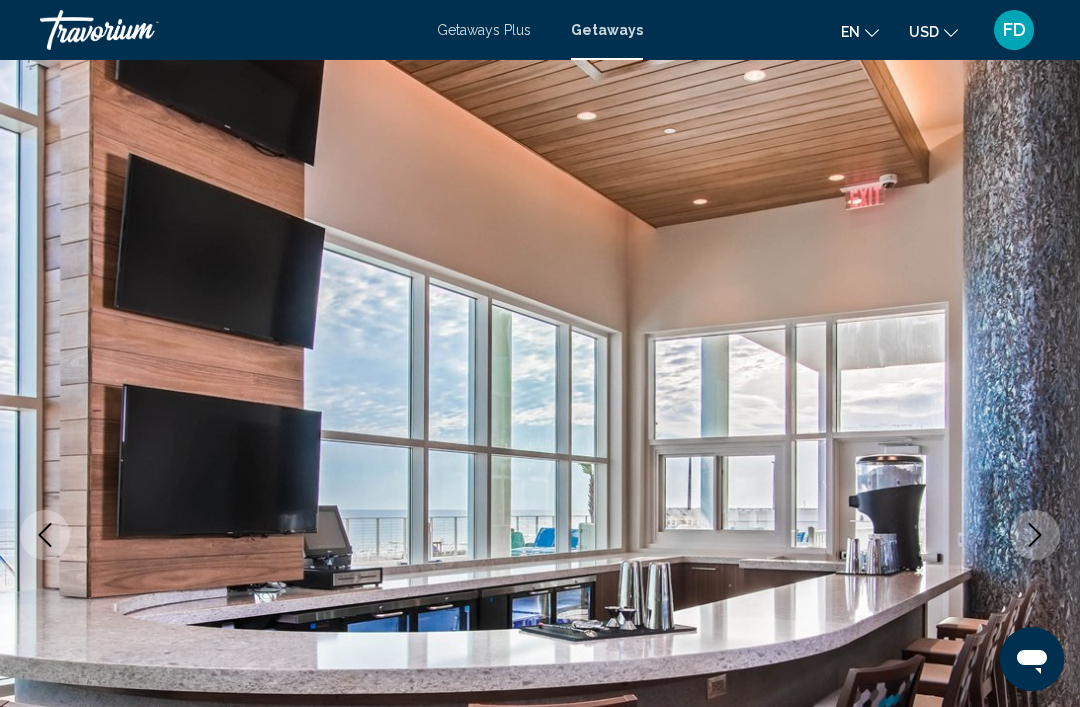 click at bounding box center (540, 535) 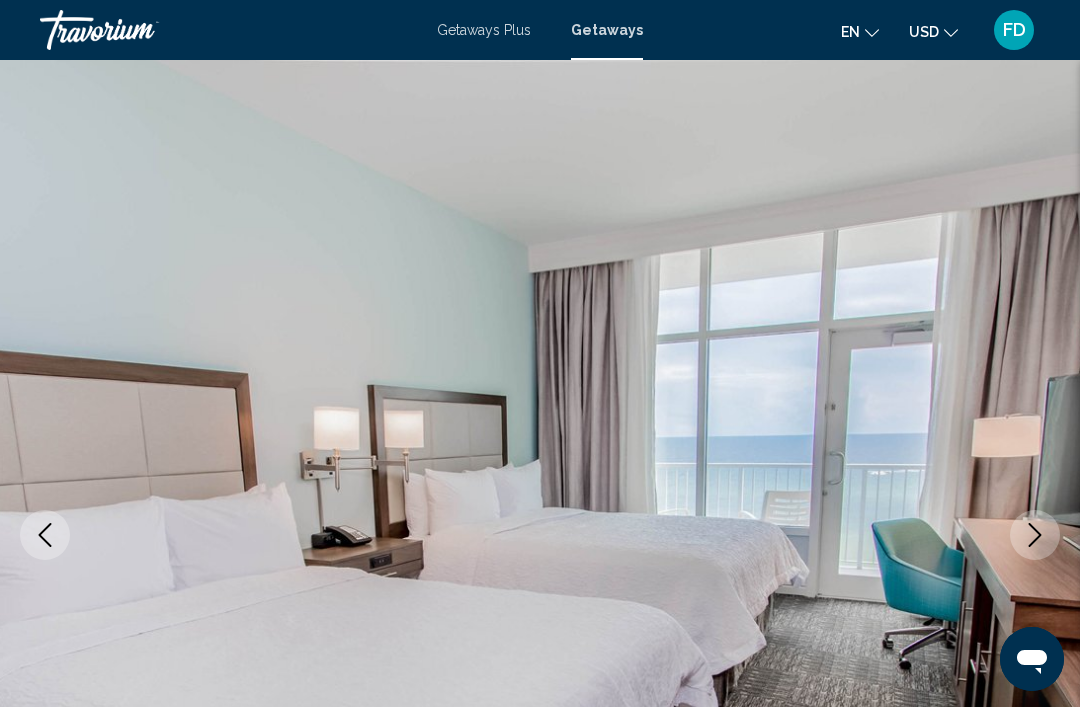 click at bounding box center [1035, 535] 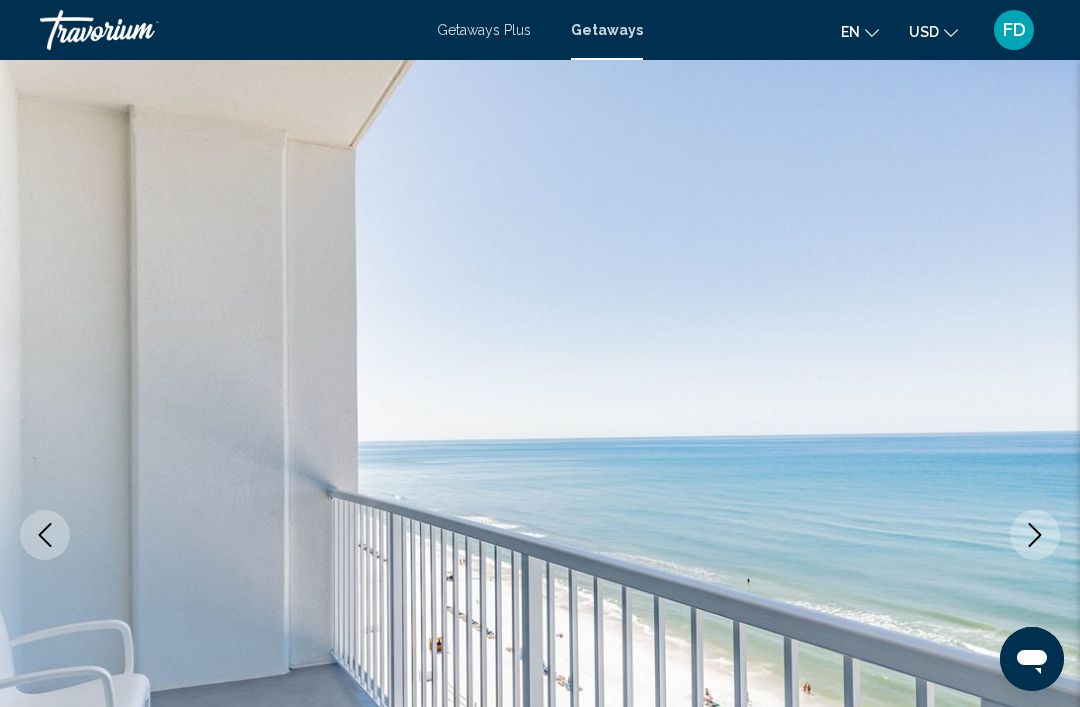 click at bounding box center [1035, 535] 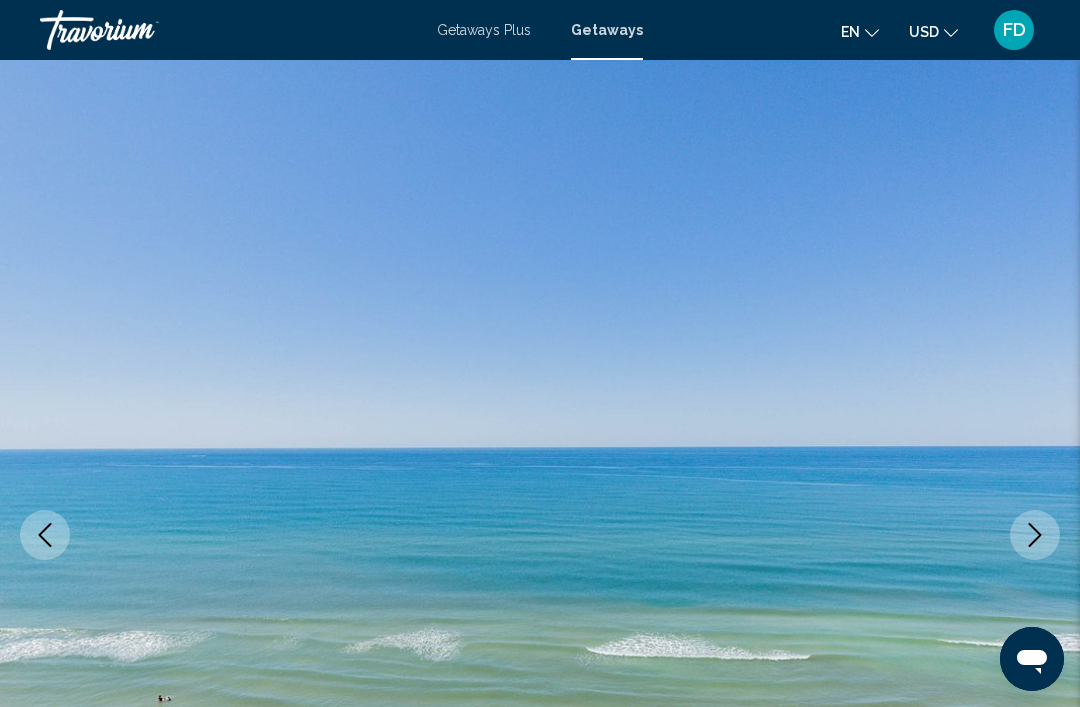 click 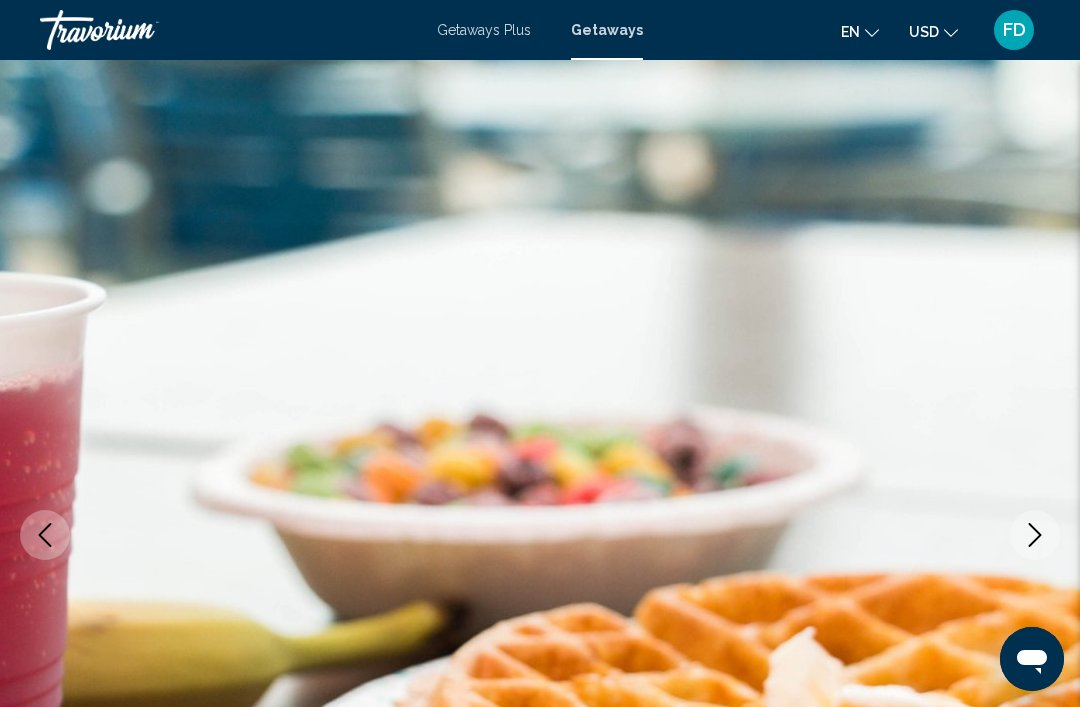 click at bounding box center (1035, 535) 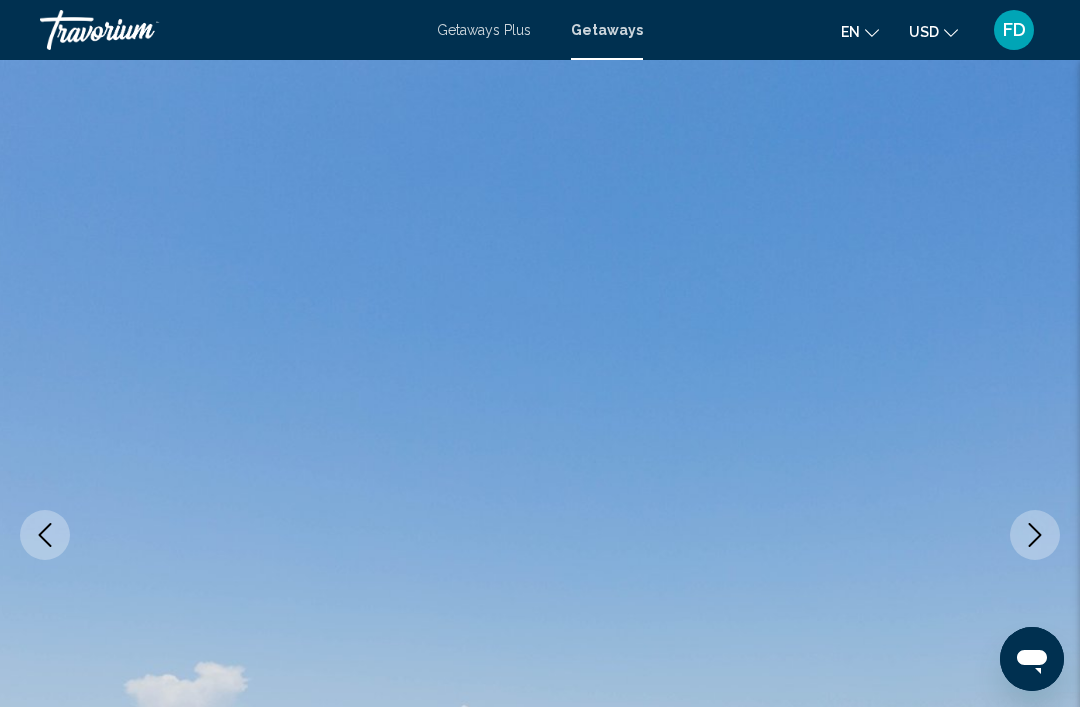 click at bounding box center [1035, 535] 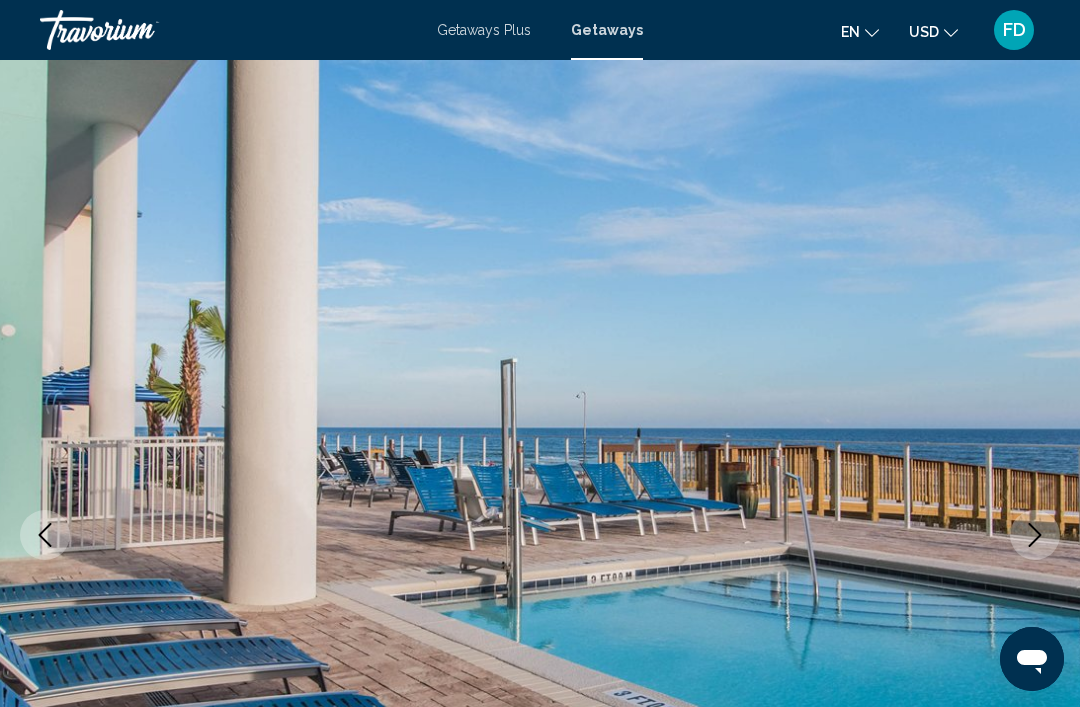 click at bounding box center [1035, 535] 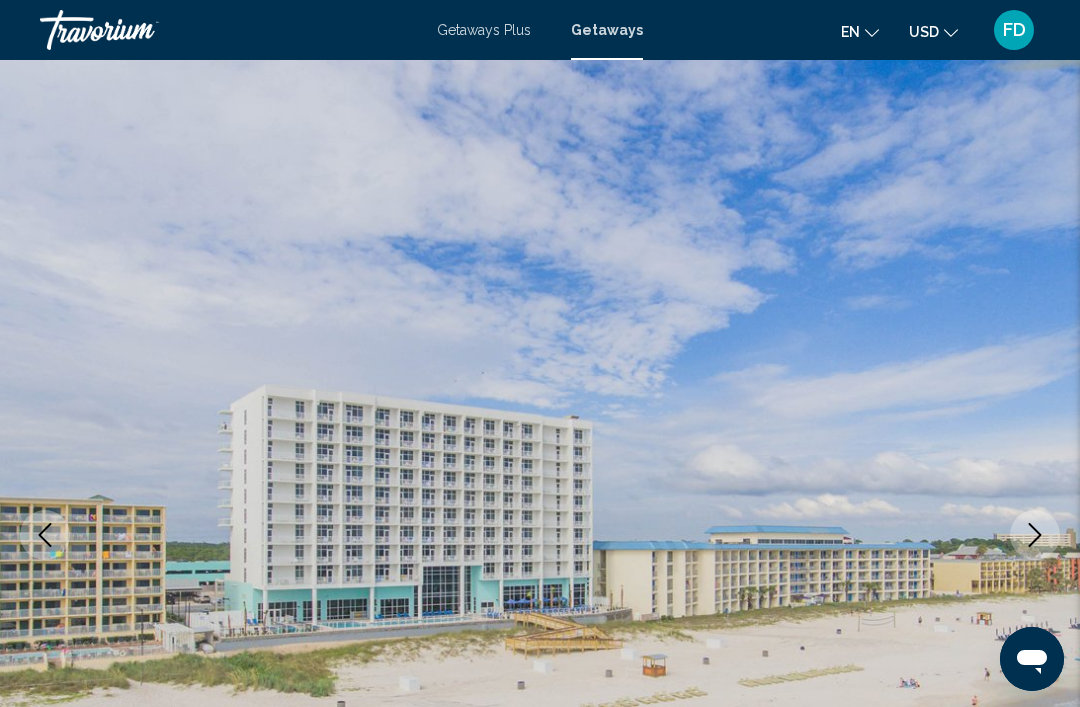 click at bounding box center [1035, 535] 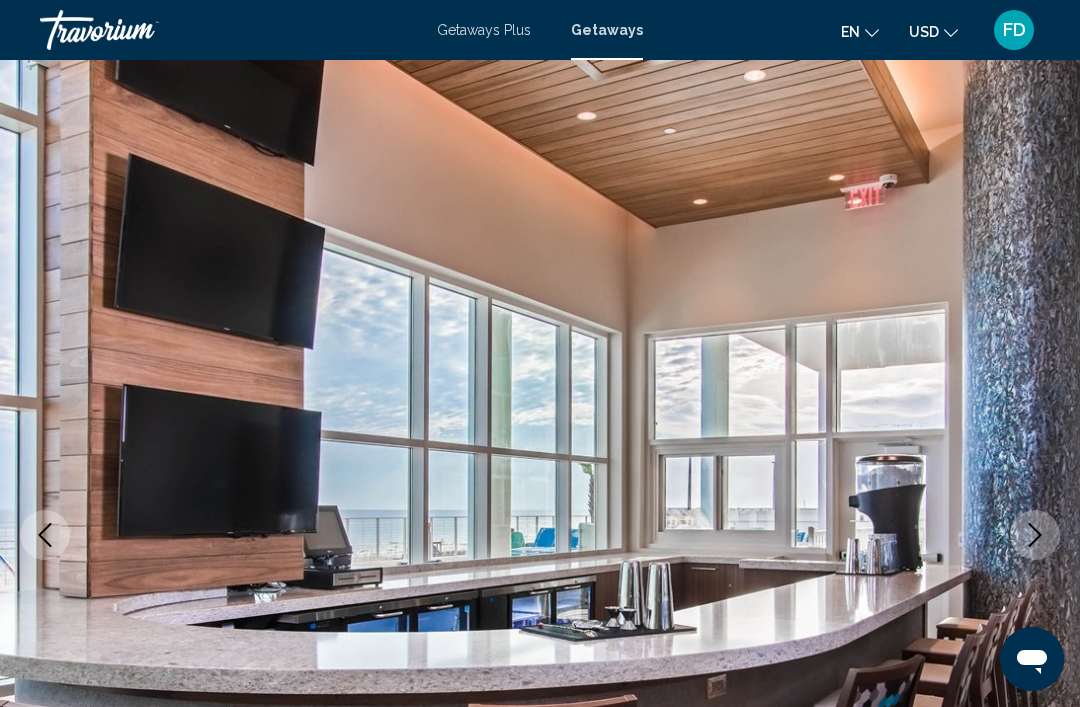 click at bounding box center (1035, 535) 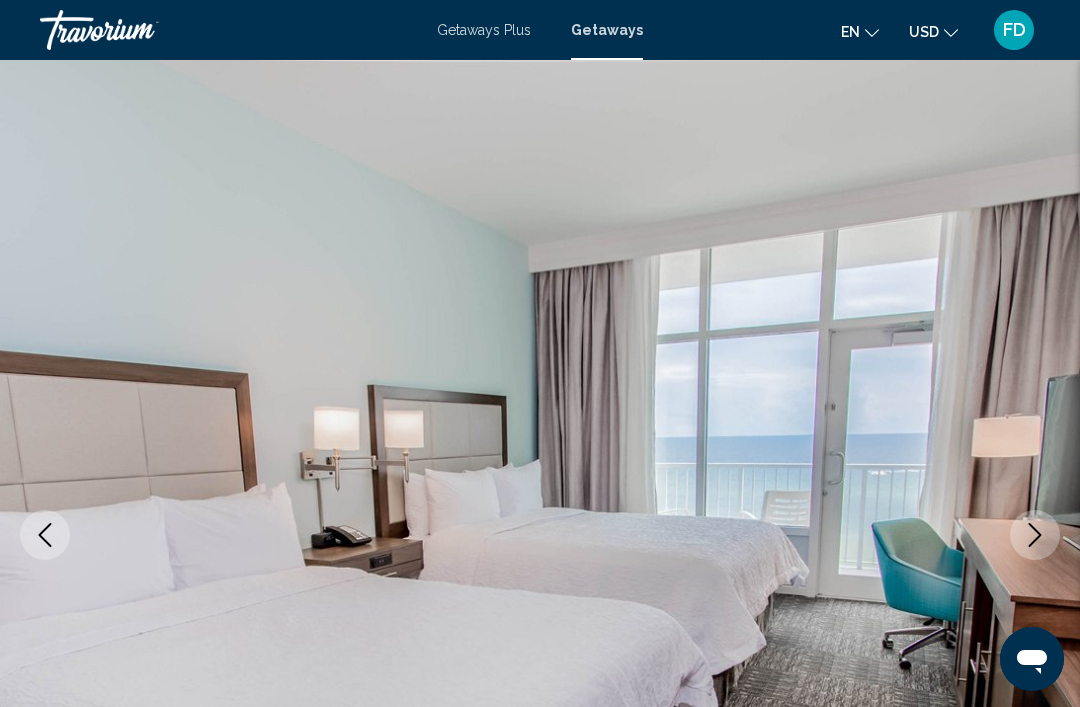 click at bounding box center (540, 535) 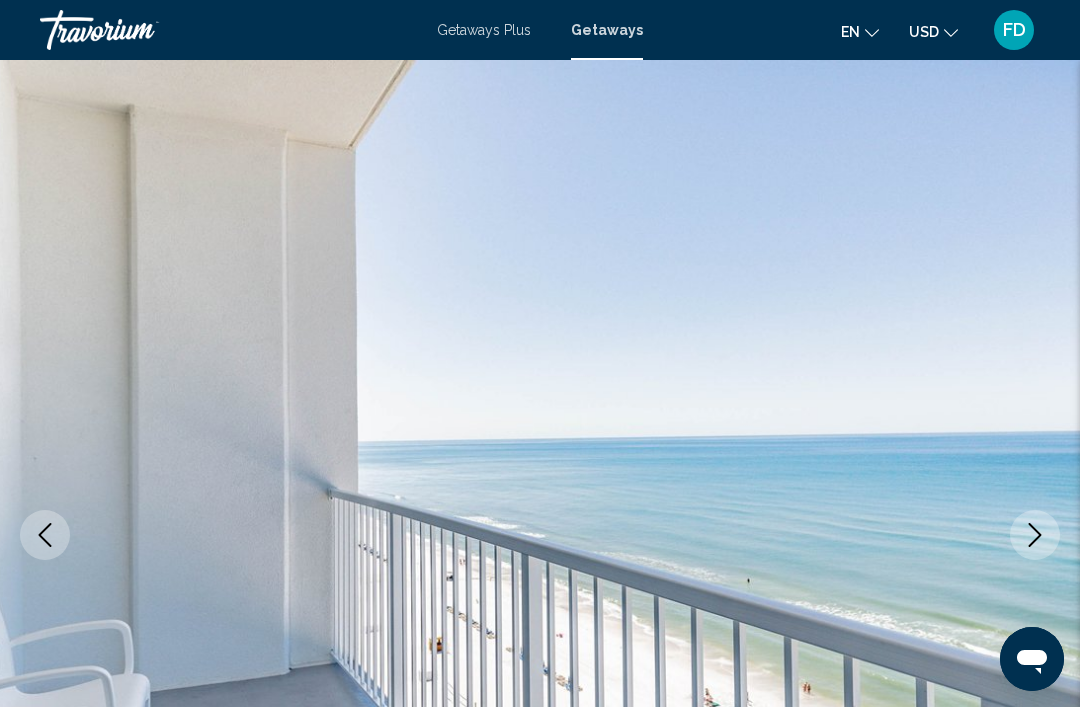click at bounding box center (1035, 535) 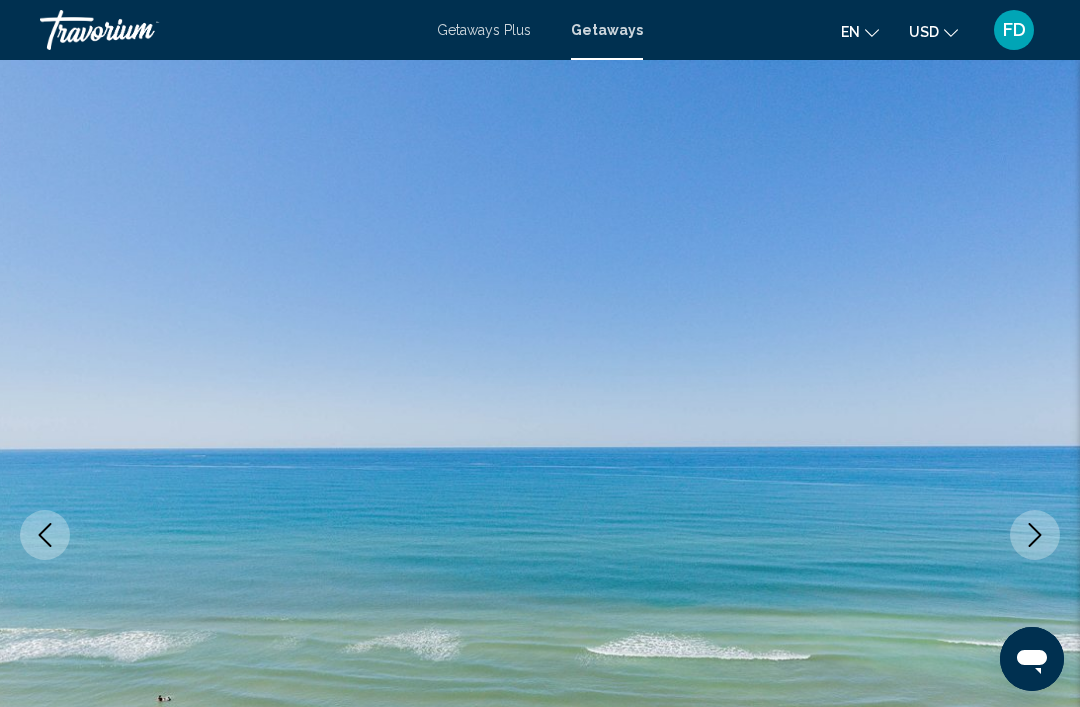 click at bounding box center [540, 535] 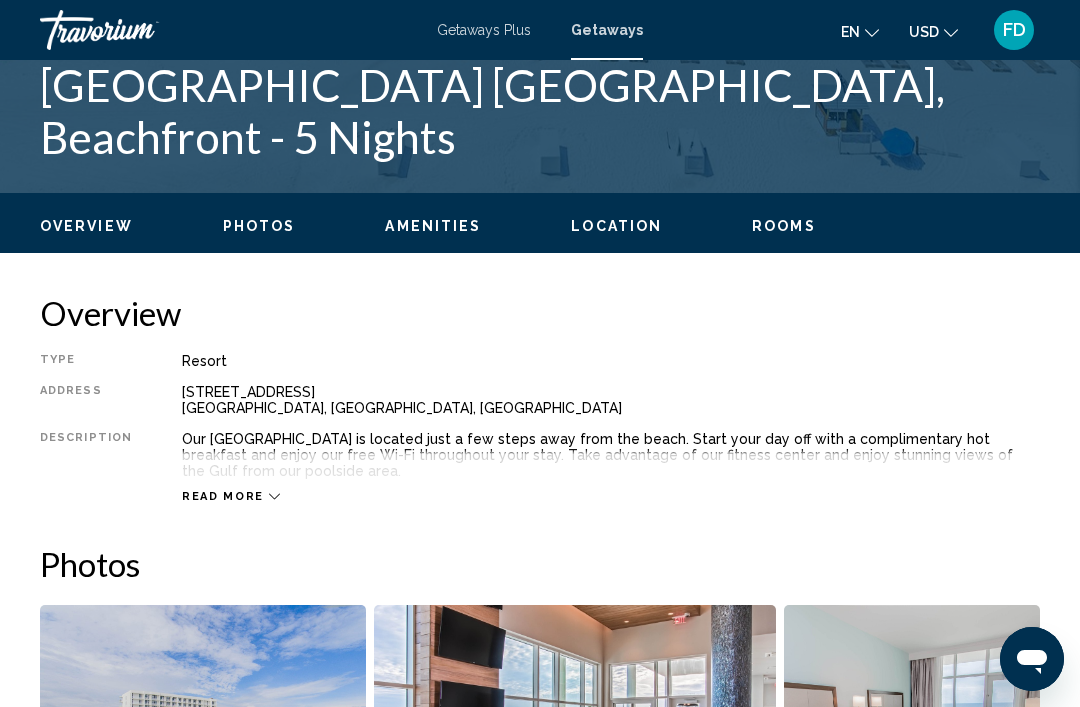 scroll, scrollTop: 829, scrollLeft: 0, axis: vertical 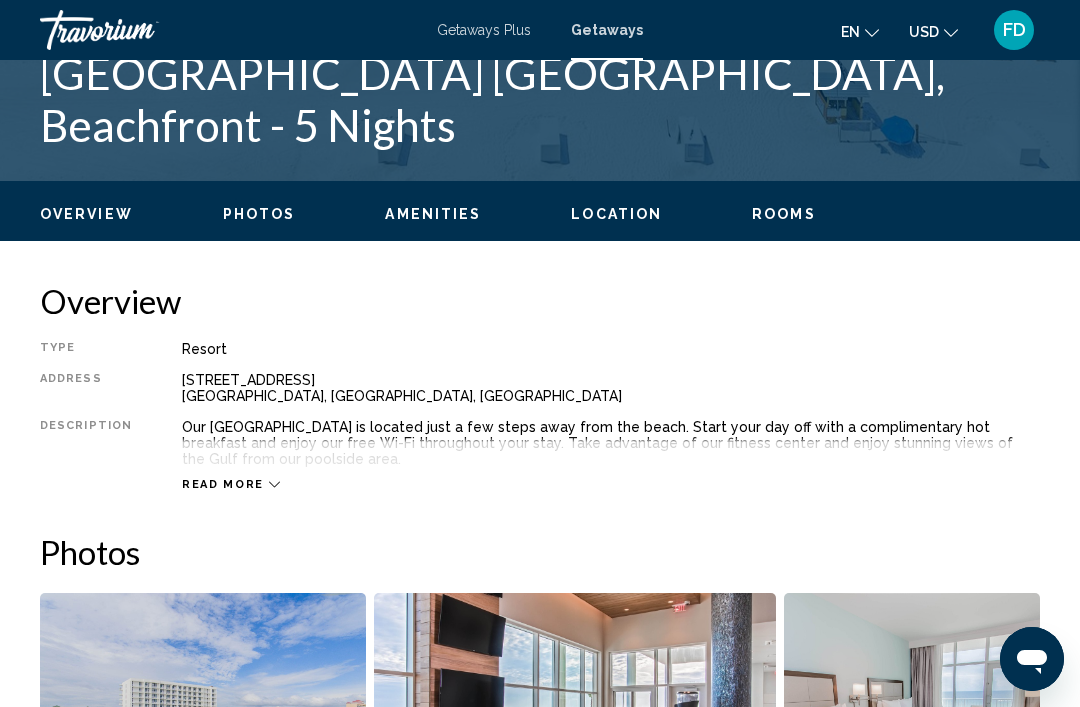 click on "Read more" at bounding box center [223, 484] 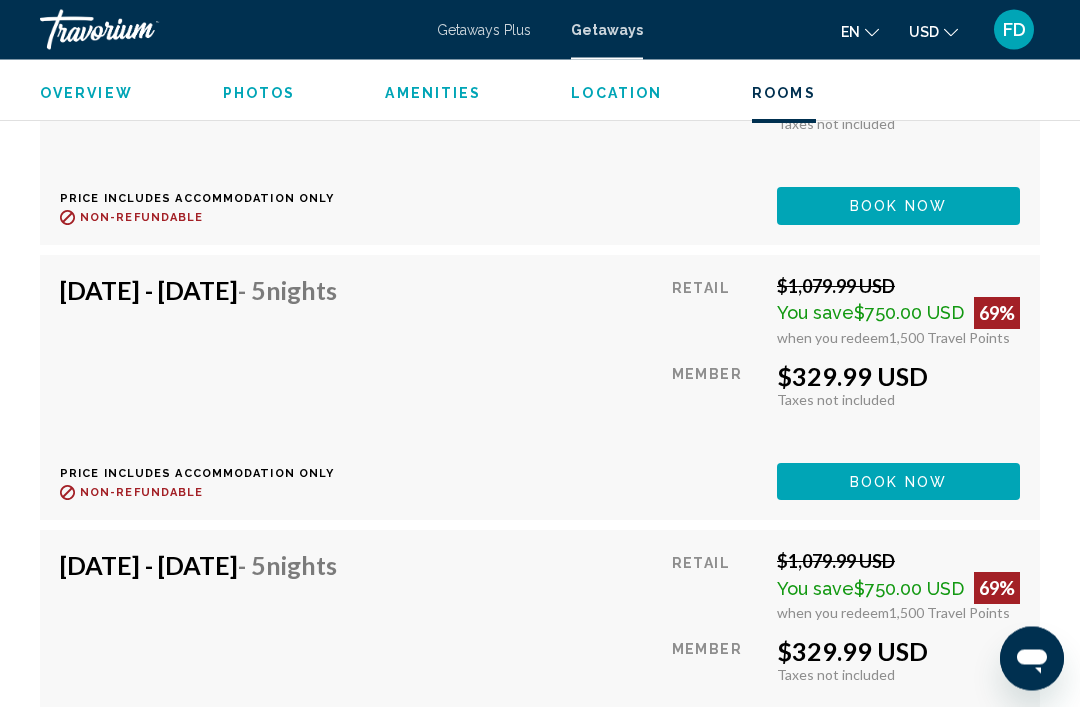 scroll, scrollTop: 9056, scrollLeft: 0, axis: vertical 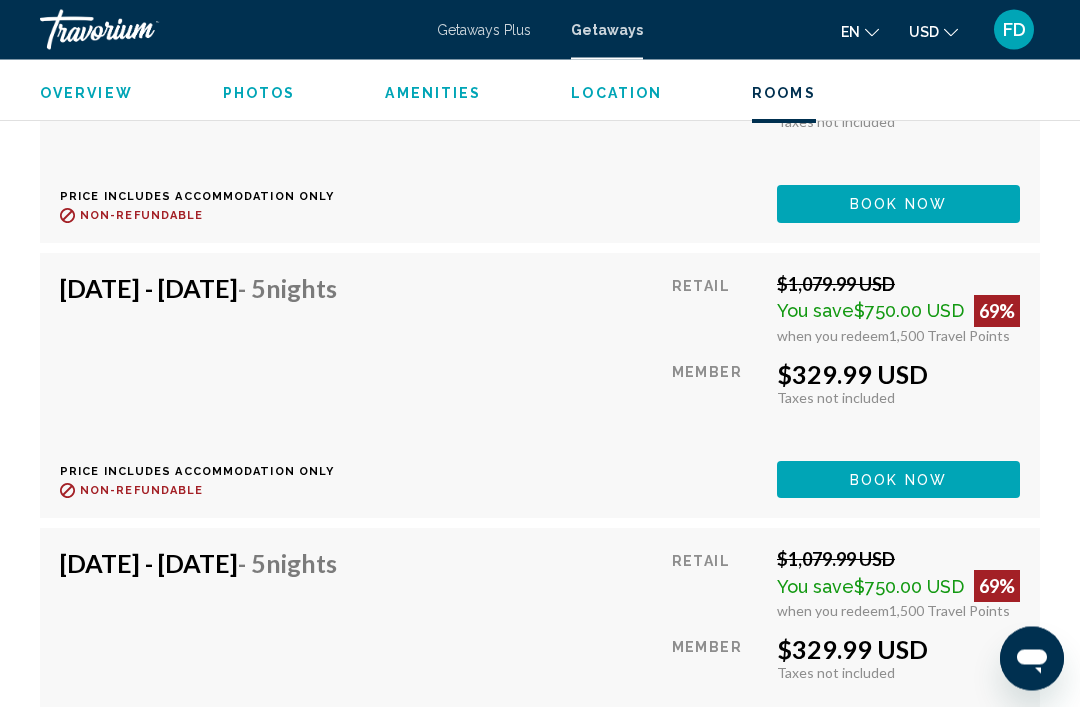 click on "Book now" at bounding box center (898, -5303) 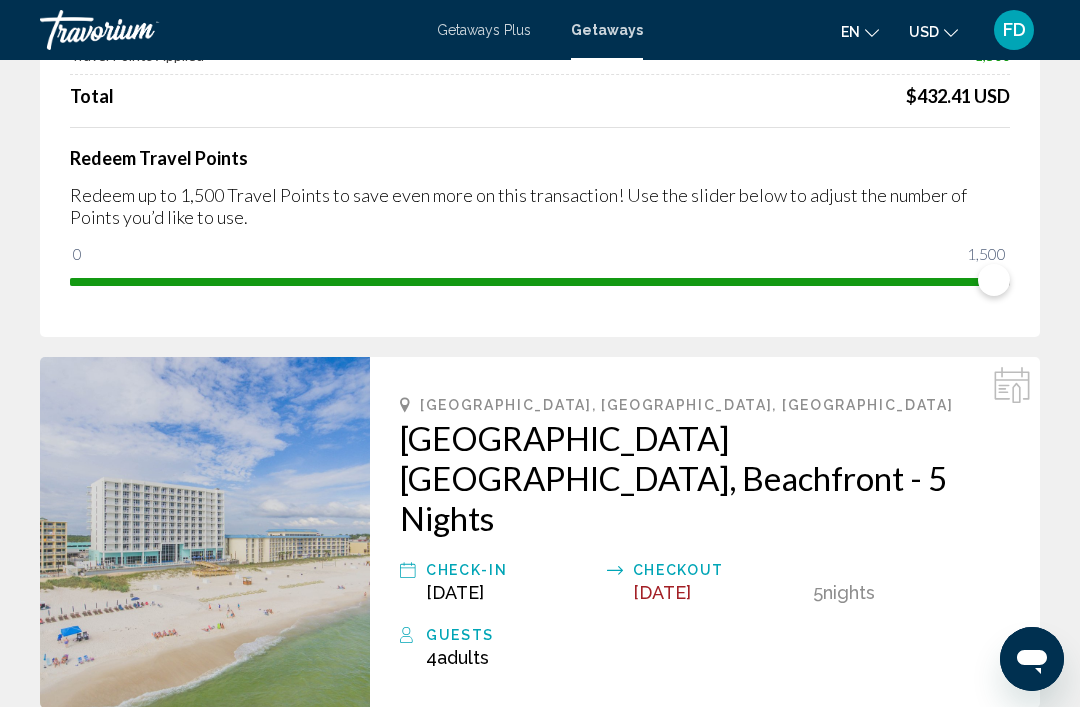 scroll, scrollTop: 281, scrollLeft: 0, axis: vertical 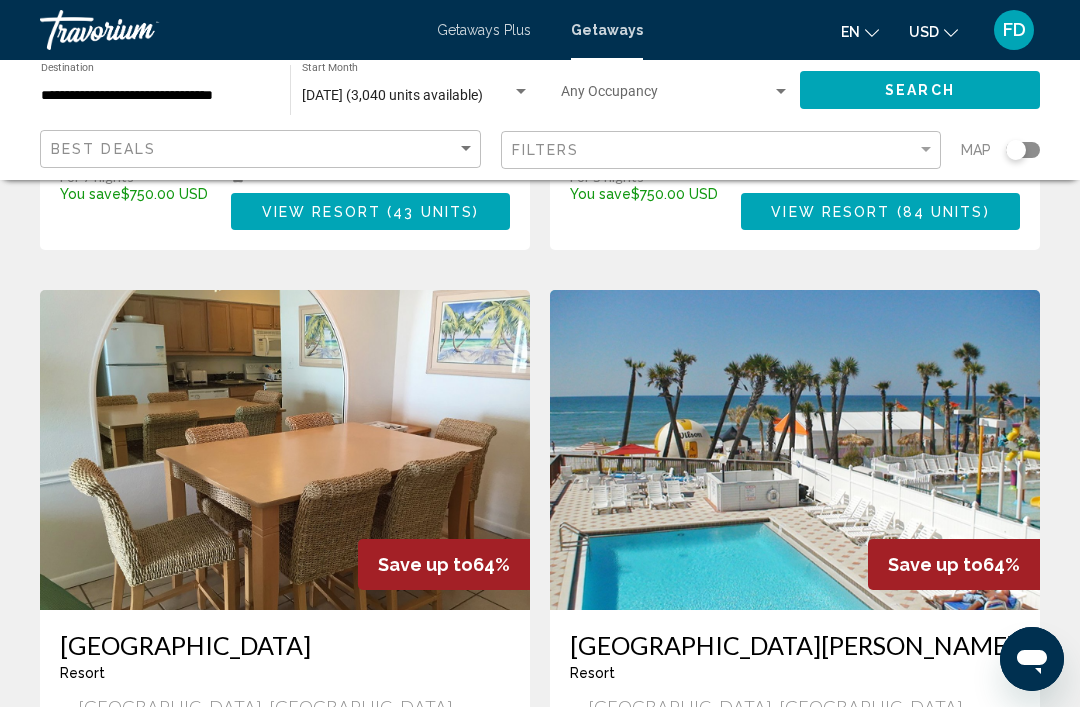click at bounding box center (285, 450) 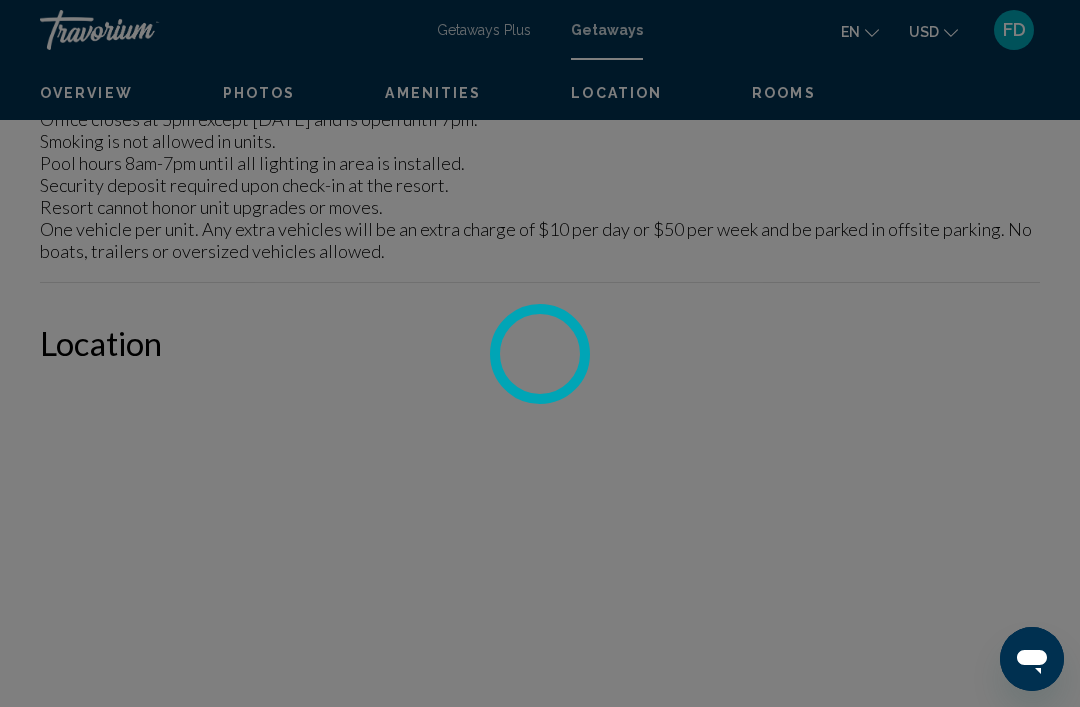 scroll, scrollTop: 0, scrollLeft: 0, axis: both 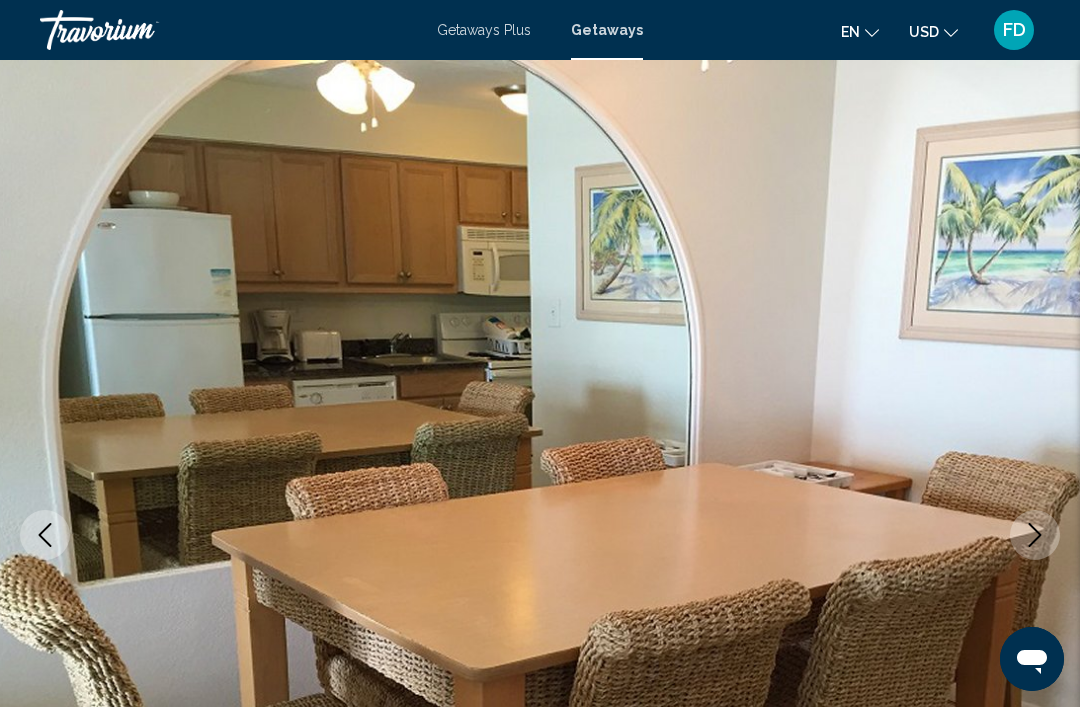 click at bounding box center [540, 535] 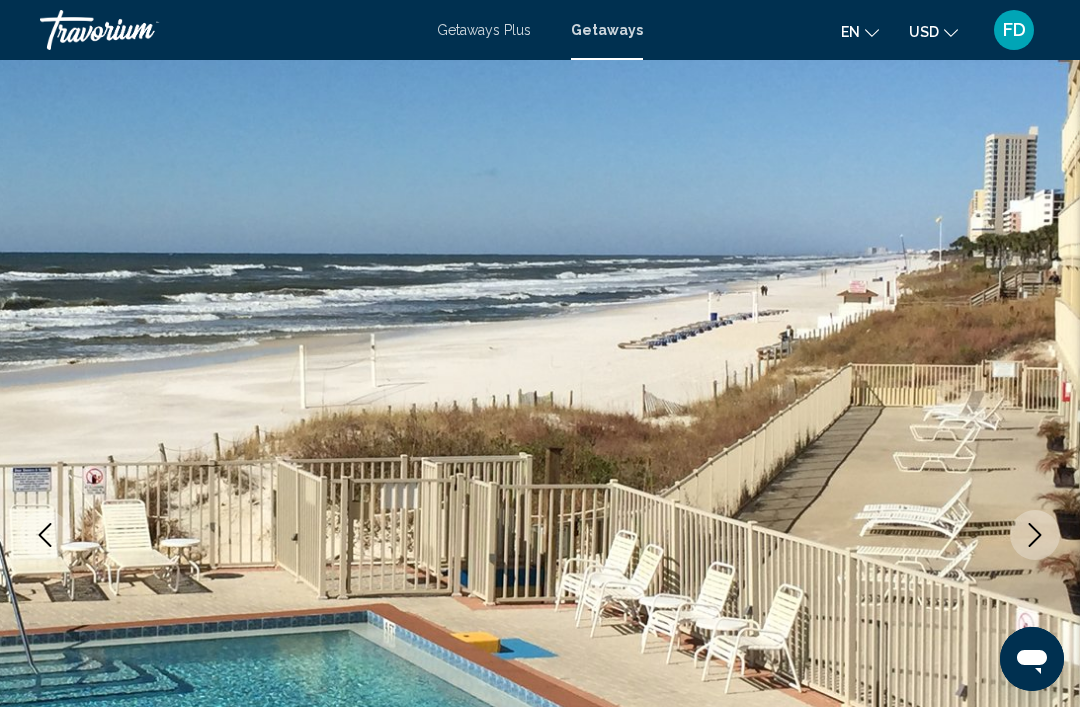 click 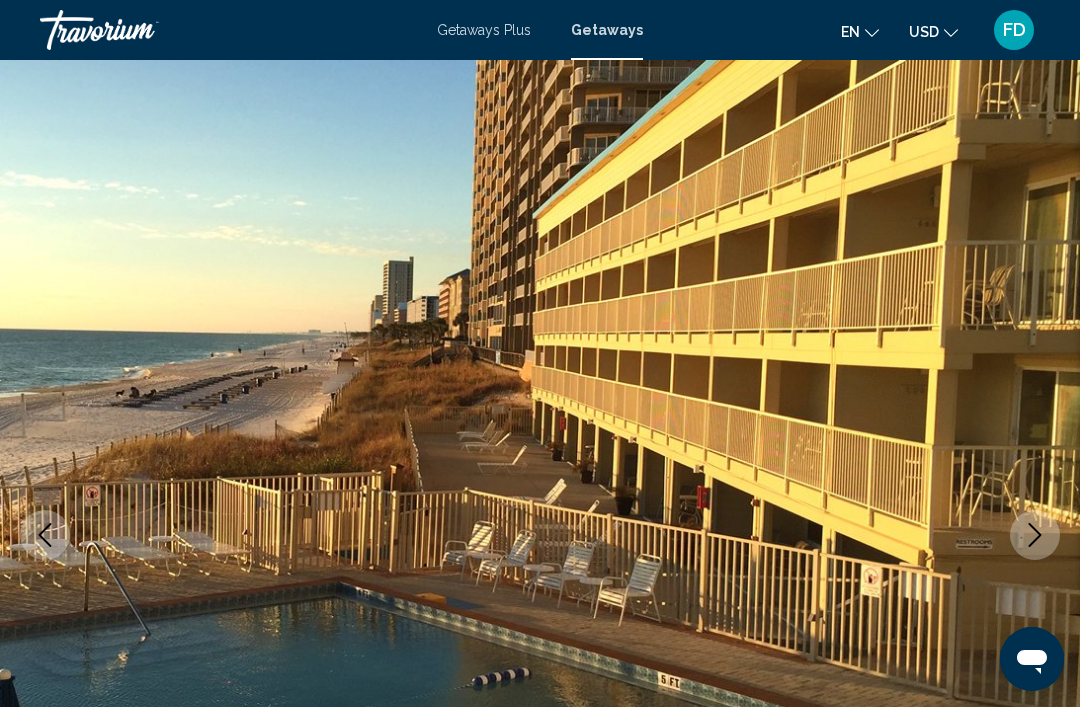 click 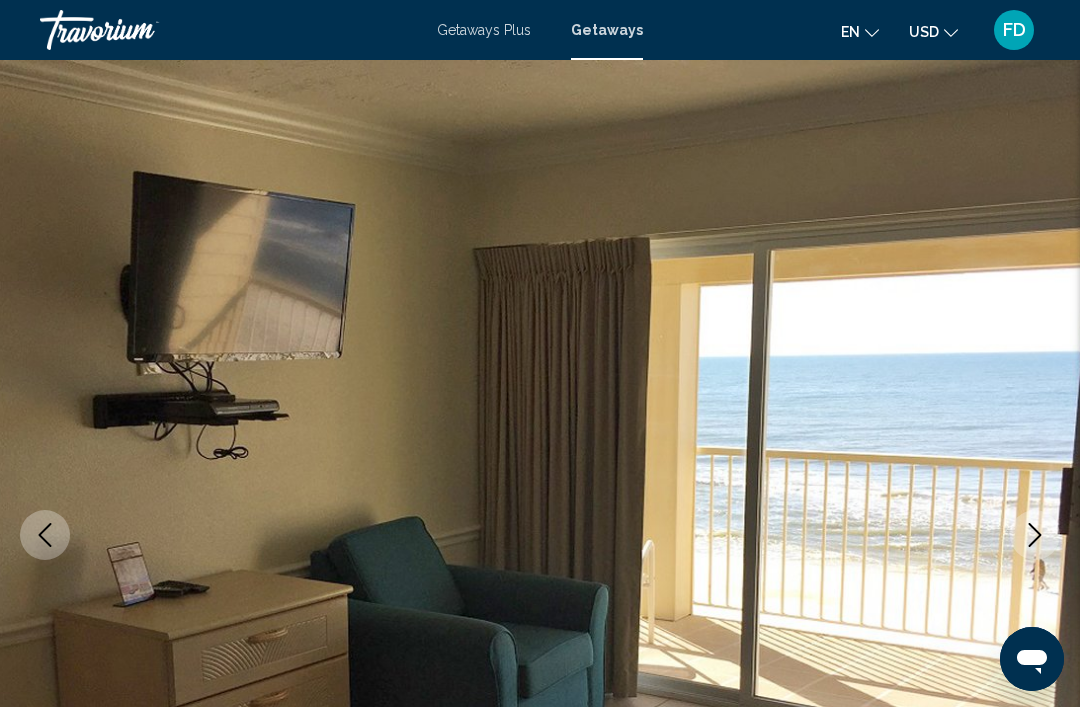 click 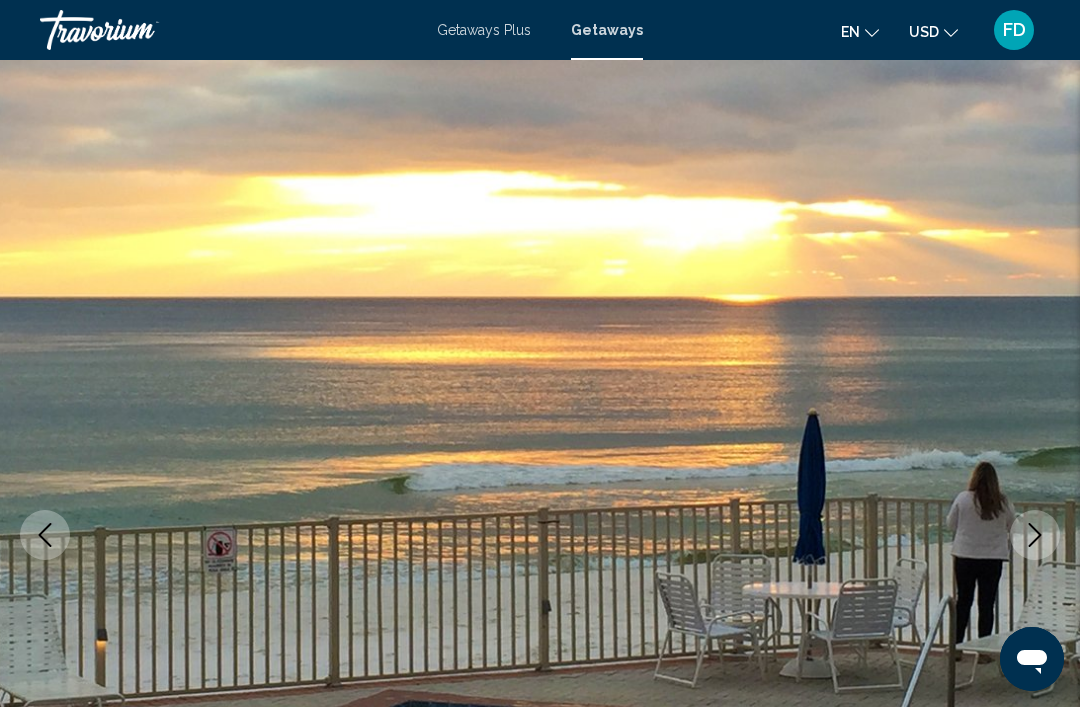 click 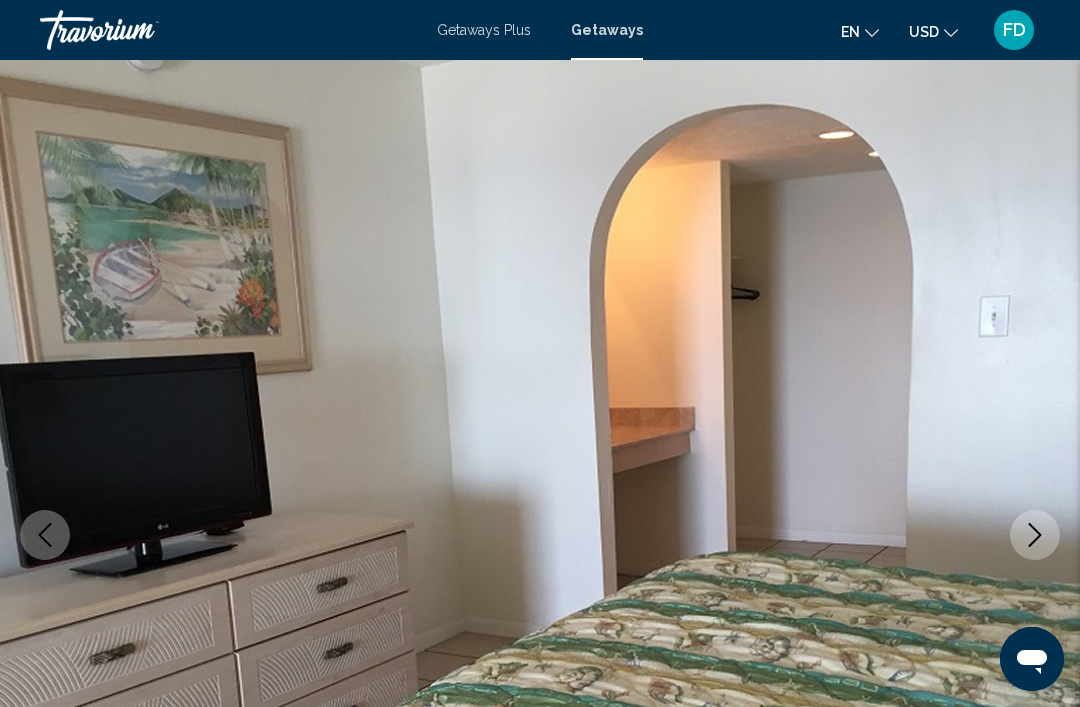 click 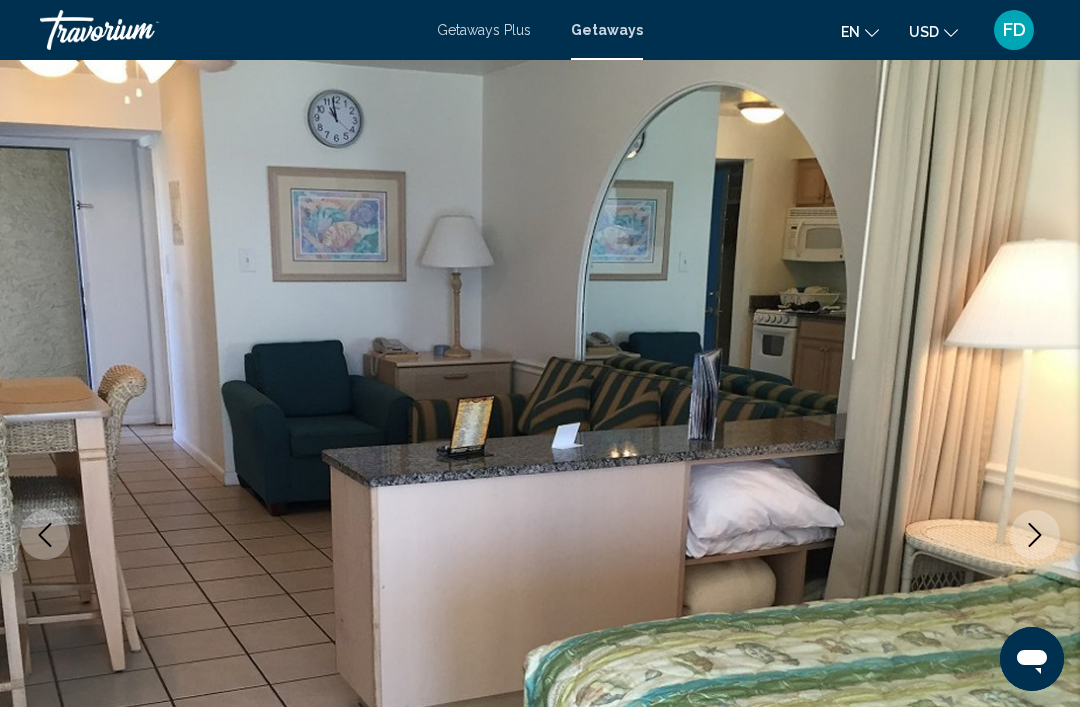 click at bounding box center (1035, 535) 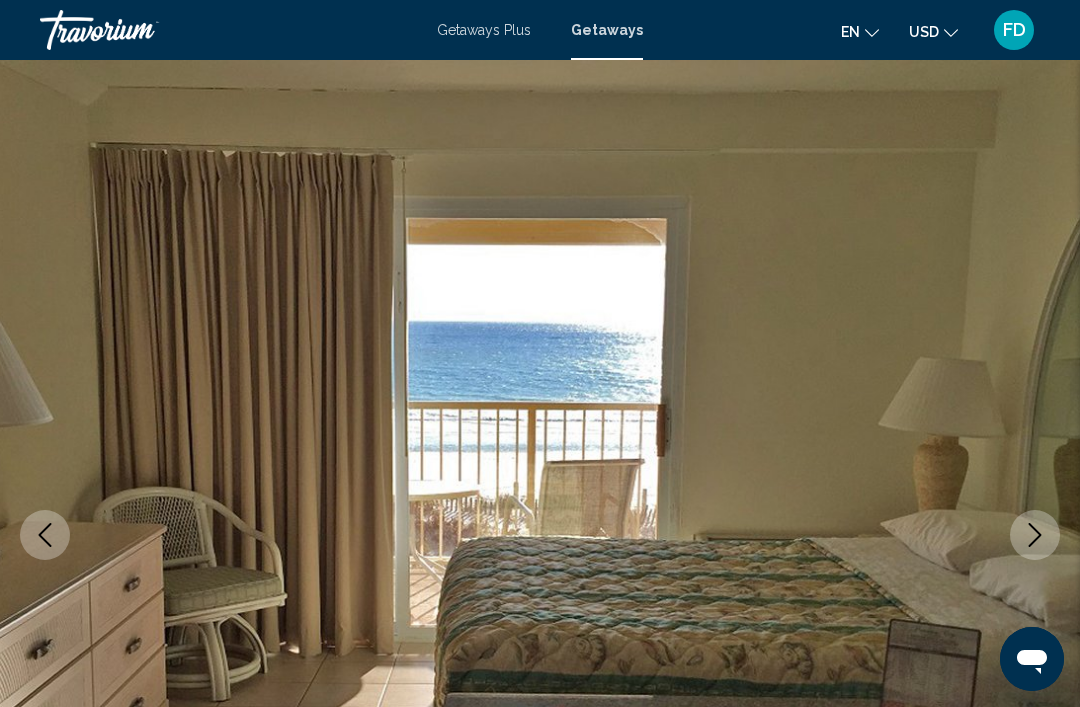 click 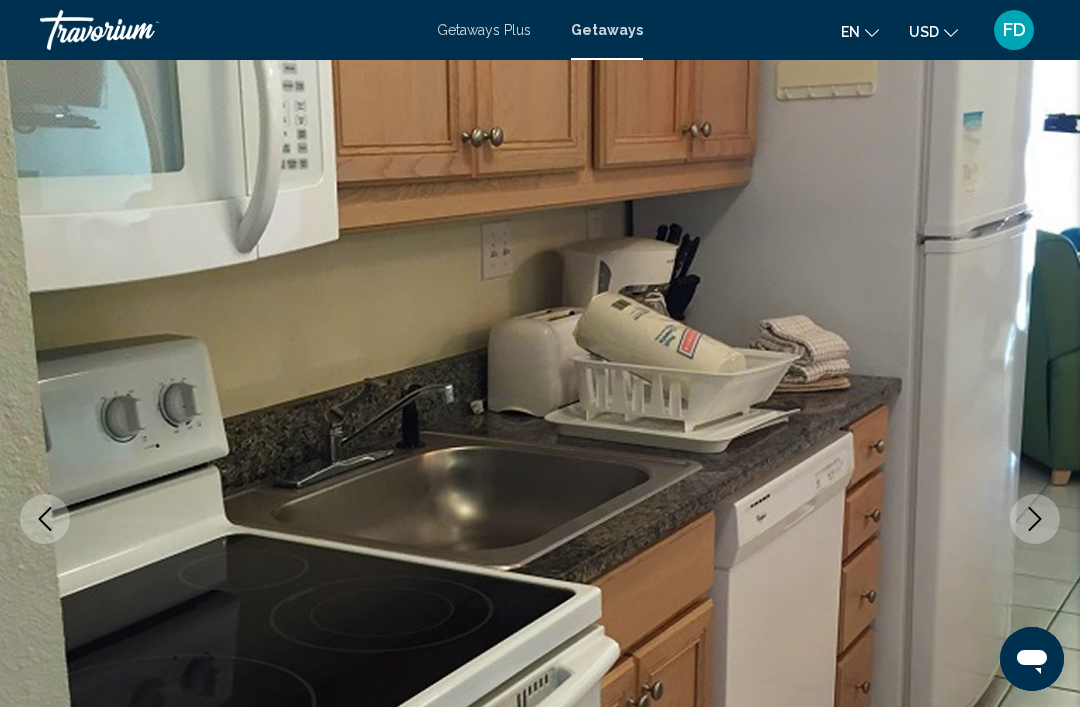 scroll, scrollTop: 0, scrollLeft: 0, axis: both 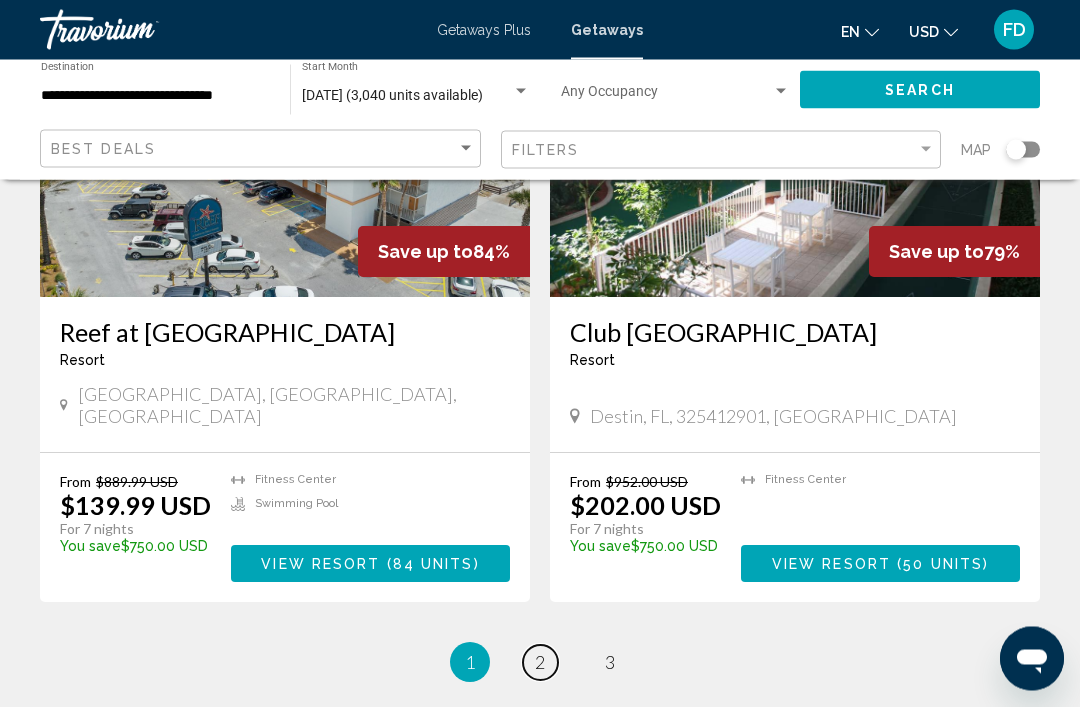 click on "page  2" at bounding box center (540, 663) 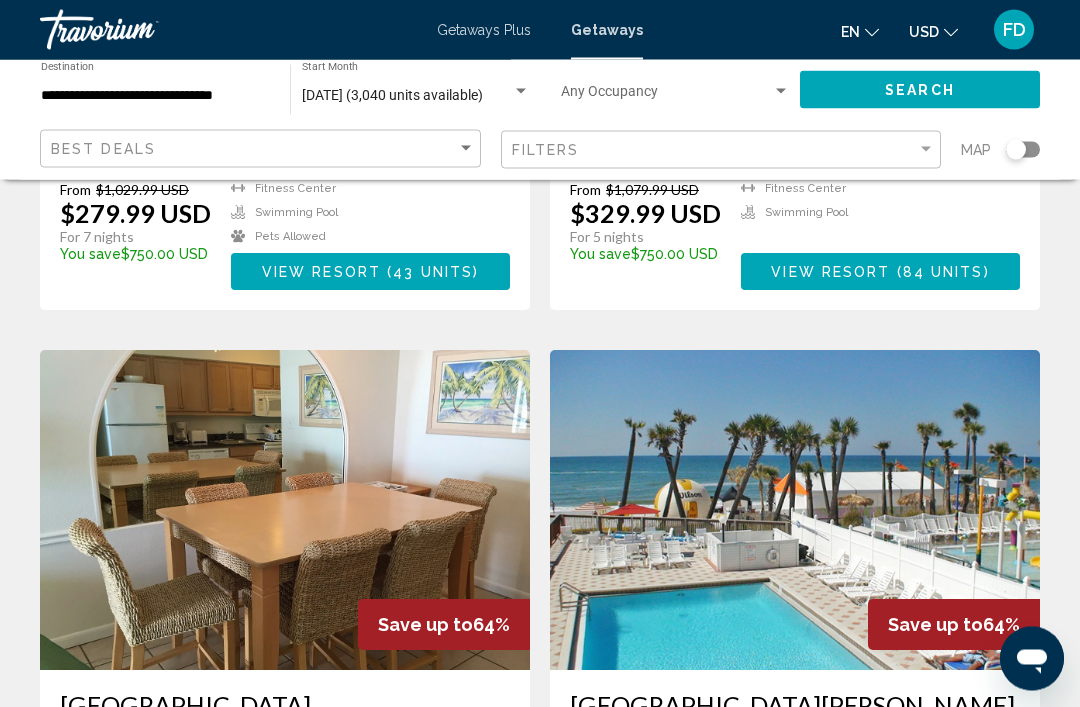 scroll, scrollTop: 2749, scrollLeft: 0, axis: vertical 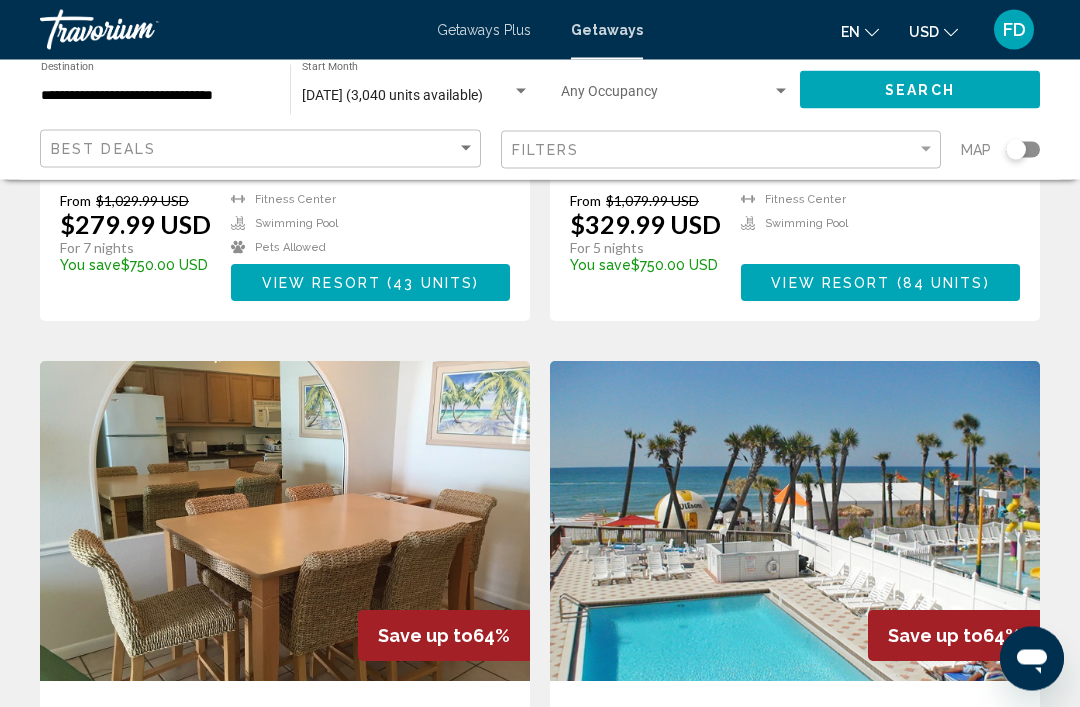 click at bounding box center (795, 522) 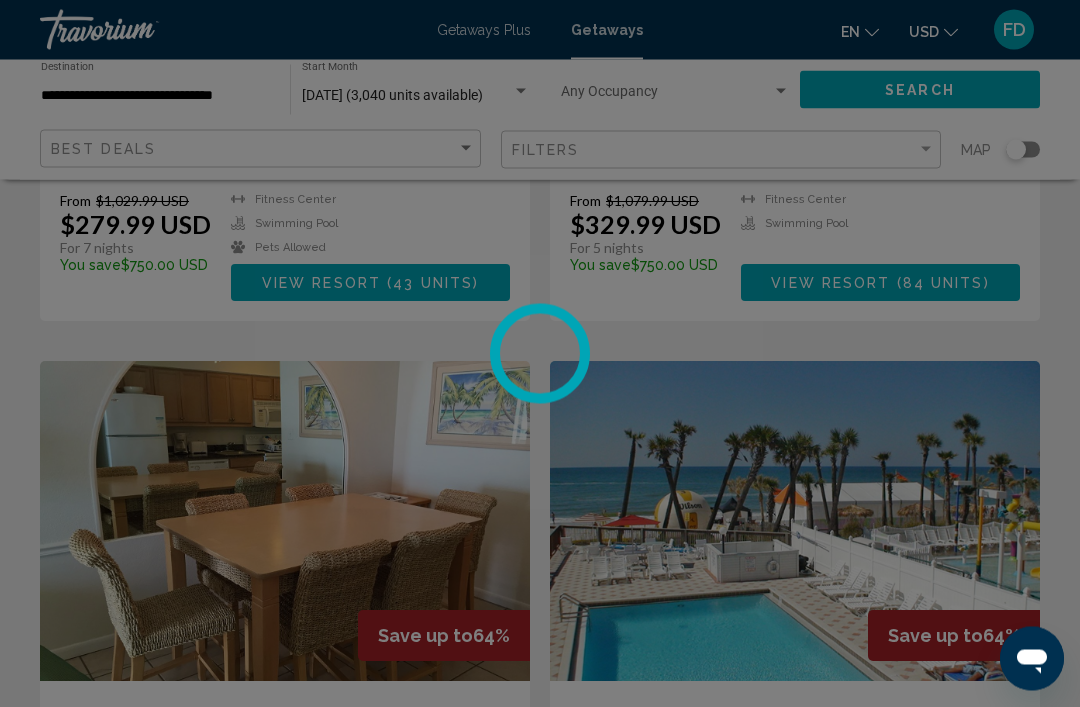 scroll, scrollTop: 2750, scrollLeft: 0, axis: vertical 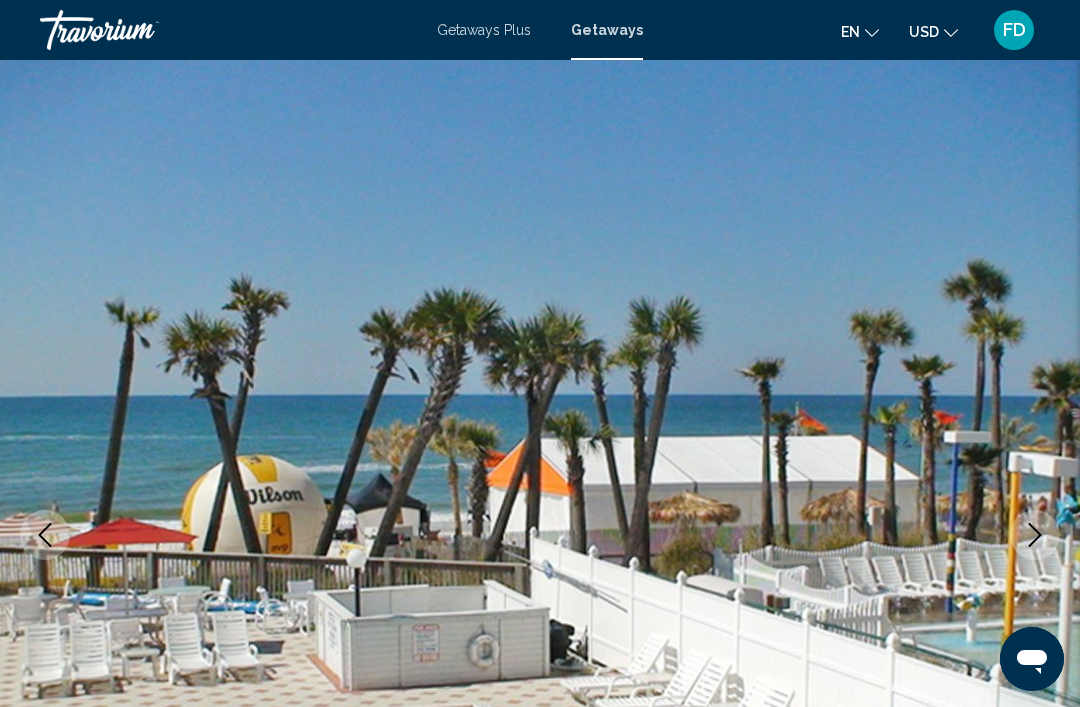 click 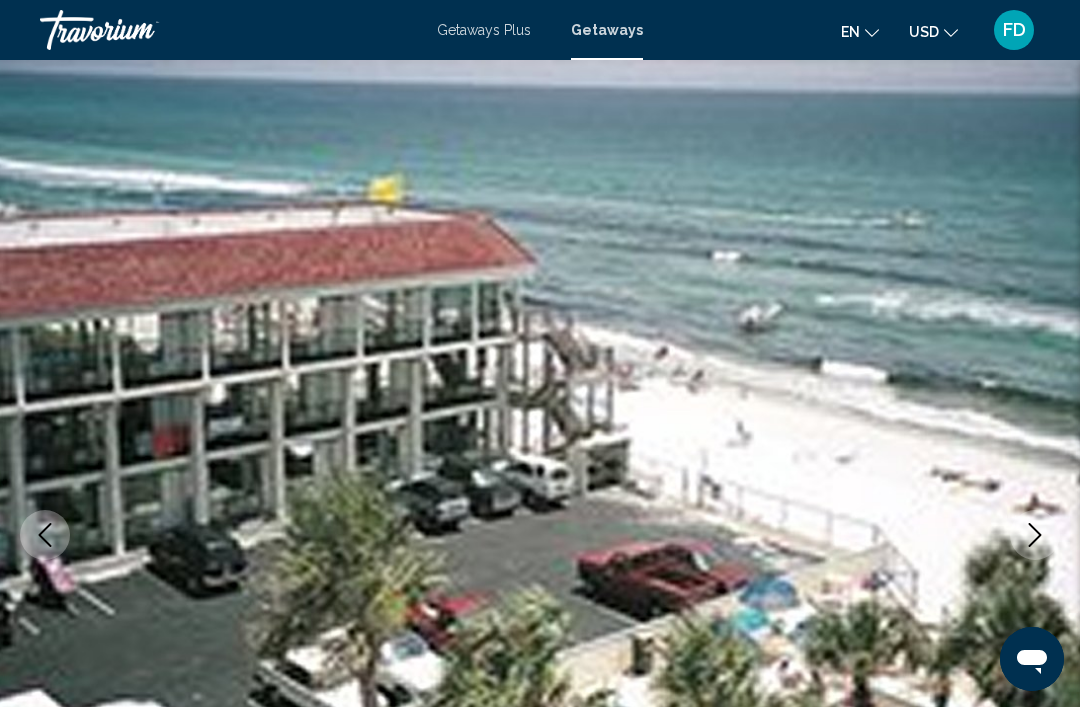 click 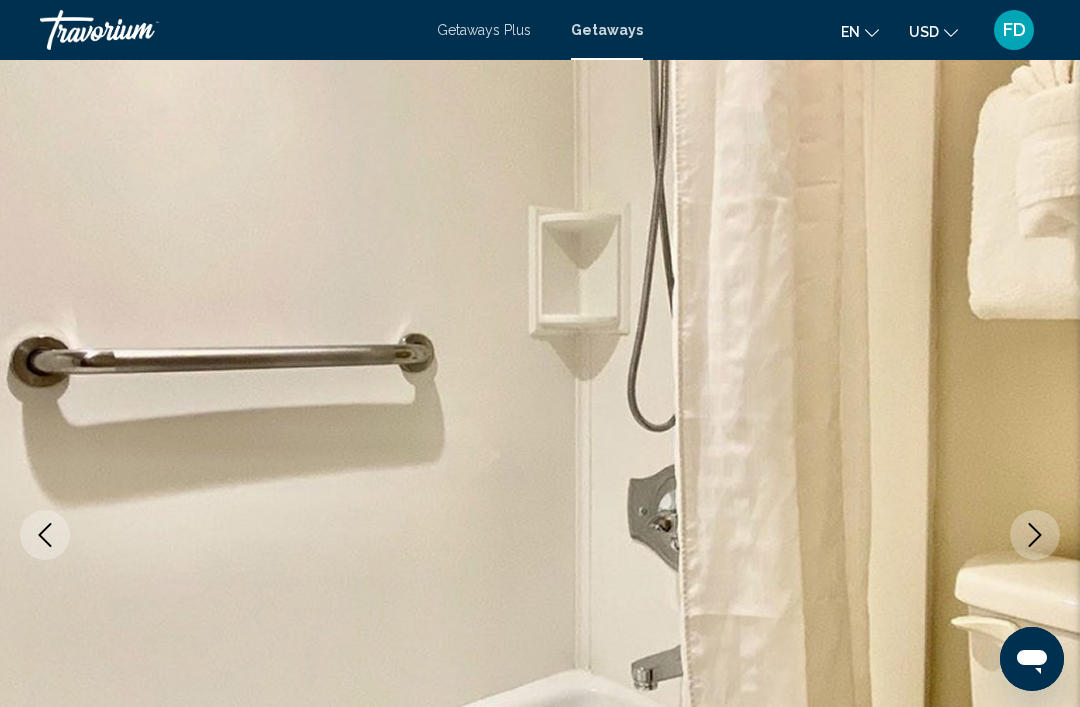 click at bounding box center (1035, 535) 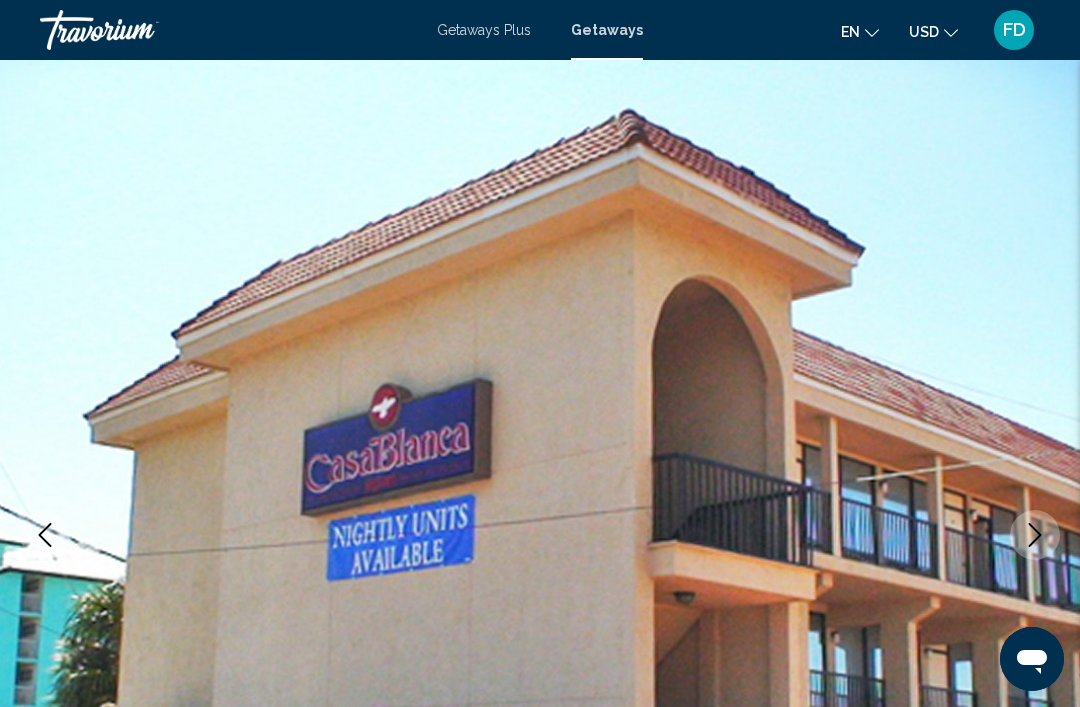 click at bounding box center (1035, 535) 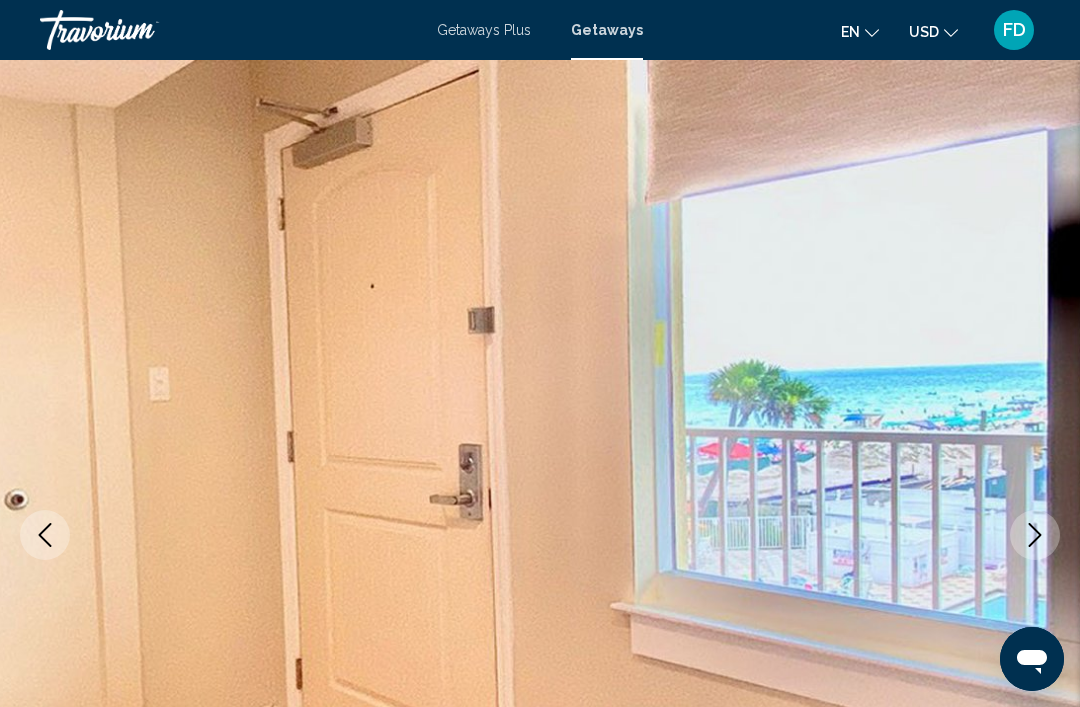 click at bounding box center [140, 30] 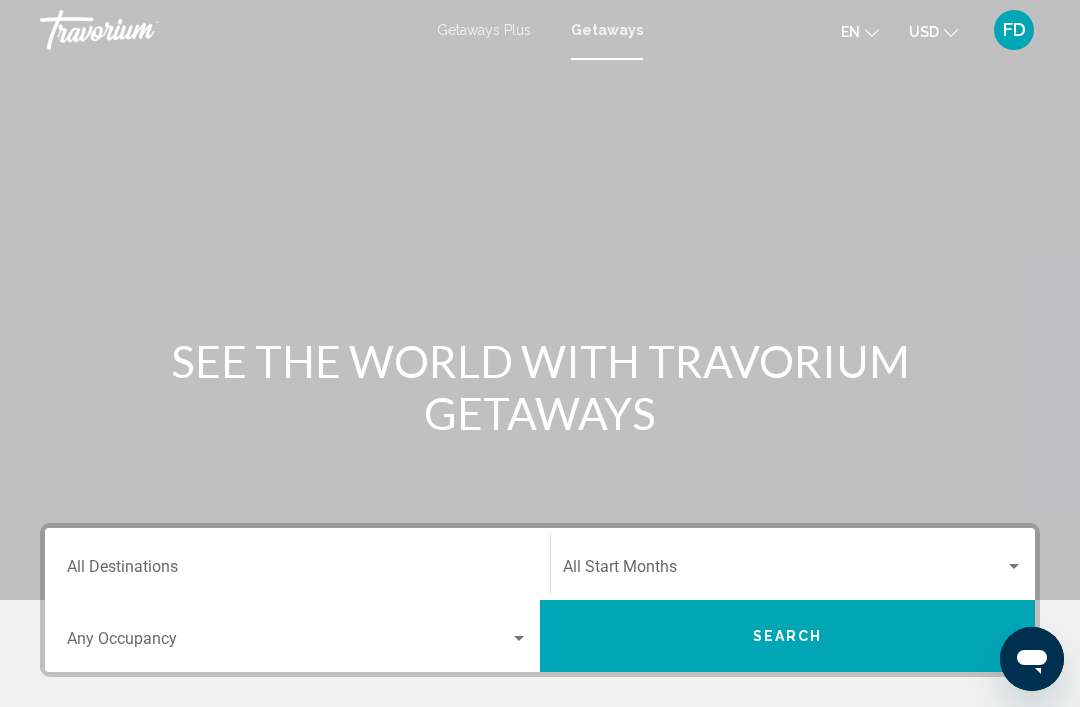 click at bounding box center (140, 30) 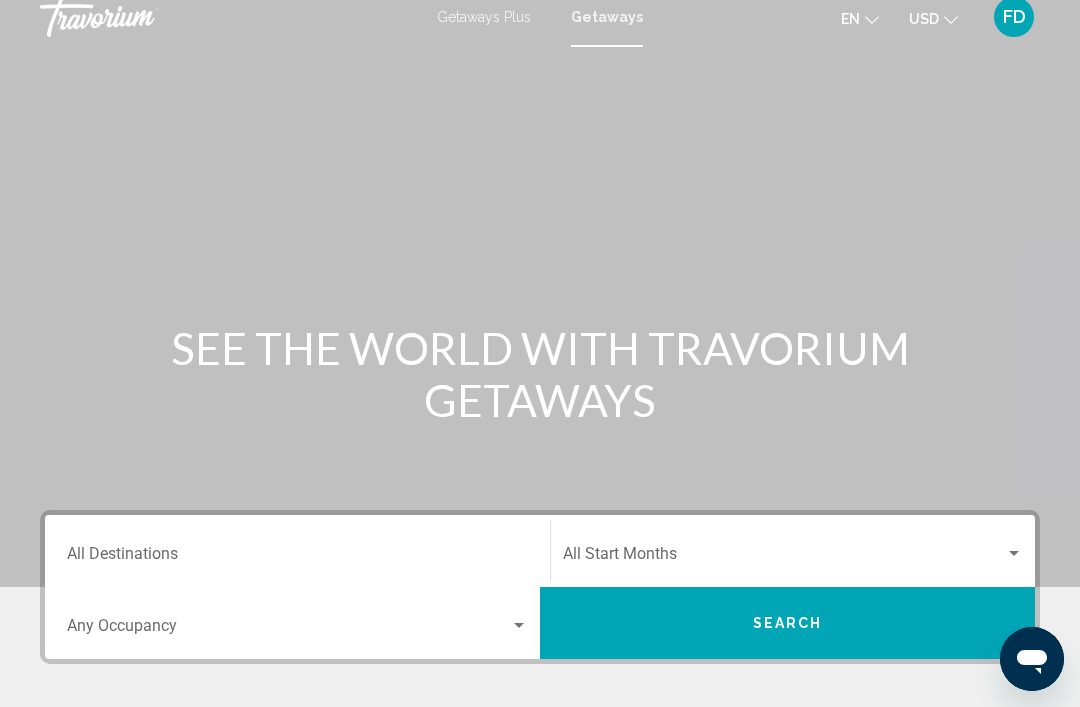 scroll, scrollTop: 26, scrollLeft: 0, axis: vertical 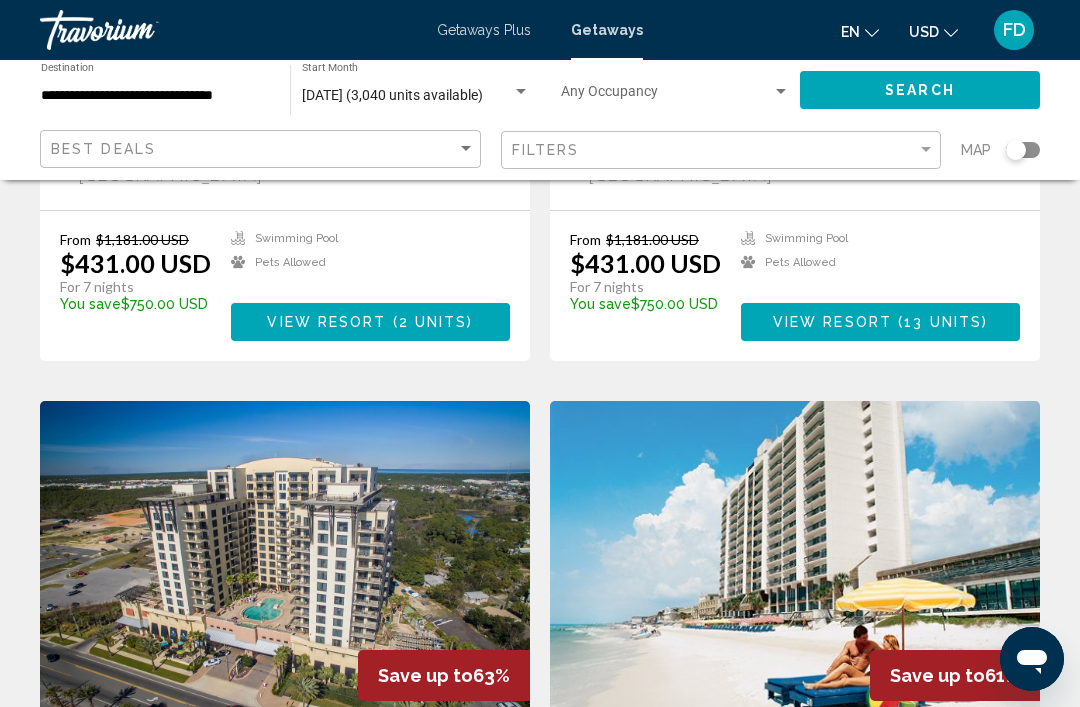 click at bounding box center (285, 561) 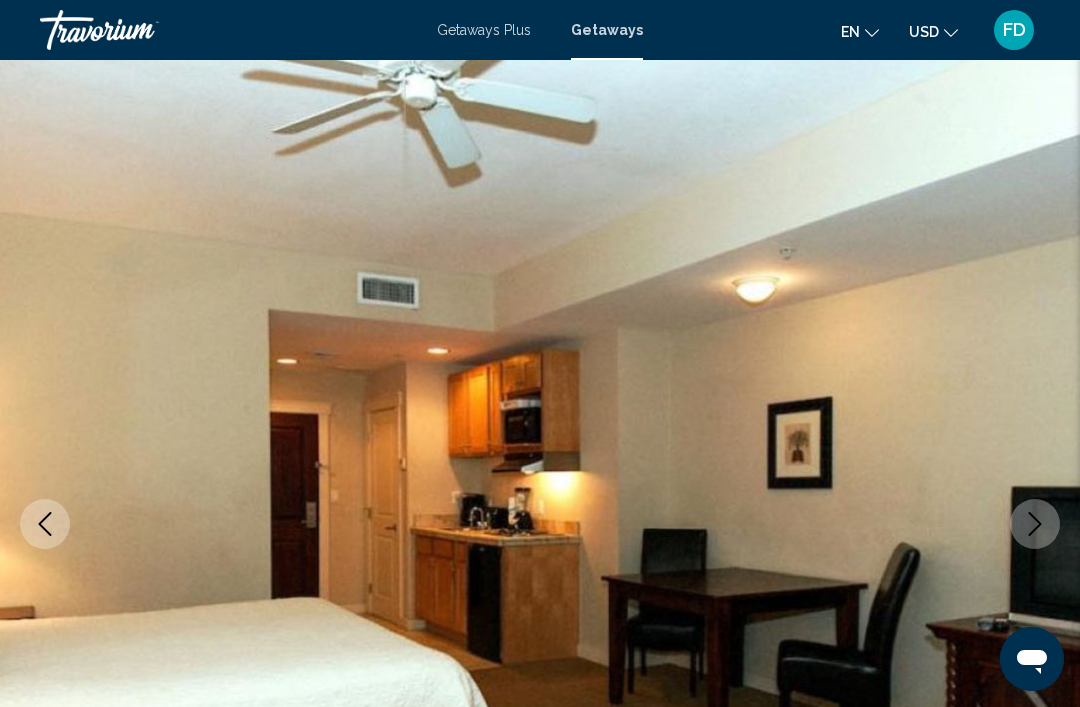 scroll, scrollTop: 0, scrollLeft: 0, axis: both 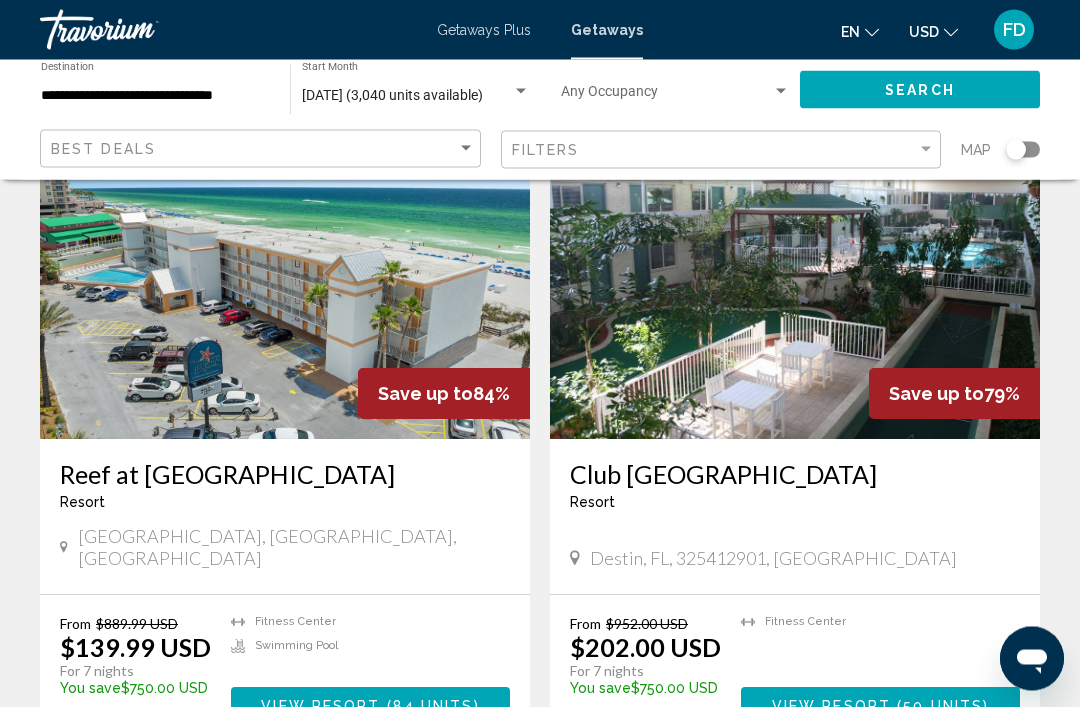 click on "page  2" at bounding box center (540, 805) 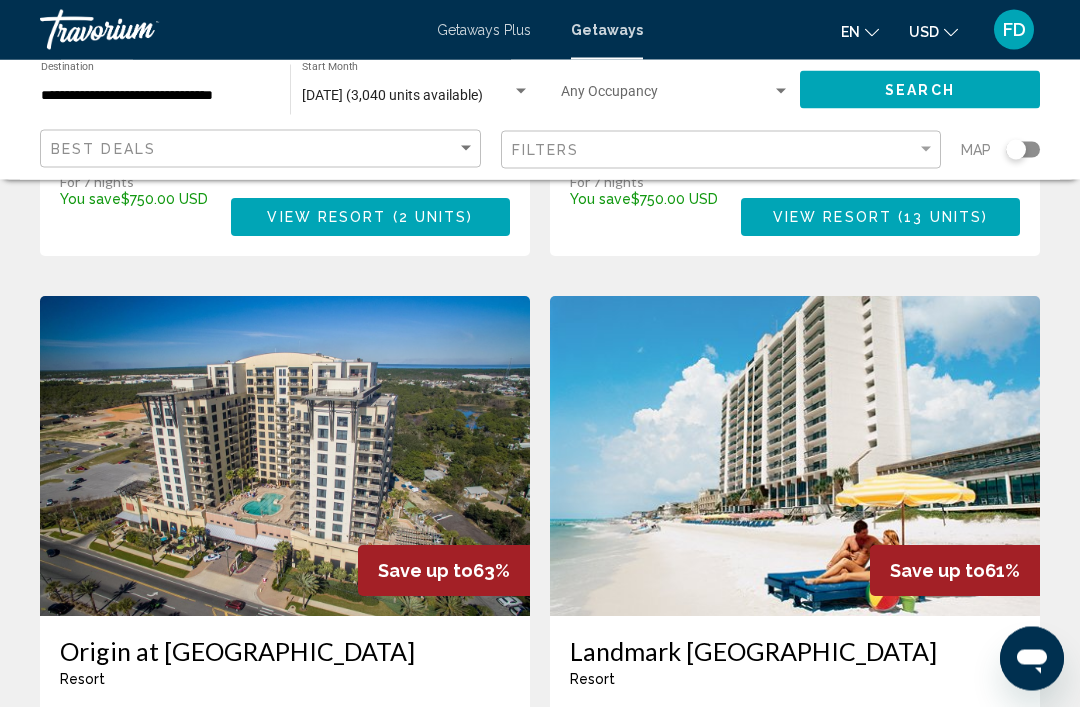 scroll, scrollTop: 3481, scrollLeft: 0, axis: vertical 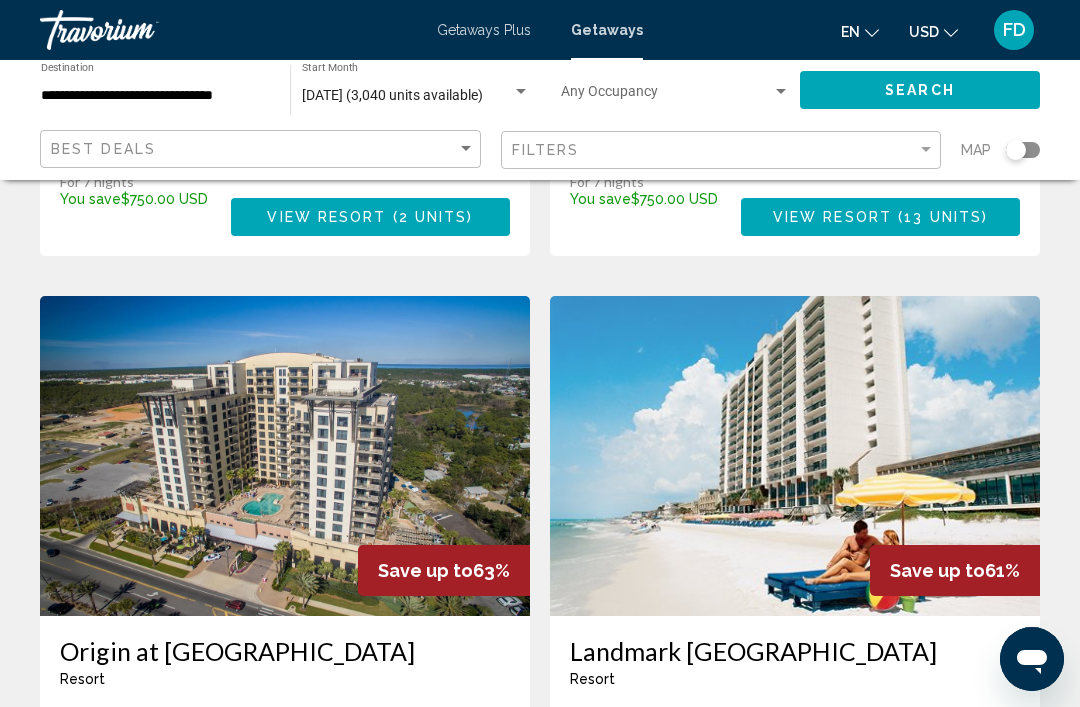 click at bounding box center (795, 456) 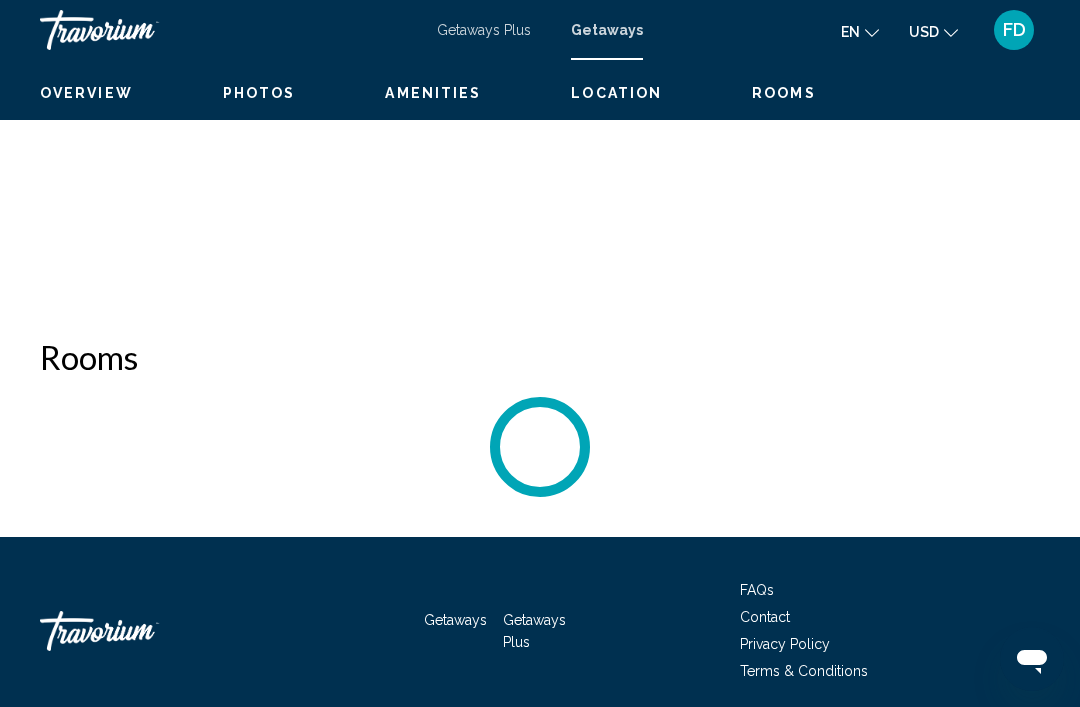 scroll, scrollTop: 0, scrollLeft: 0, axis: both 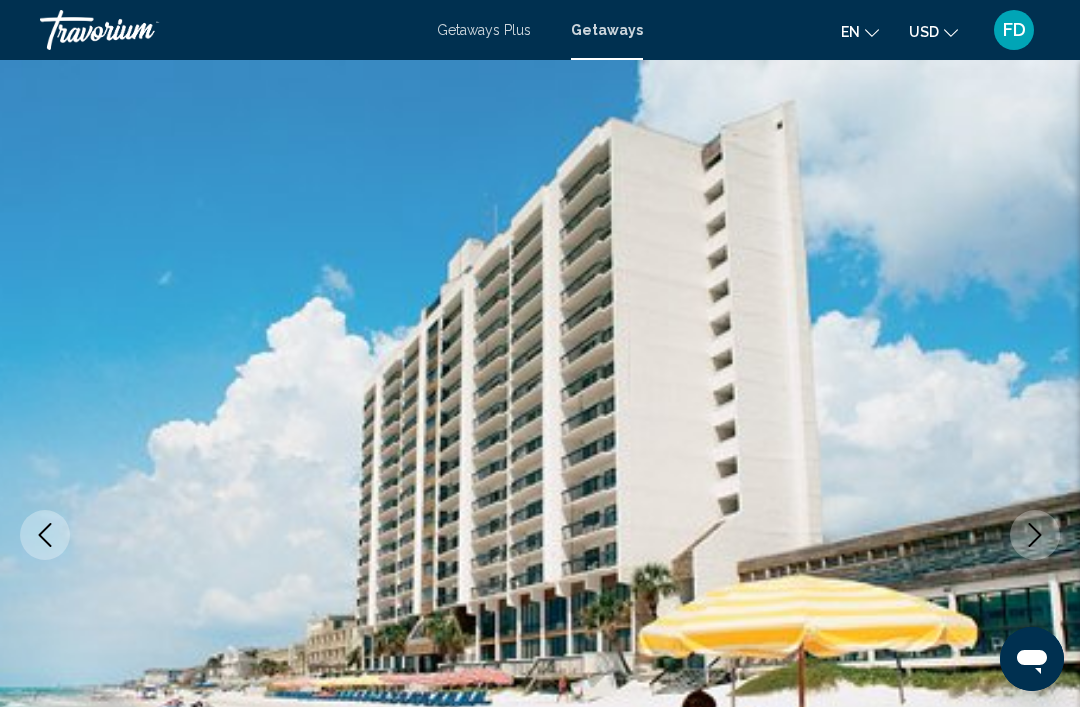 click at bounding box center (1035, 535) 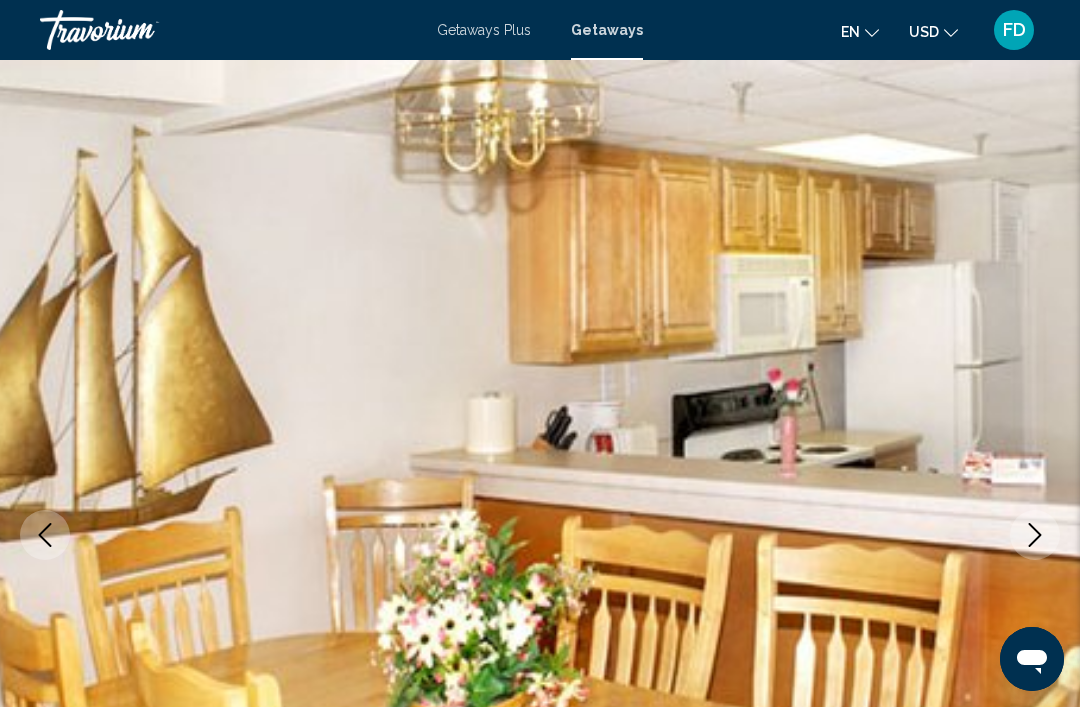 click at bounding box center (1035, 535) 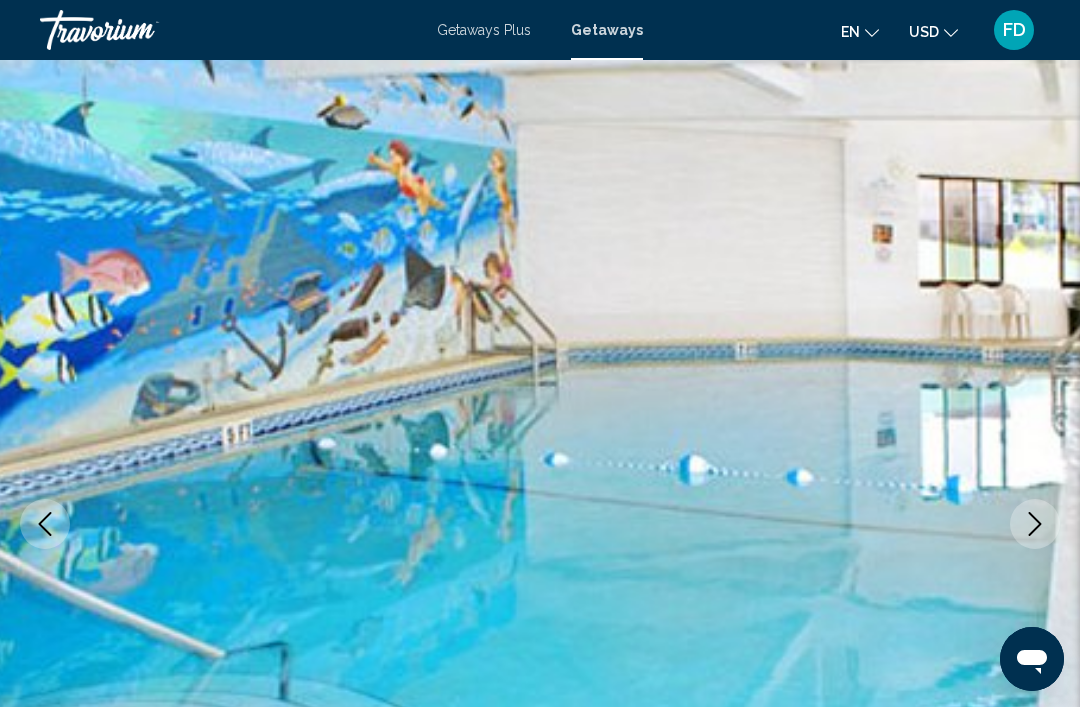 scroll, scrollTop: 0, scrollLeft: 0, axis: both 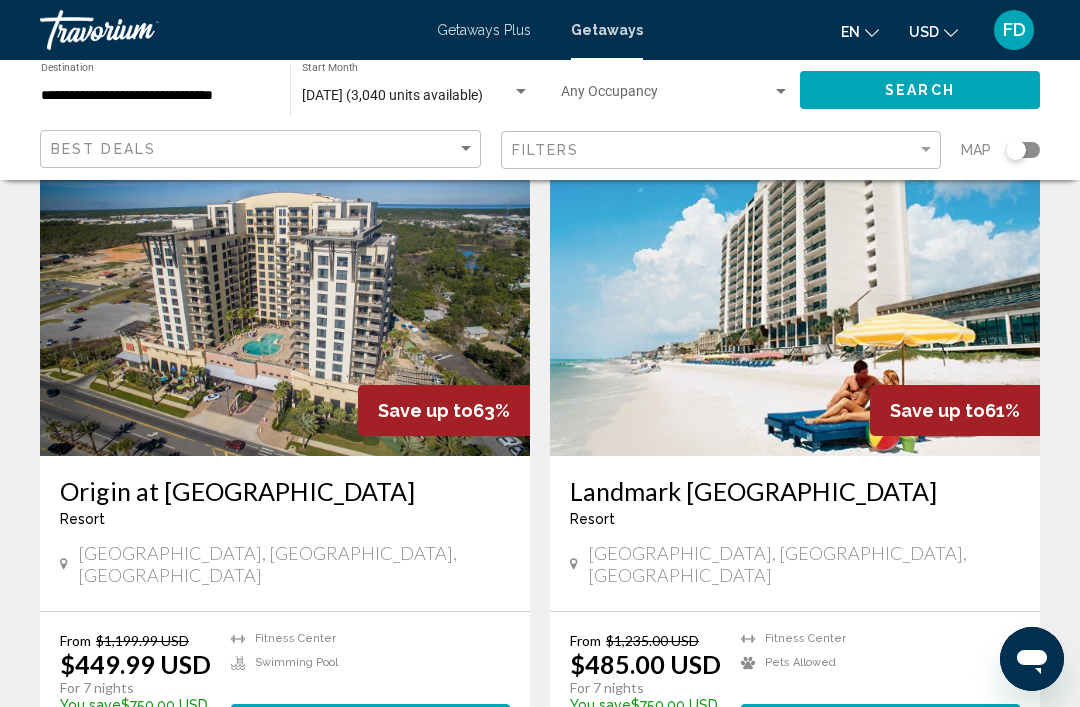 click on "page  3" at bounding box center [610, 821] 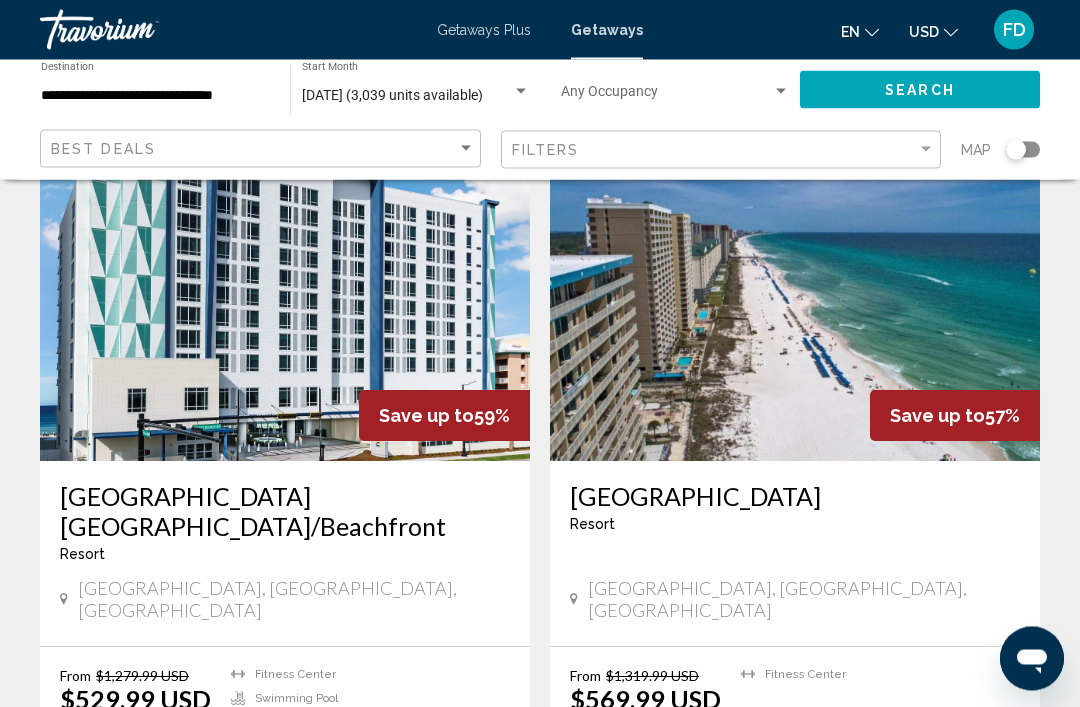 scroll, scrollTop: 129, scrollLeft: 0, axis: vertical 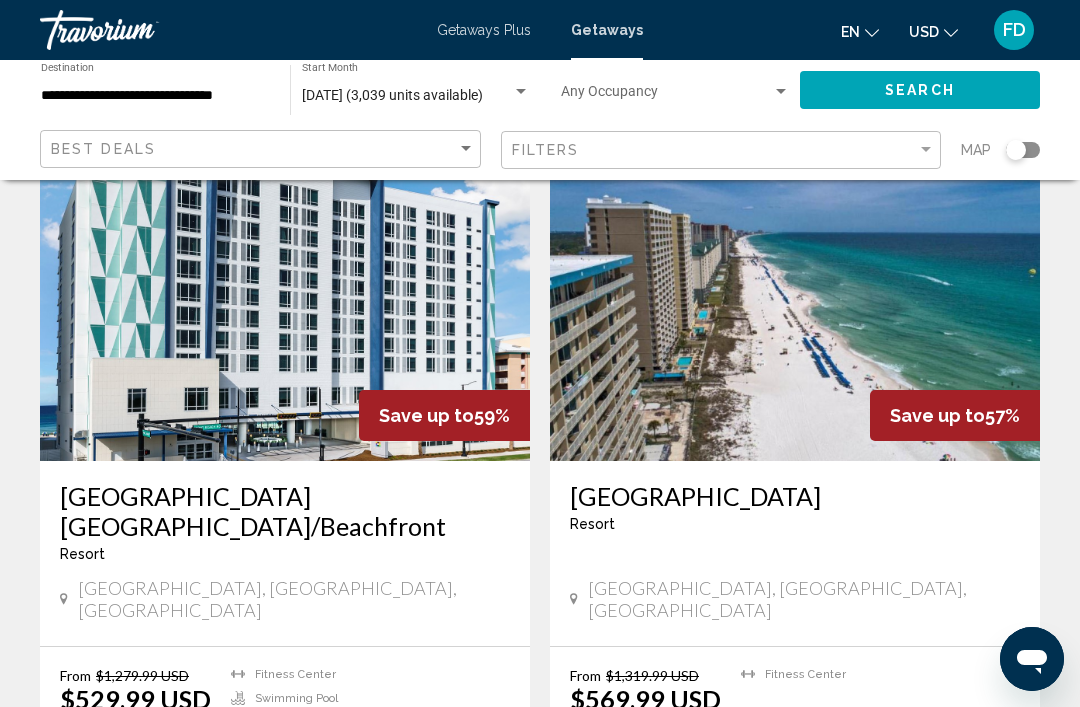 click at bounding box center (795, 301) 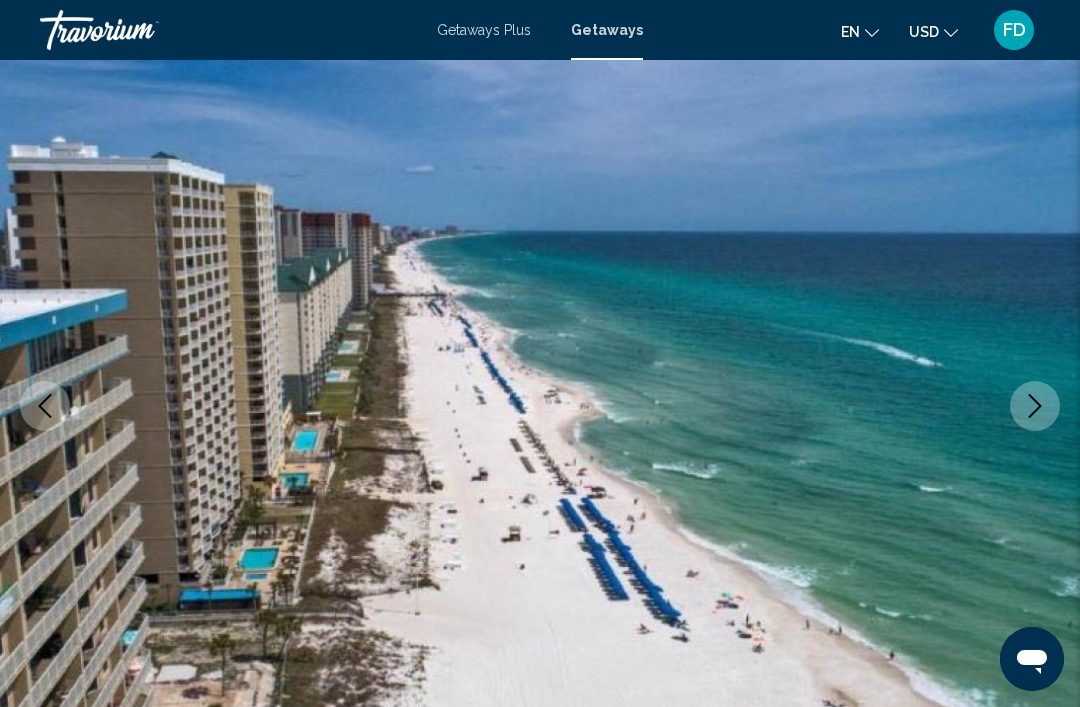 scroll, scrollTop: 0, scrollLeft: 0, axis: both 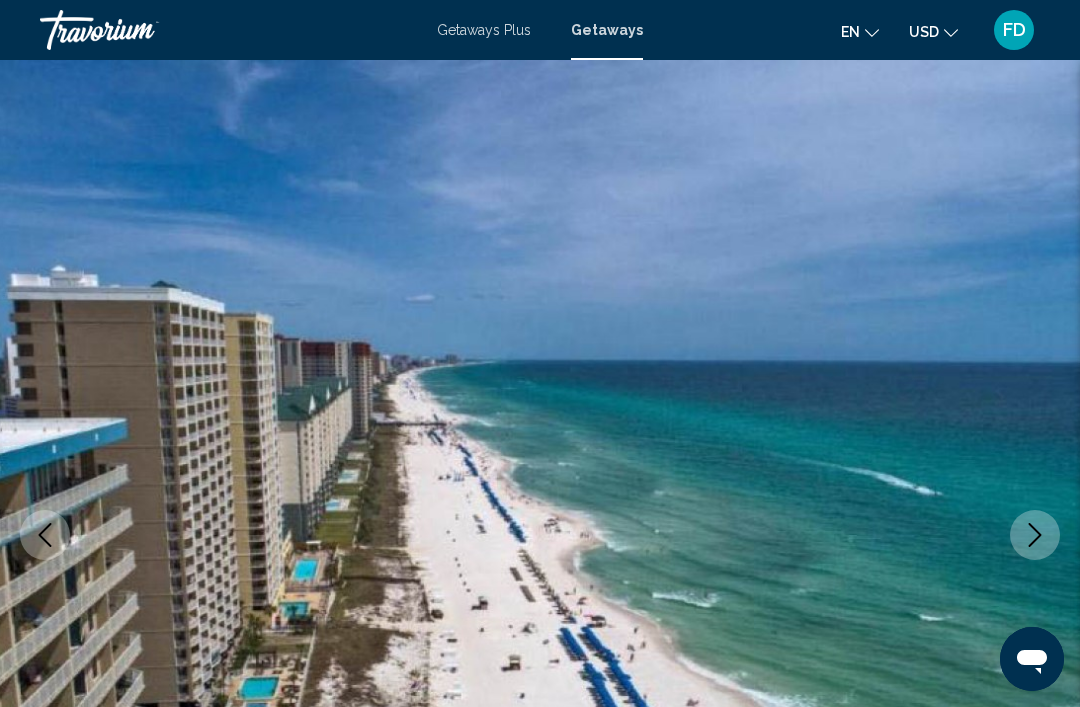 click at bounding box center (540, 535) 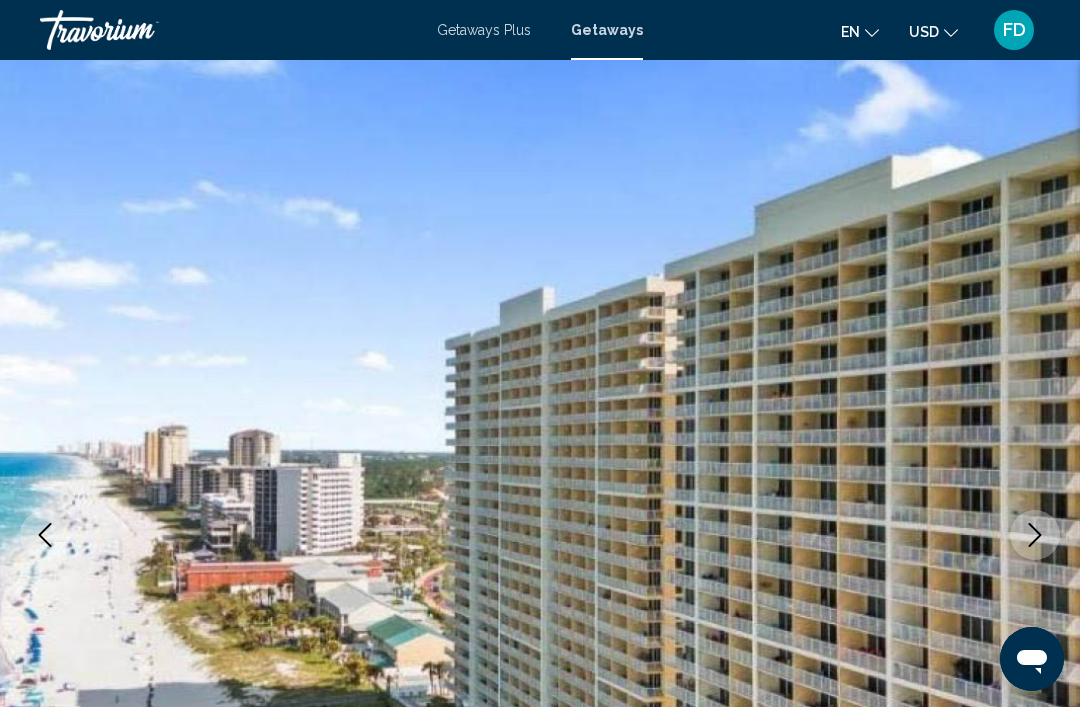 click 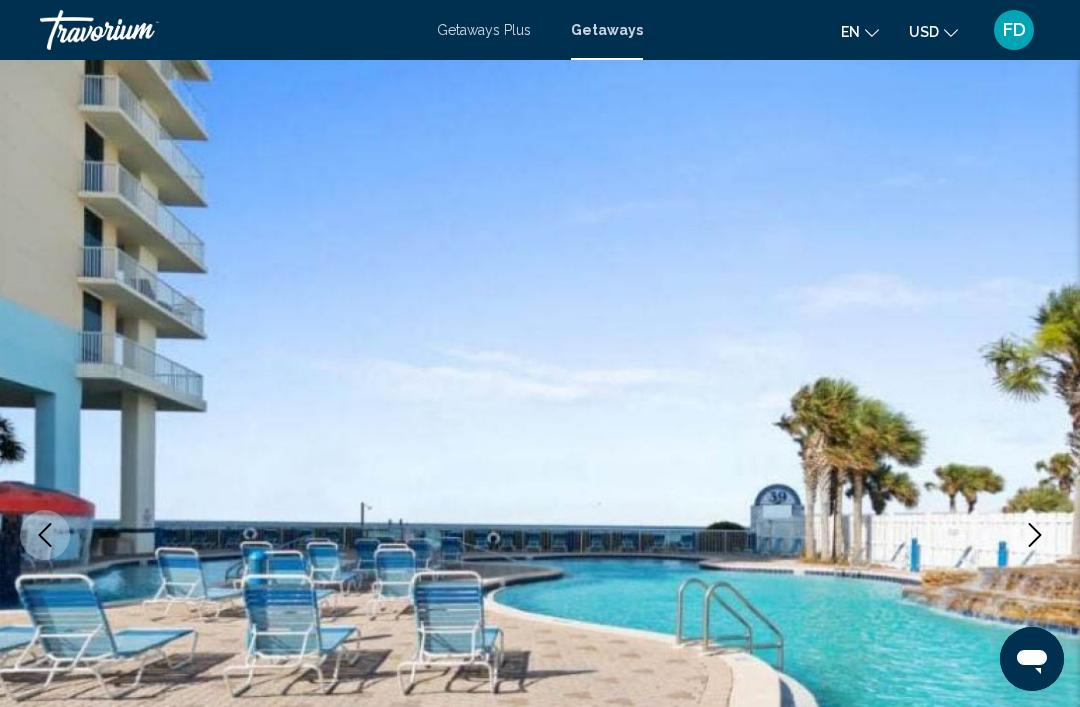 click at bounding box center [540, 535] 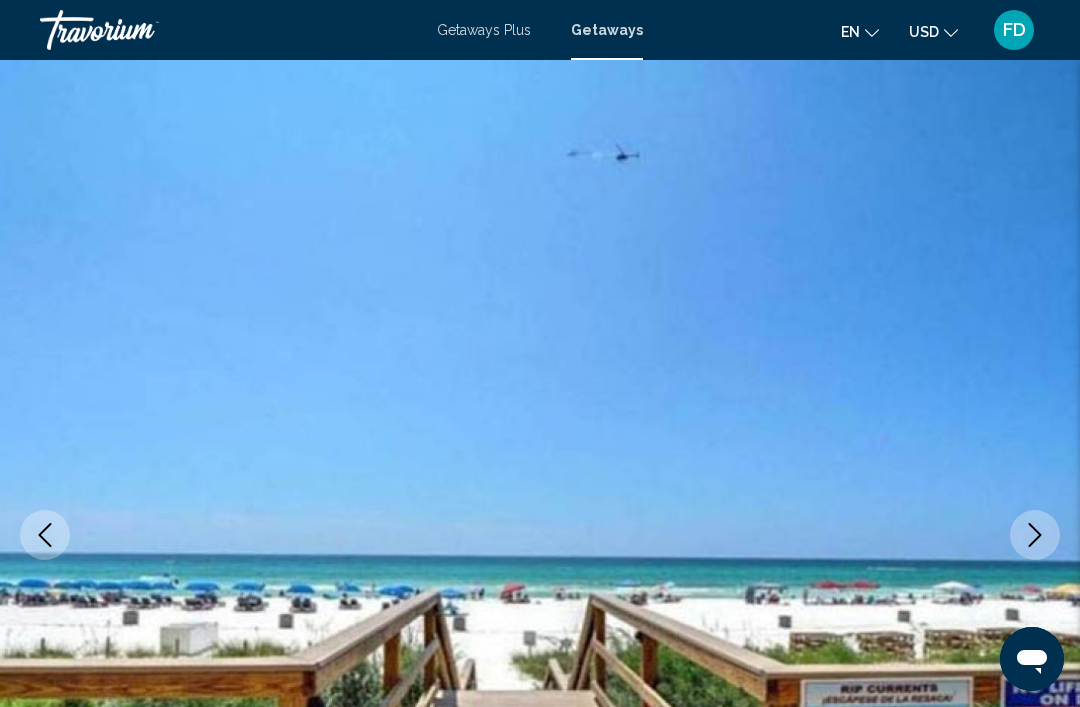 click 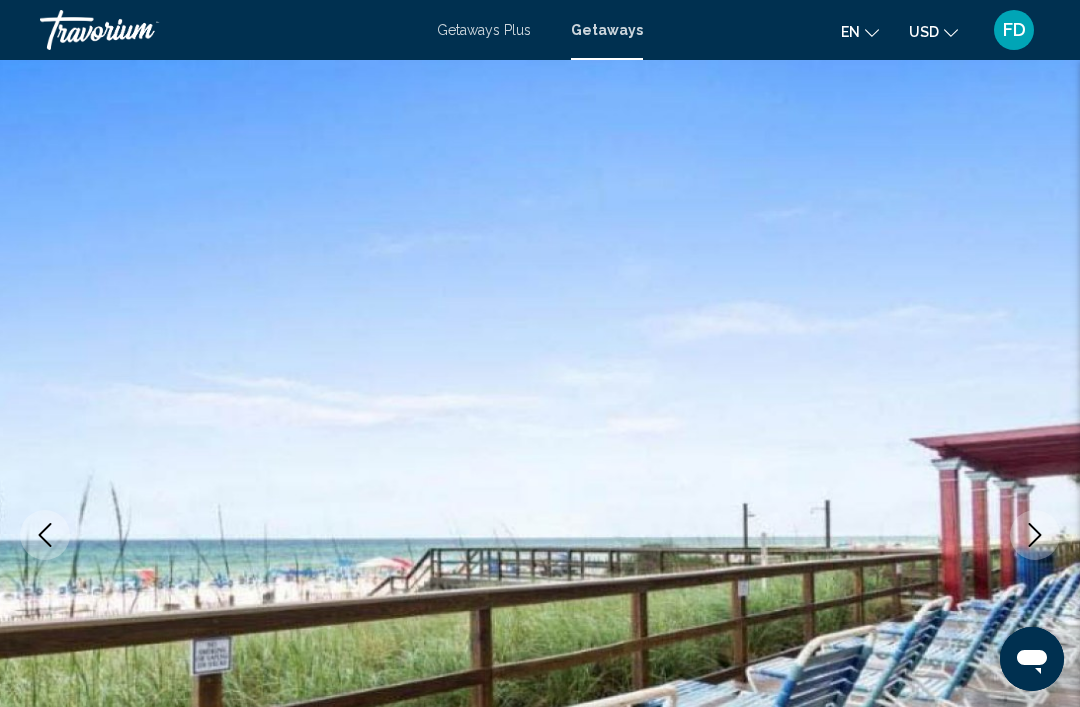 click 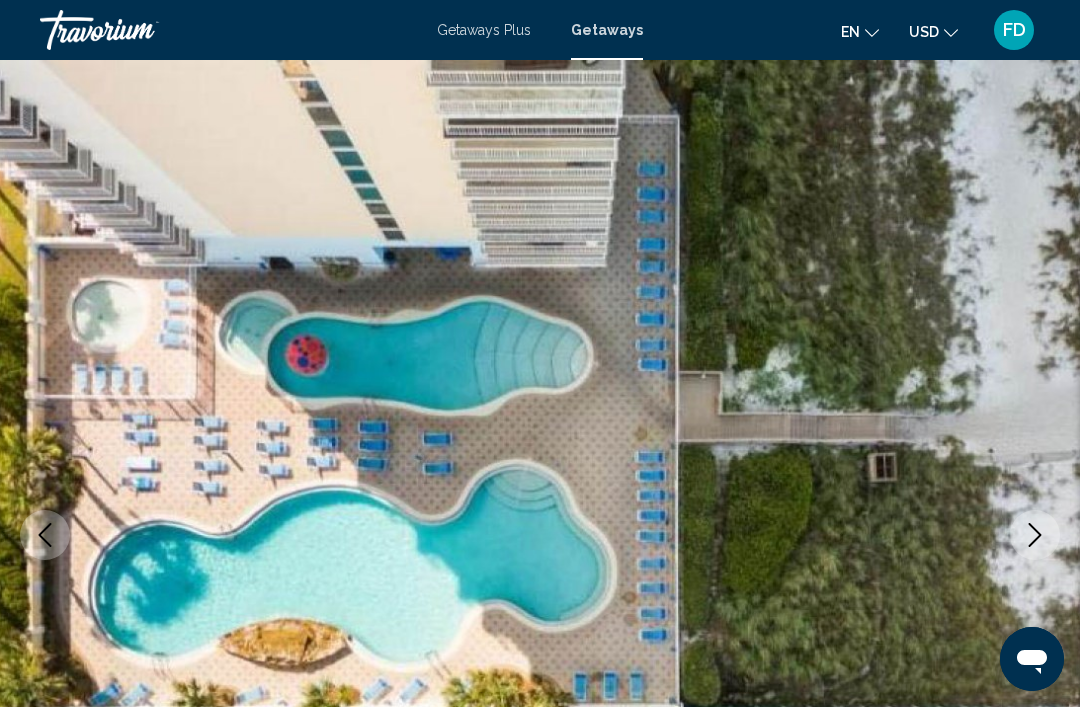 click 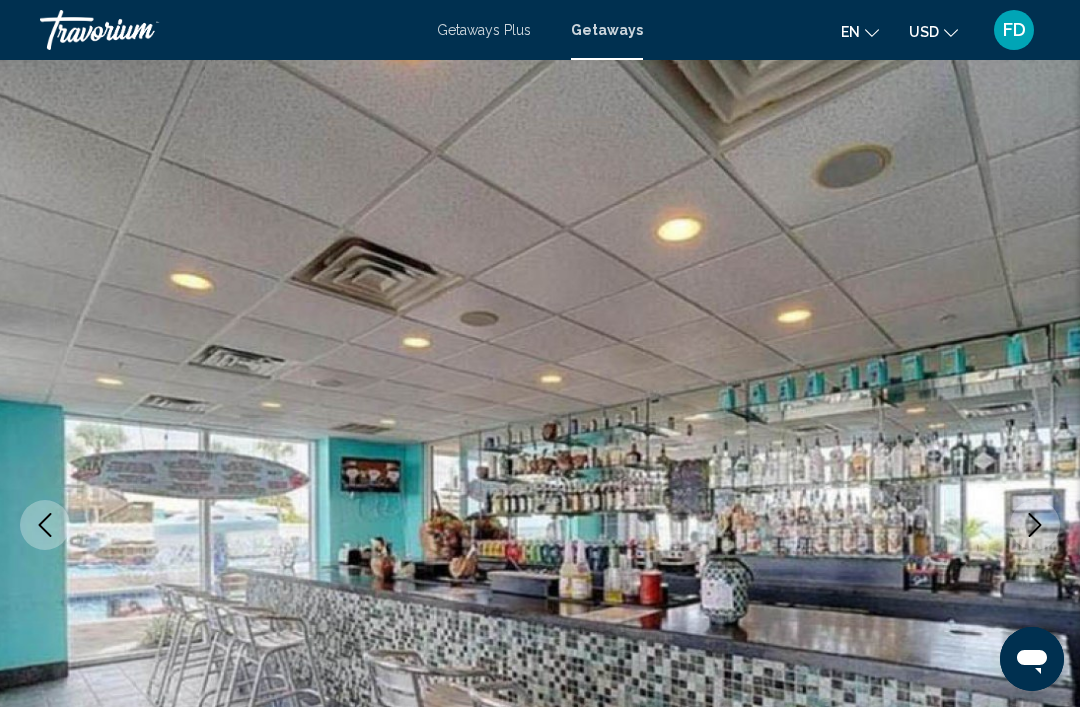 scroll, scrollTop: 0, scrollLeft: 0, axis: both 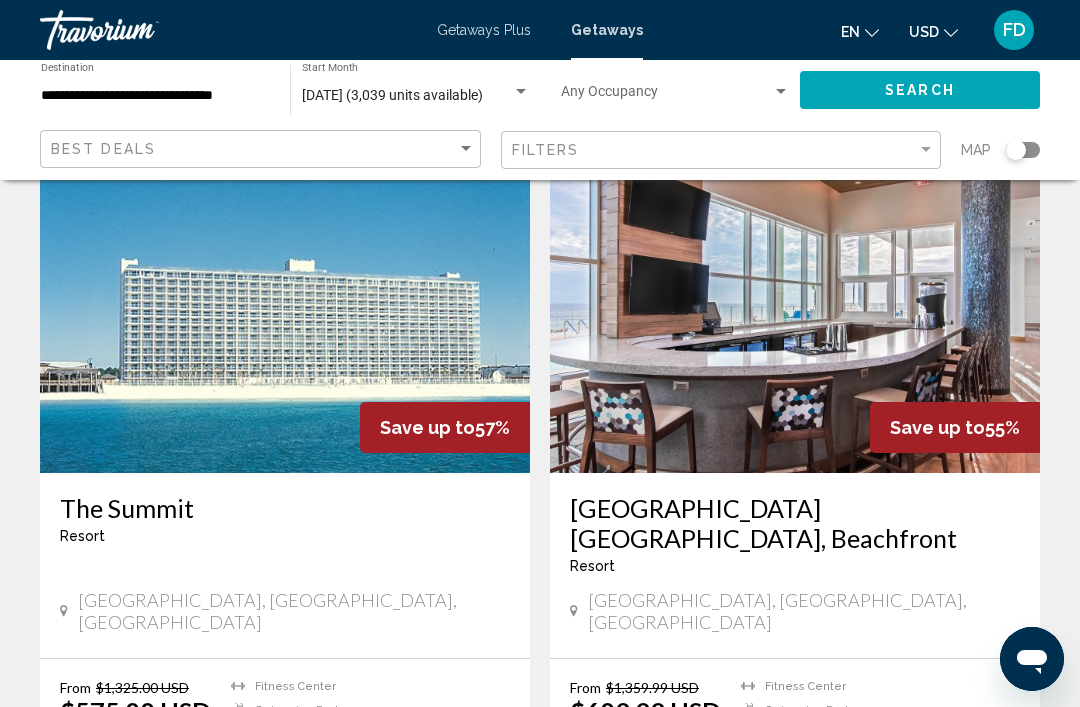 click at bounding box center [285, 313] 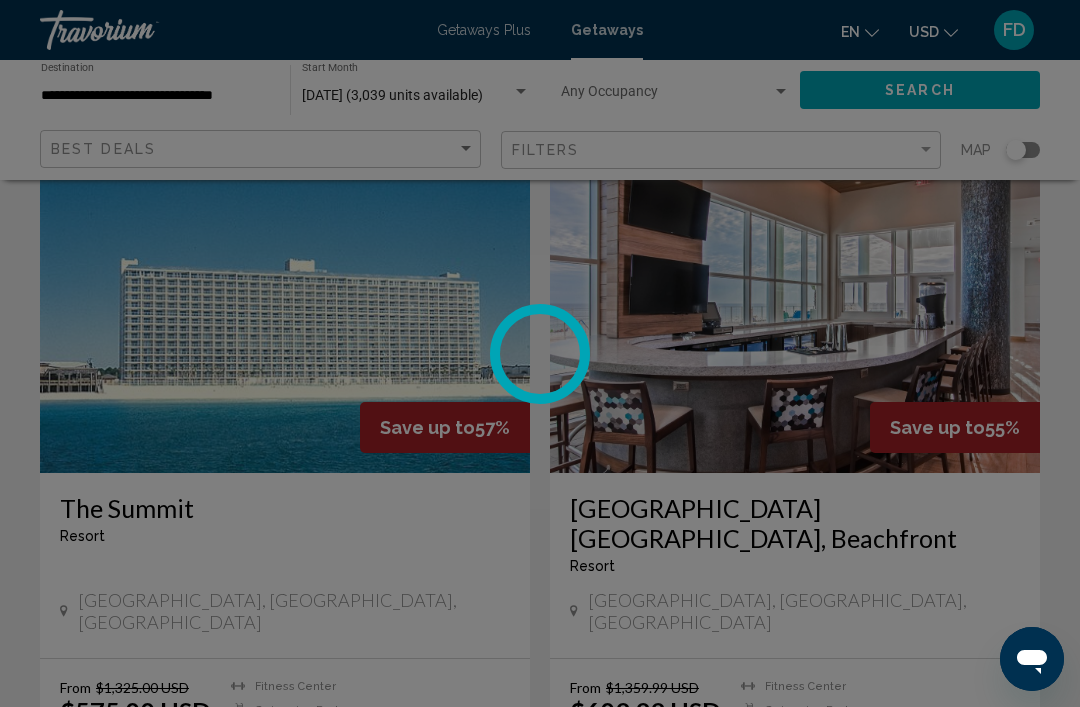 scroll, scrollTop: 0, scrollLeft: 0, axis: both 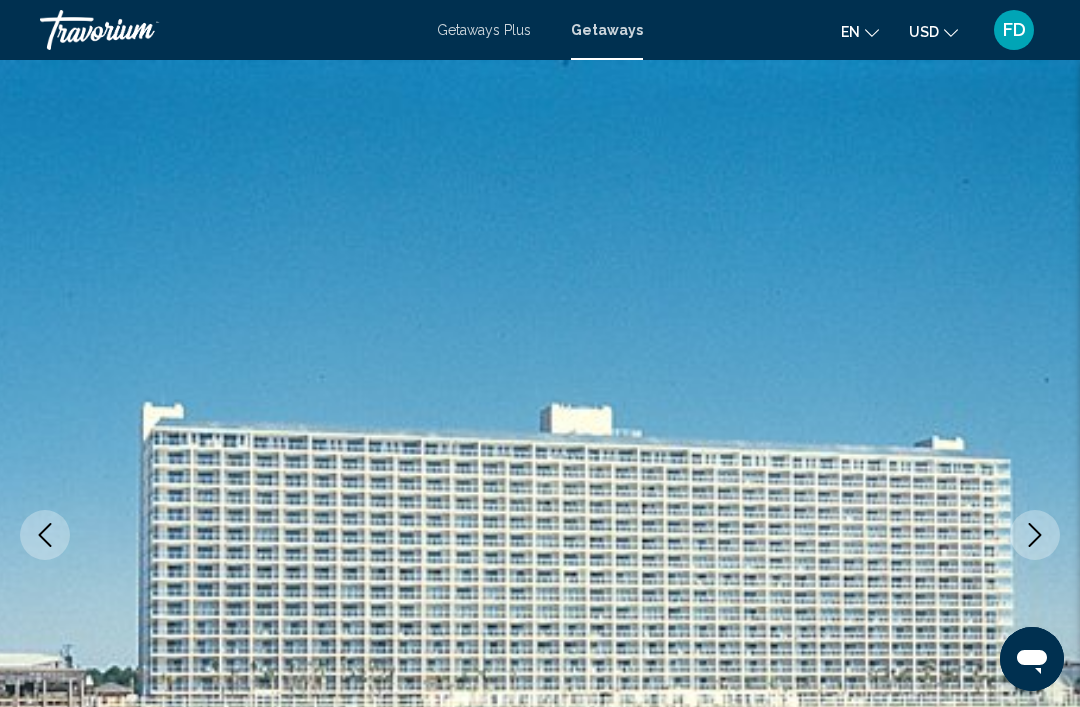 click at bounding box center (540, 535) 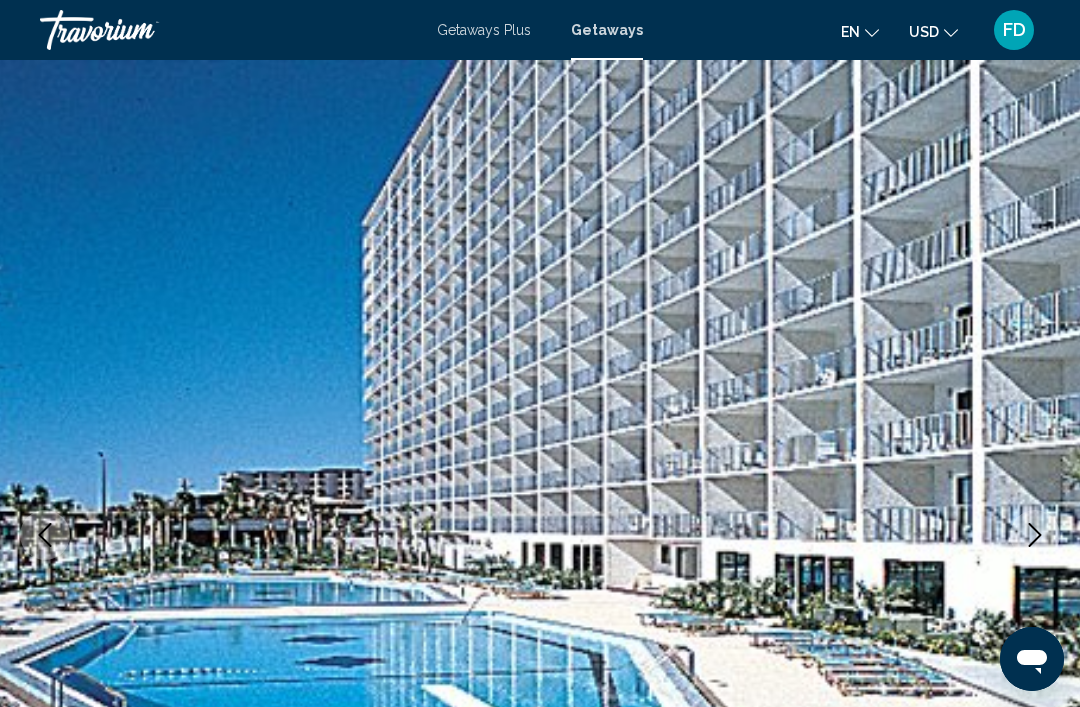click at bounding box center [1035, 535] 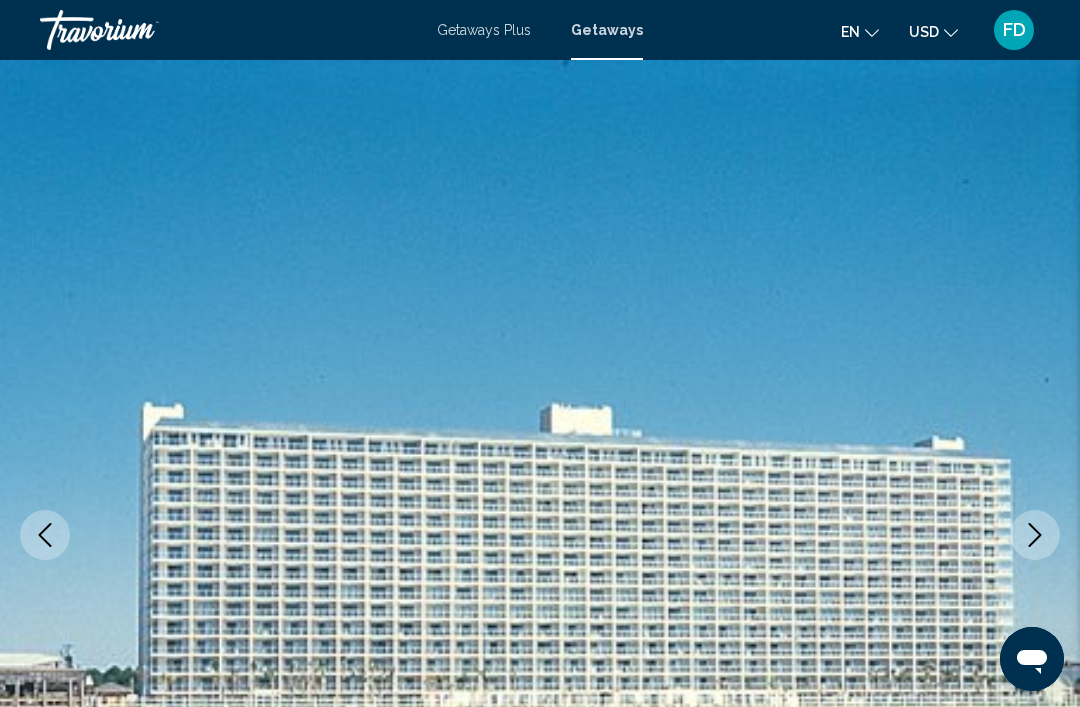click at bounding box center (1035, 535) 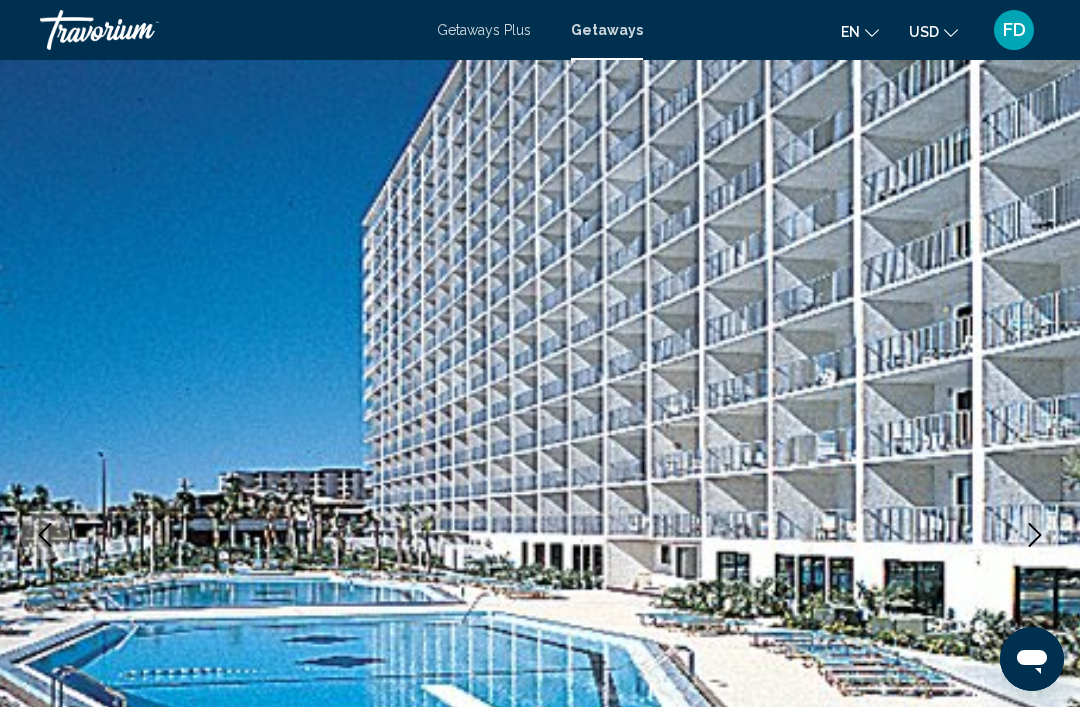 click 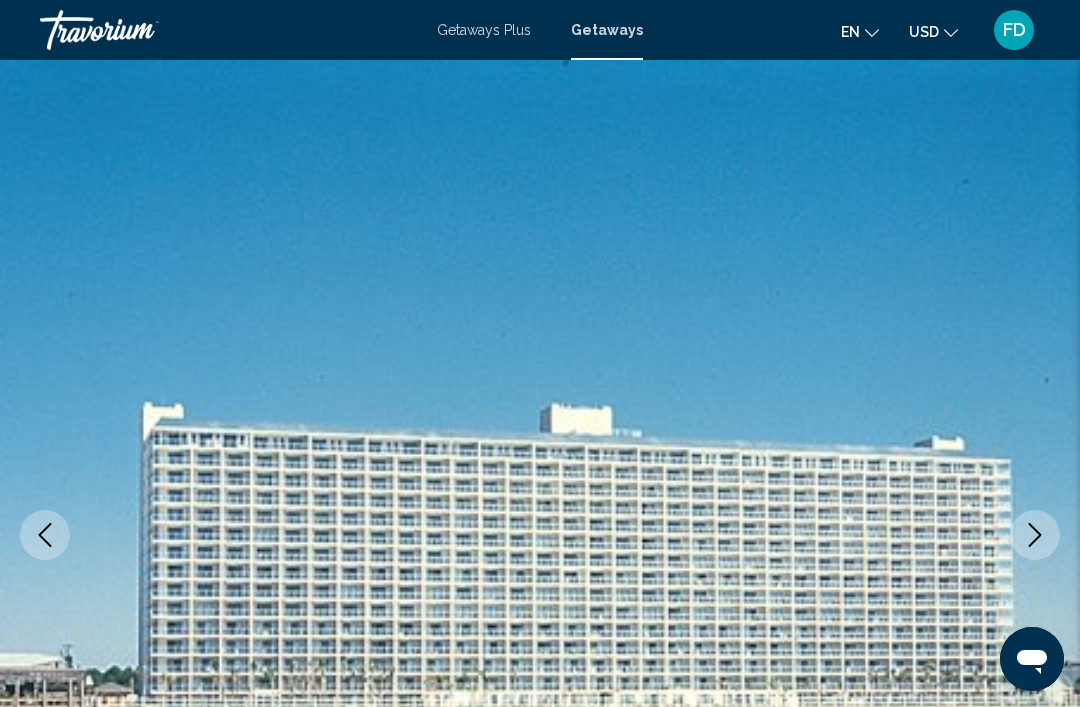 click at bounding box center (540, 535) 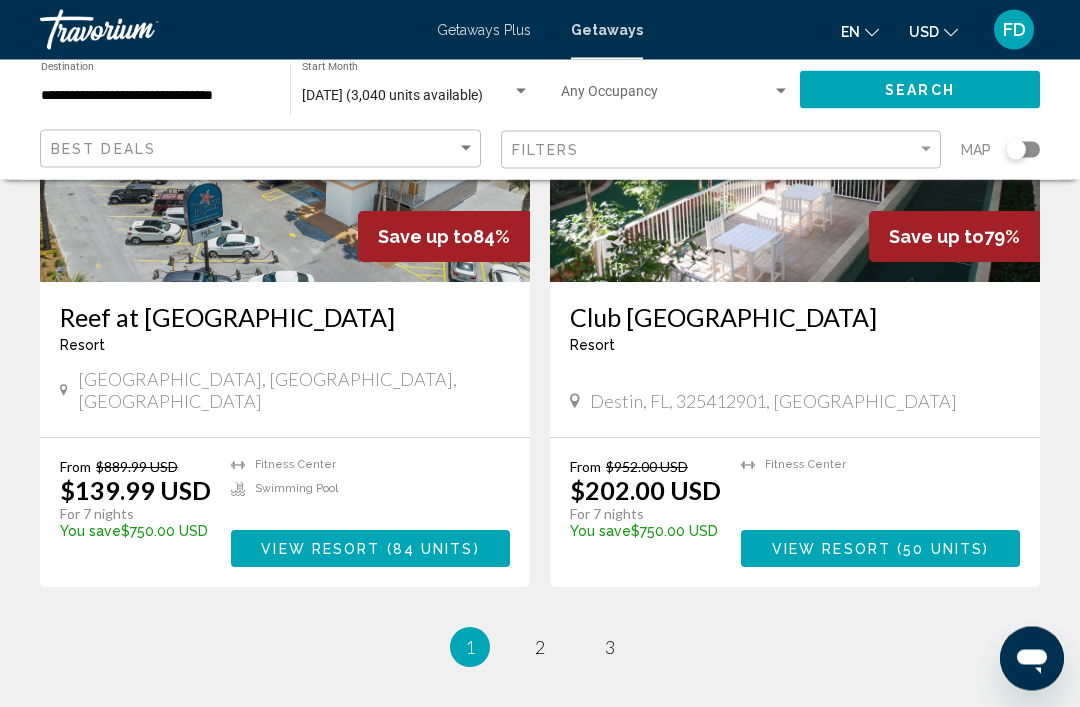 scroll, scrollTop: 3835, scrollLeft: 0, axis: vertical 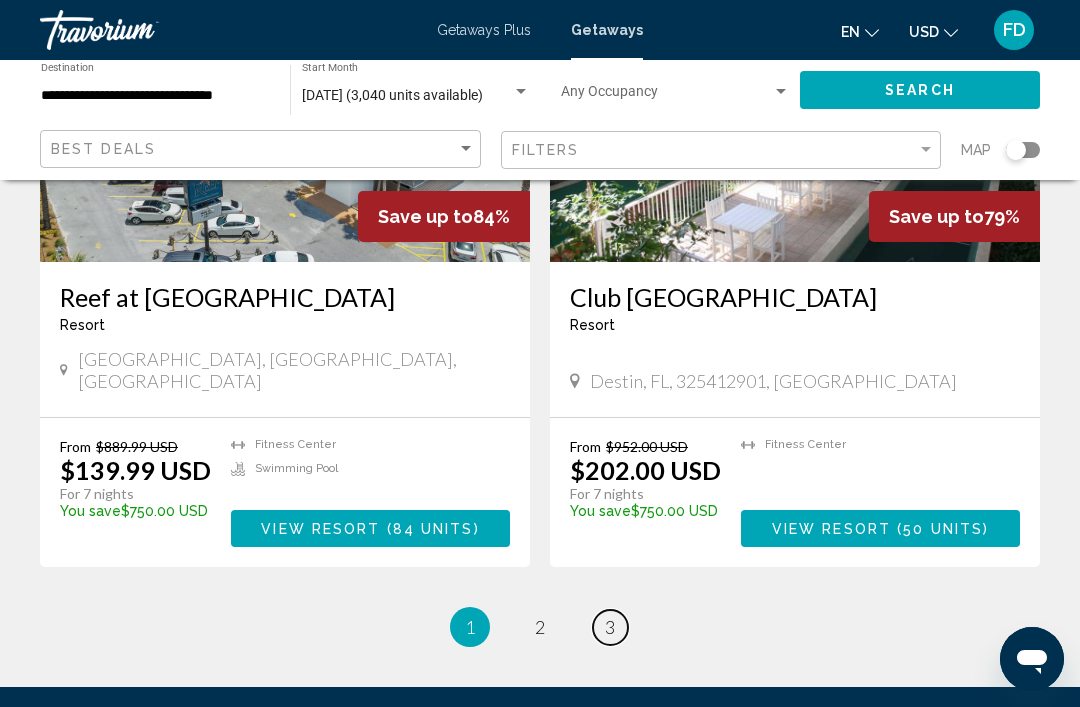 click on "page  3" at bounding box center [610, 627] 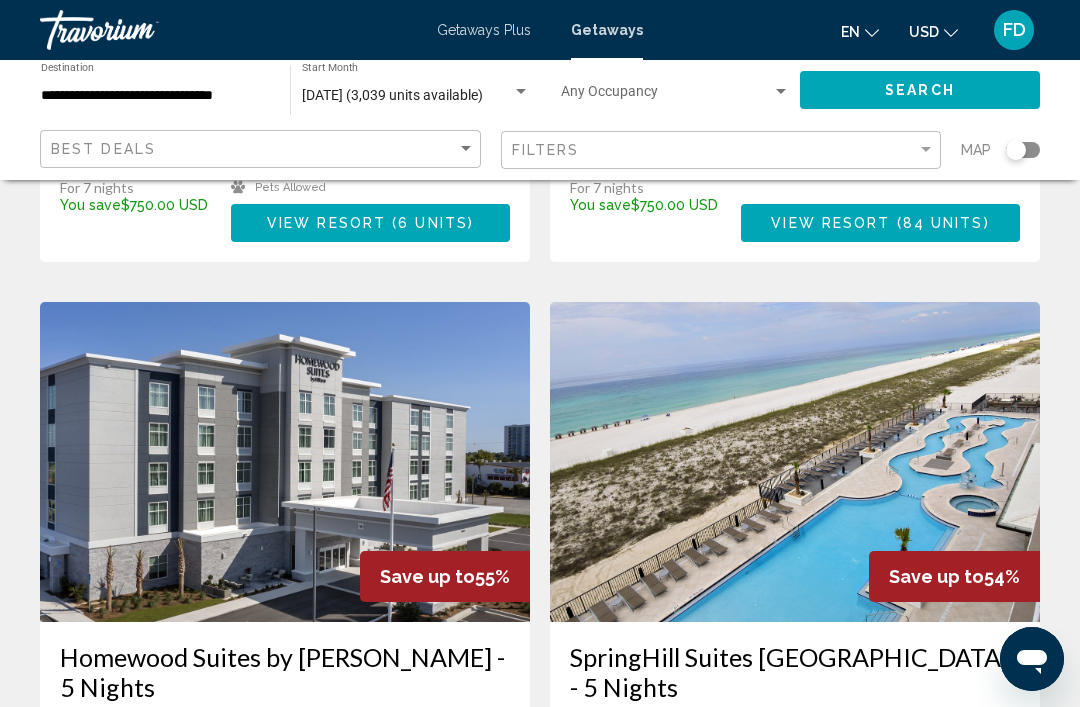 scroll, scrollTop: 1363, scrollLeft: 0, axis: vertical 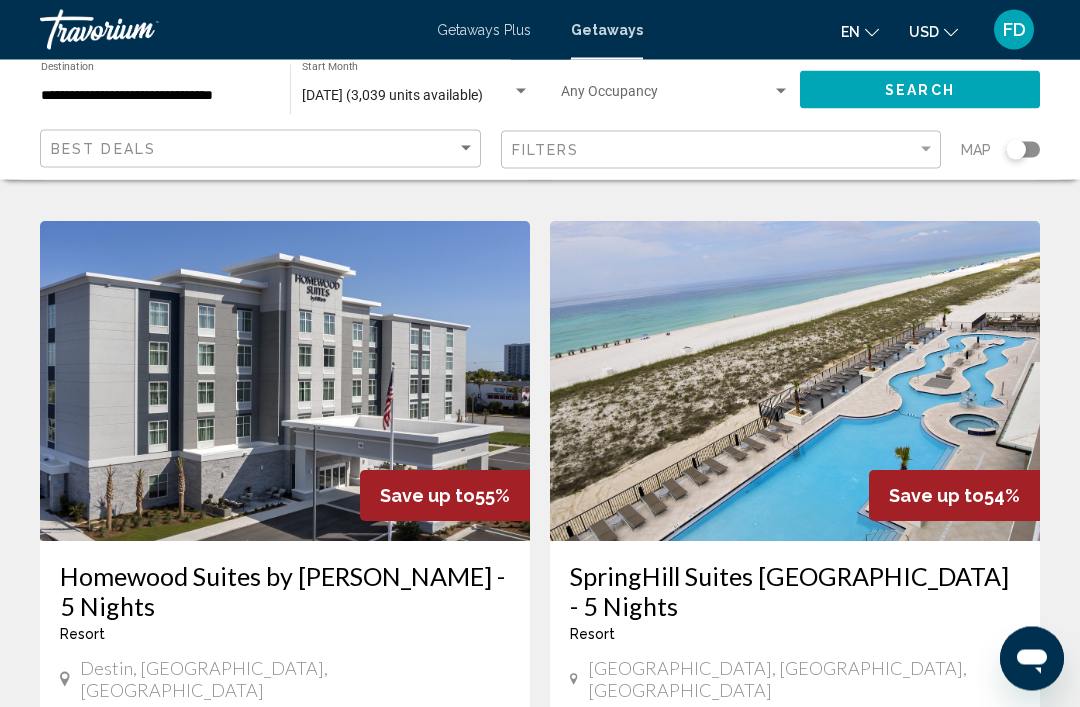 click at bounding box center (285, 382) 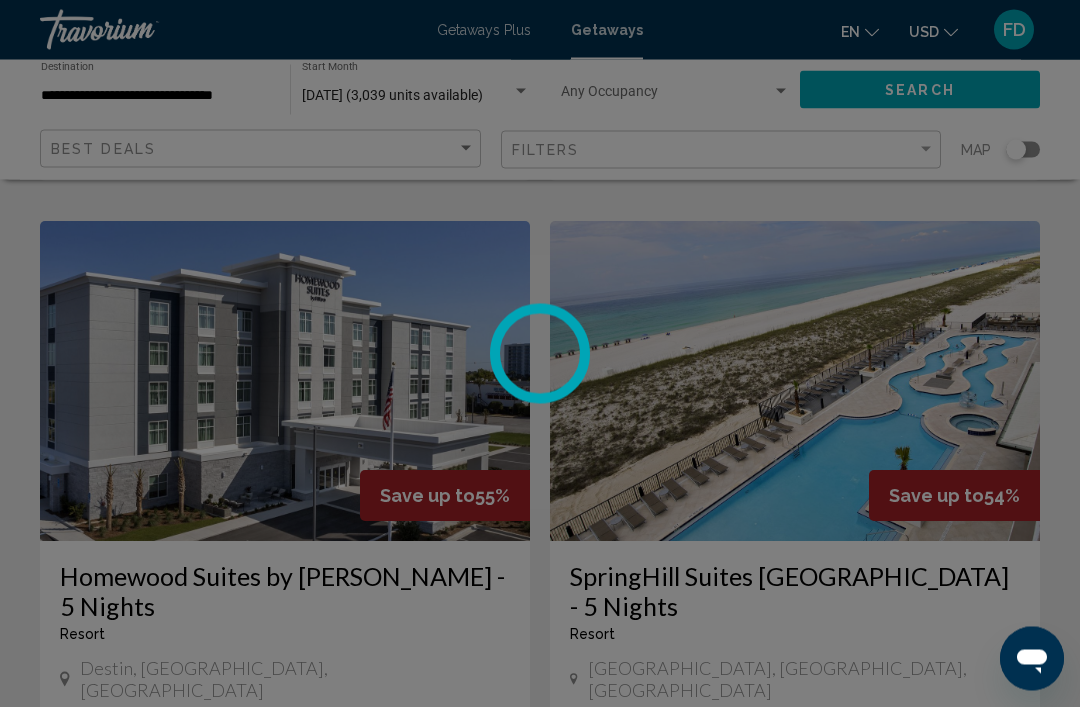 scroll, scrollTop: 1440, scrollLeft: 0, axis: vertical 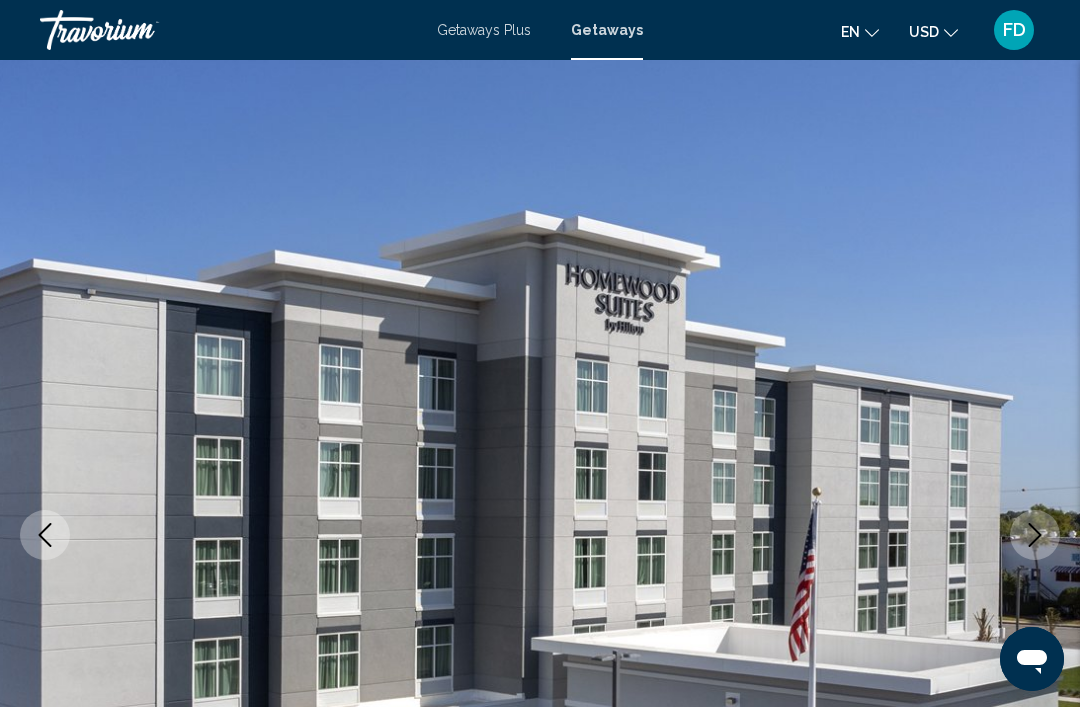 click 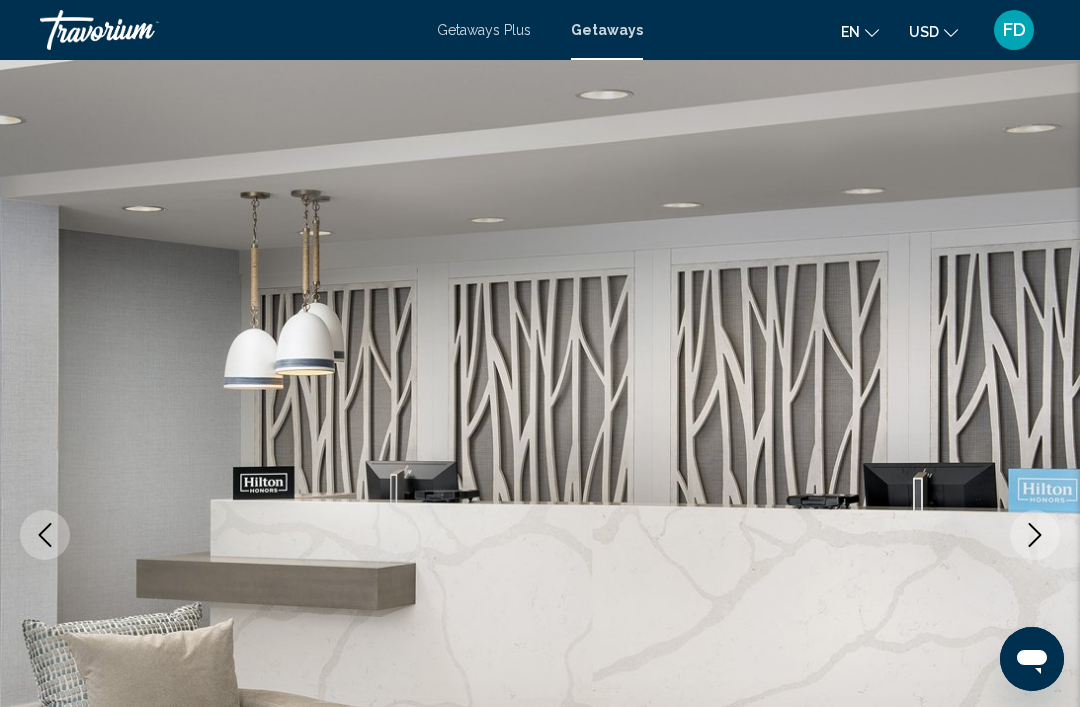 click 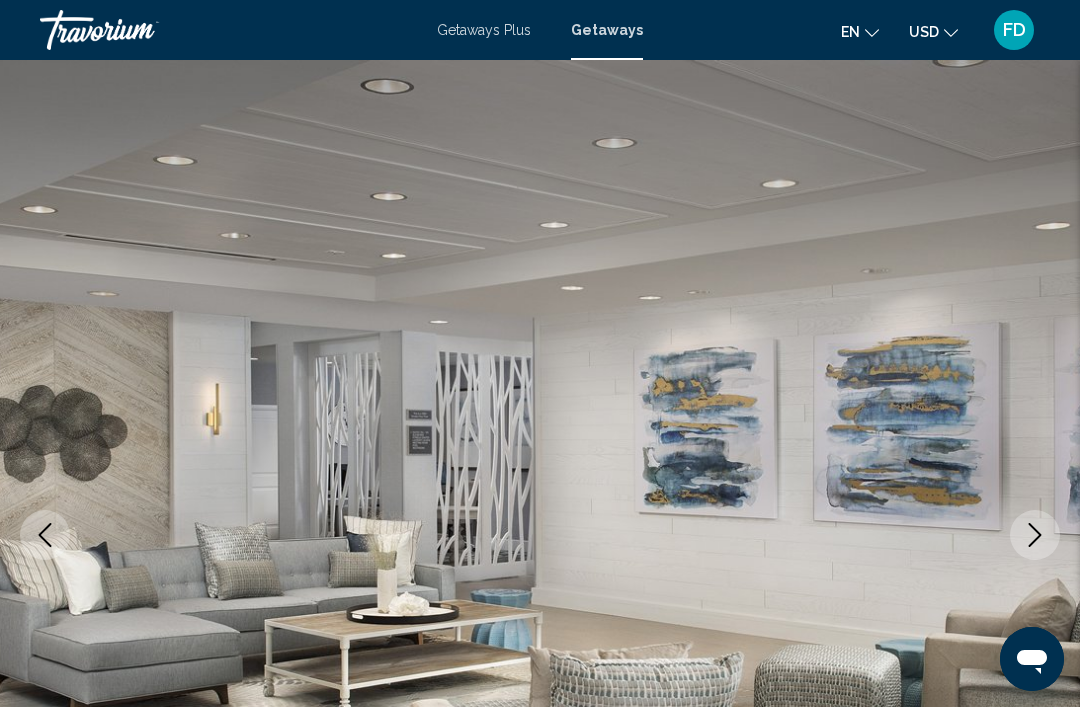 click 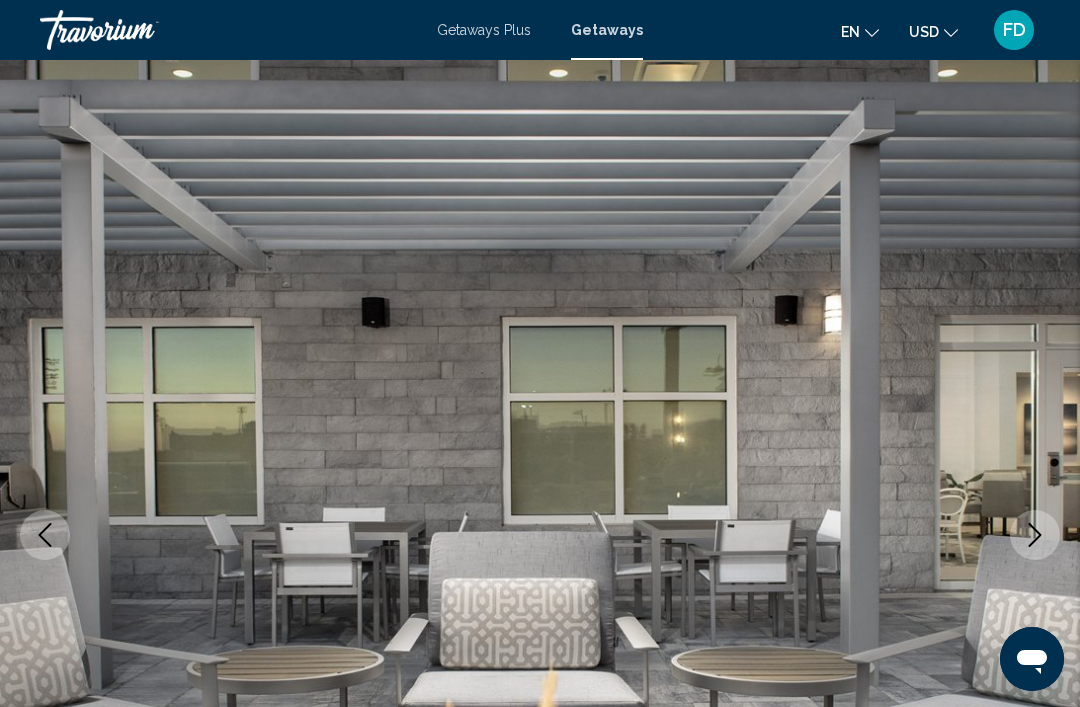 click 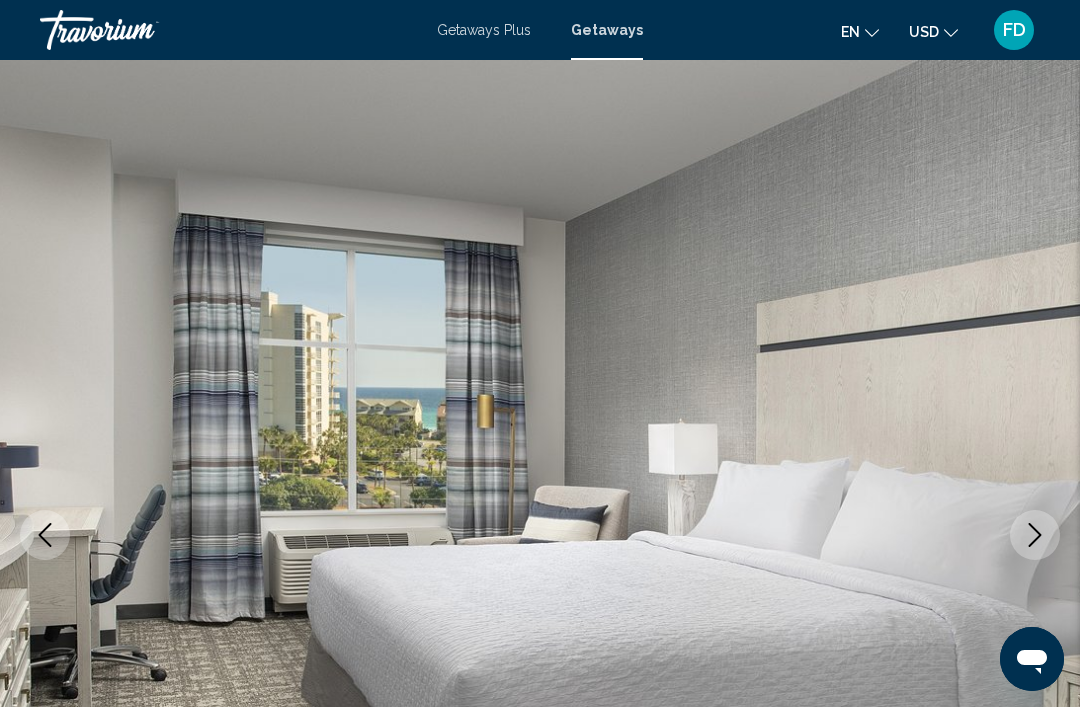 click at bounding box center (1035, 535) 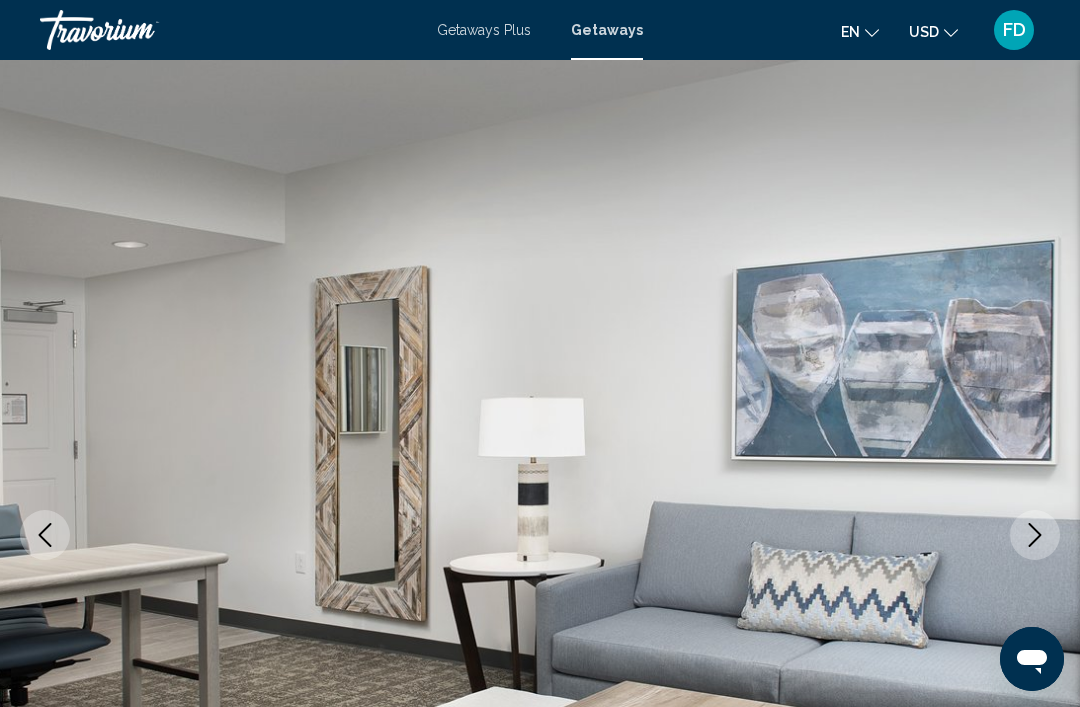 click at bounding box center (1035, 535) 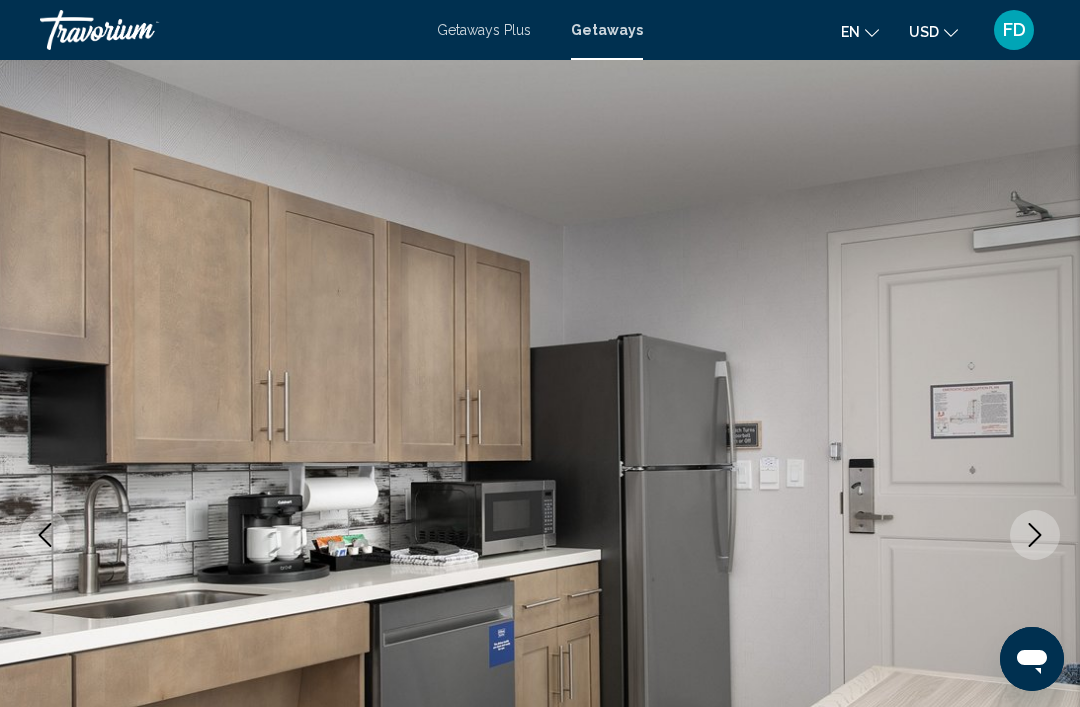 click at bounding box center (540, 535) 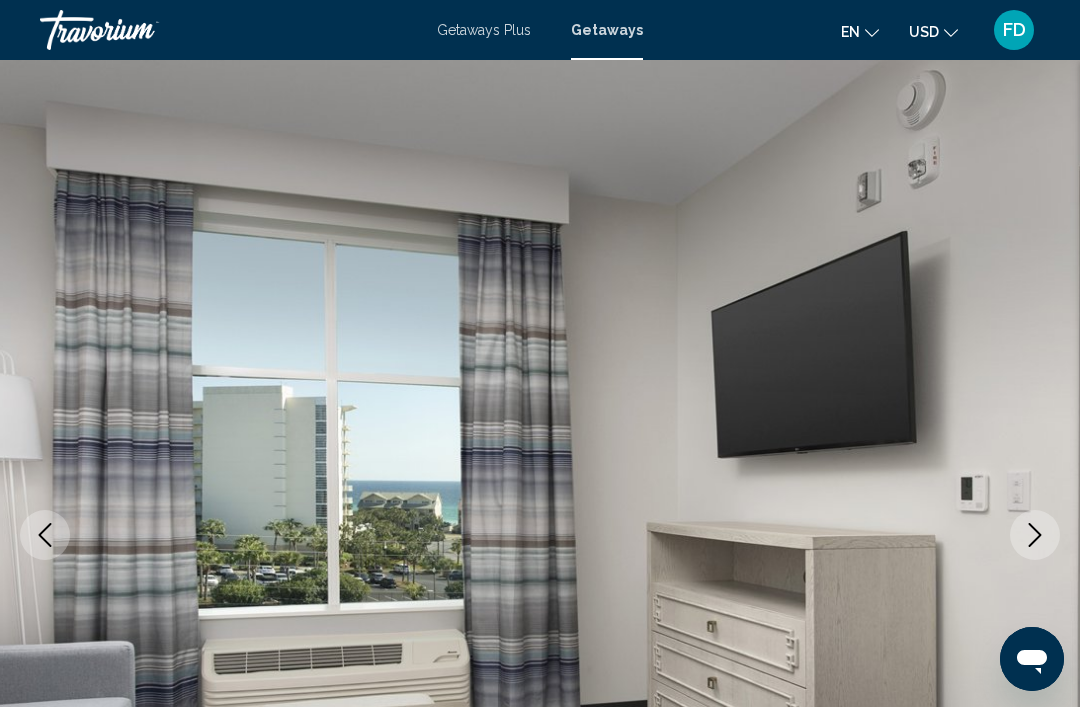 click at bounding box center (1035, 535) 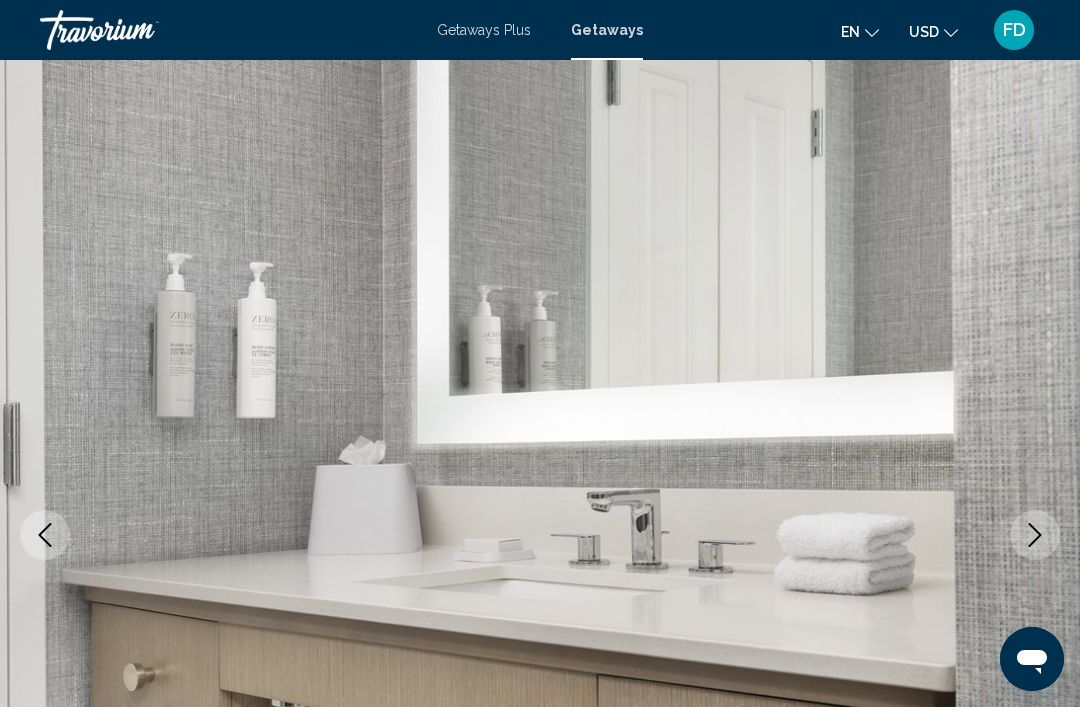 click at bounding box center (1035, 535) 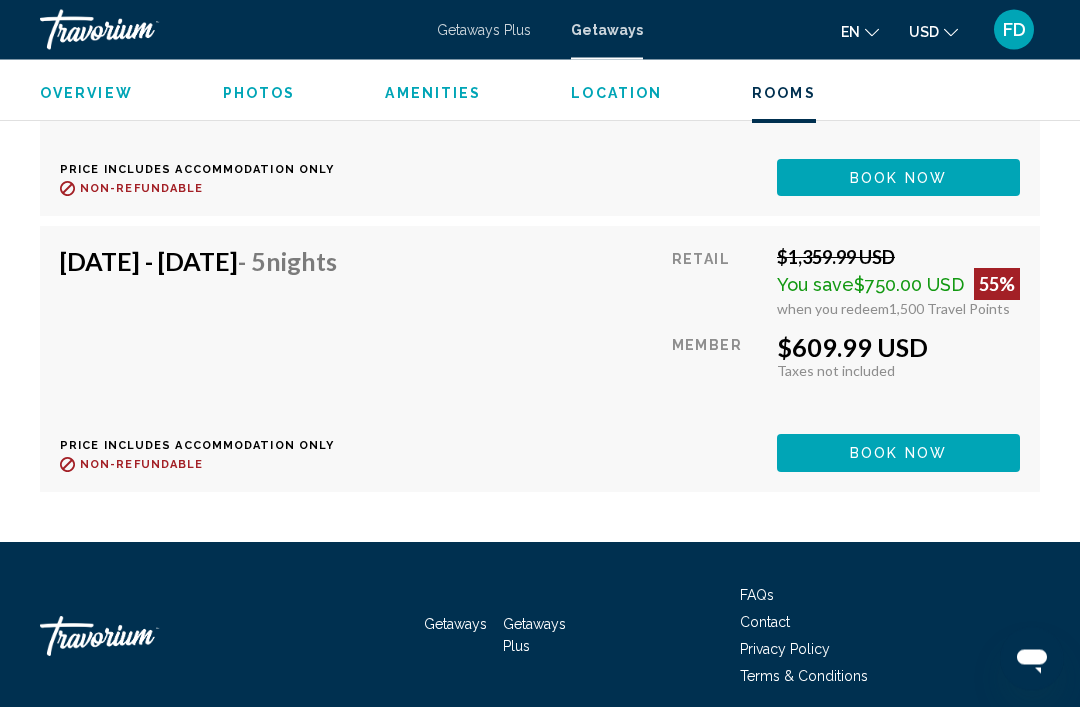 scroll, scrollTop: 19935, scrollLeft: 0, axis: vertical 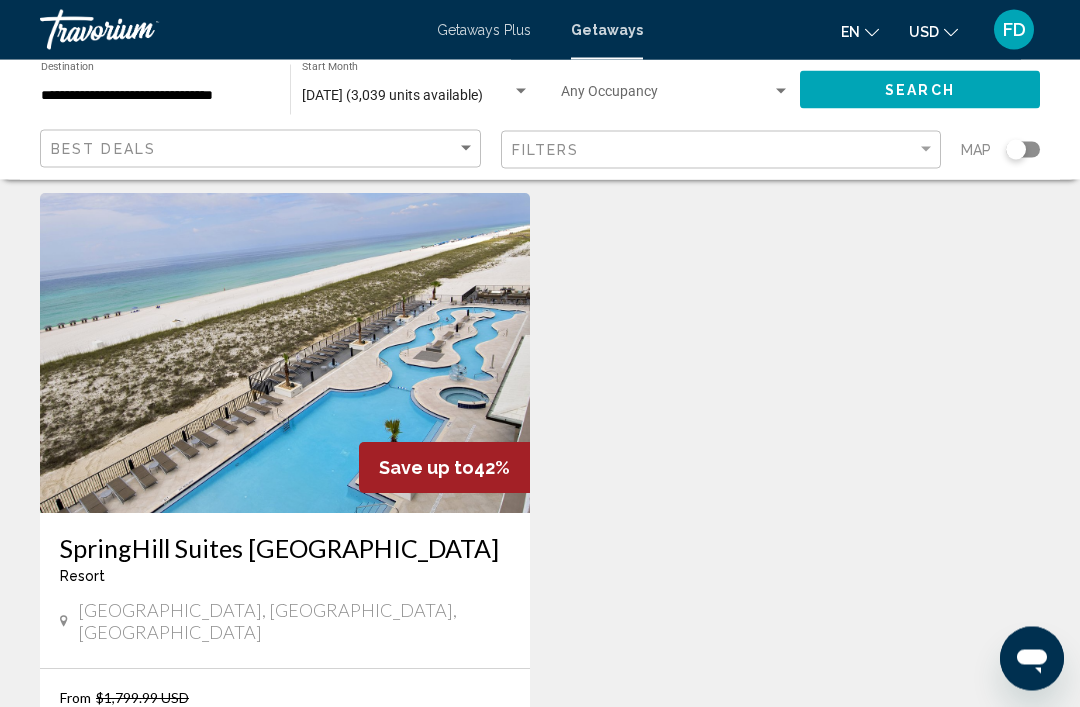 click at bounding box center (285, 354) 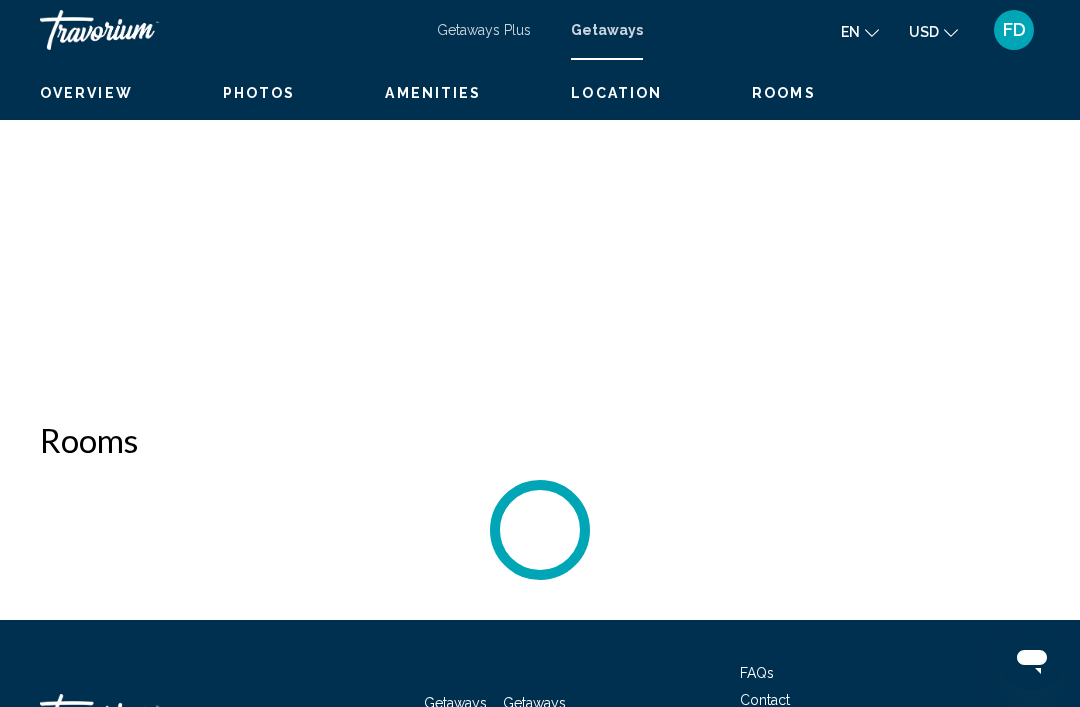 scroll, scrollTop: 0, scrollLeft: 0, axis: both 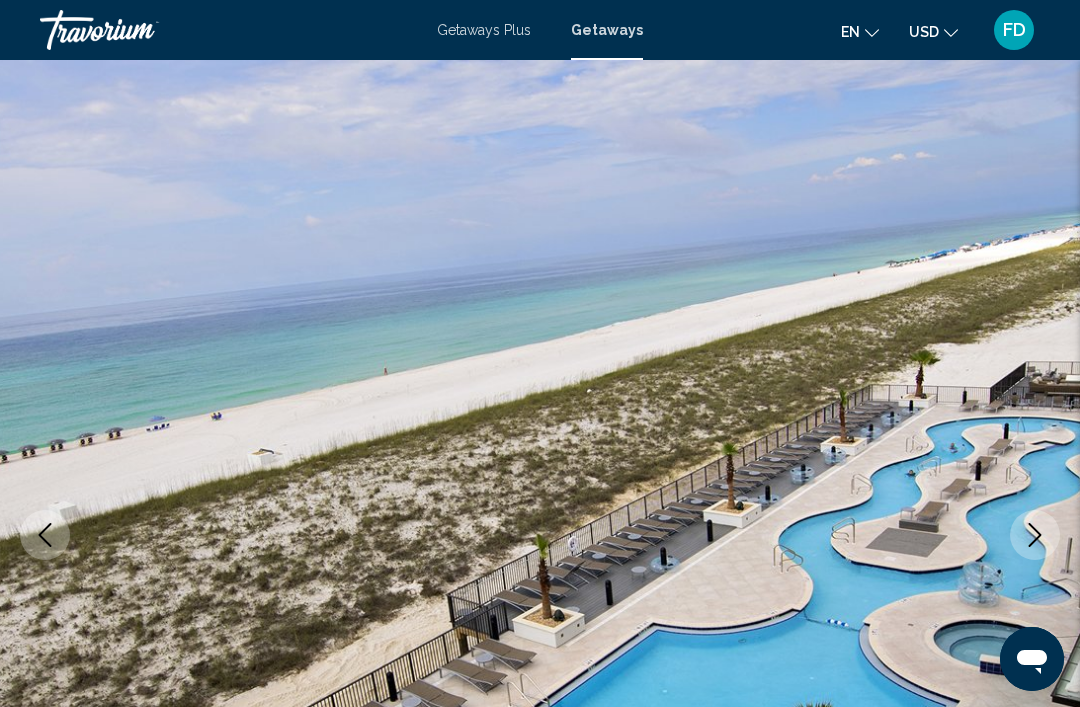 click at bounding box center (1035, 535) 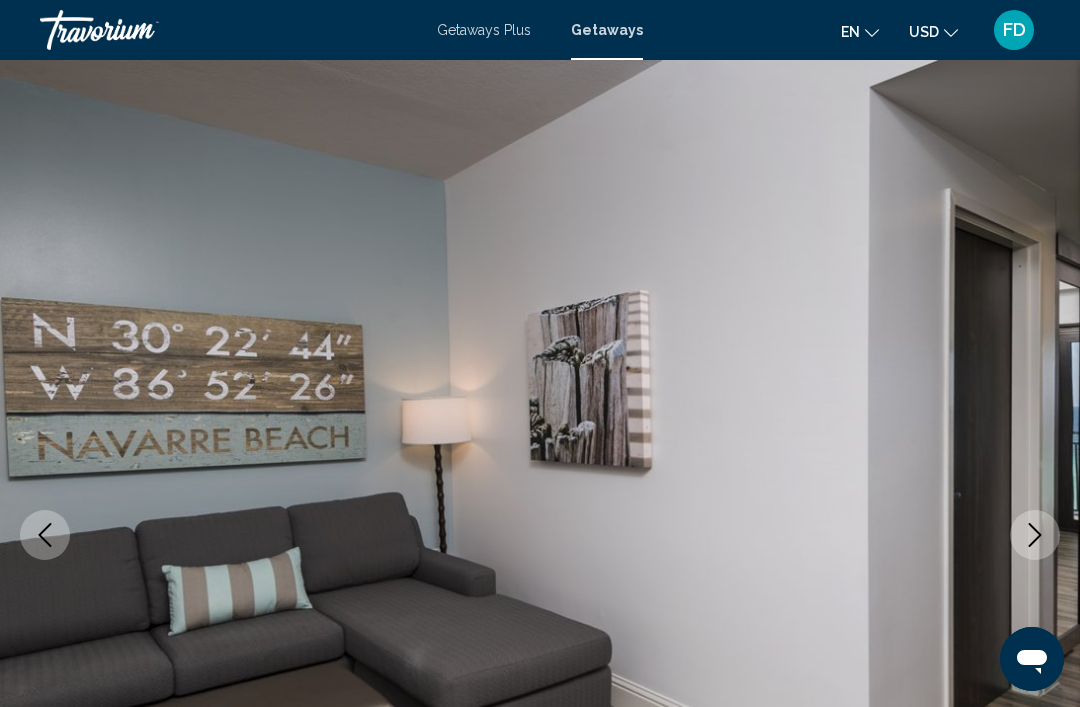click 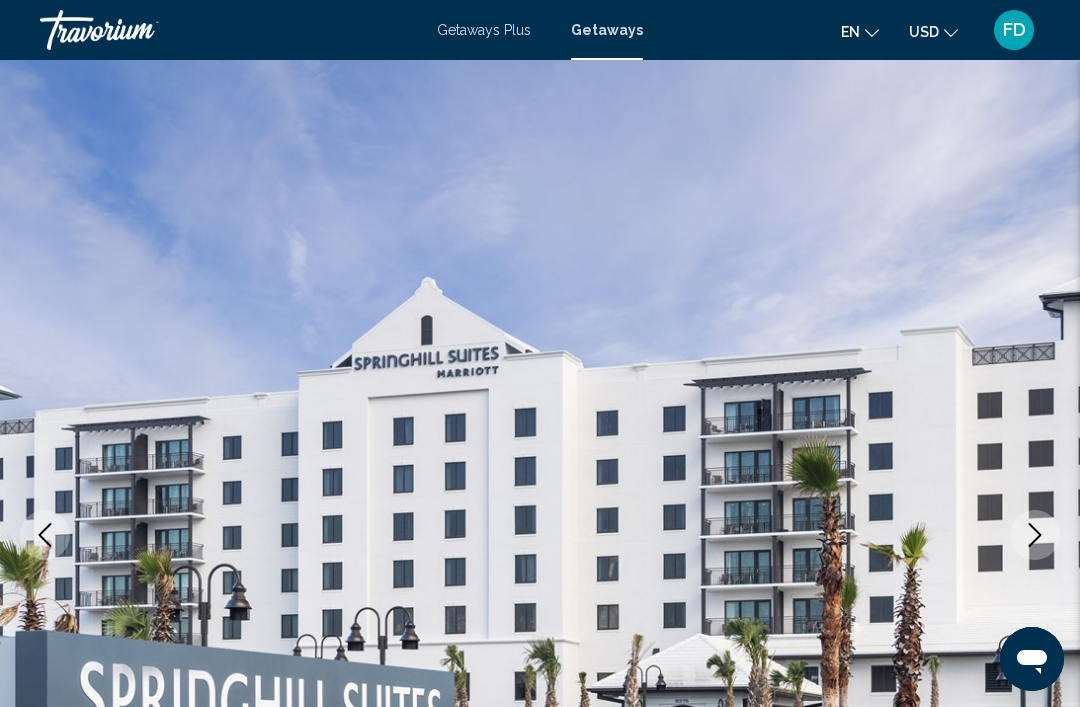 click 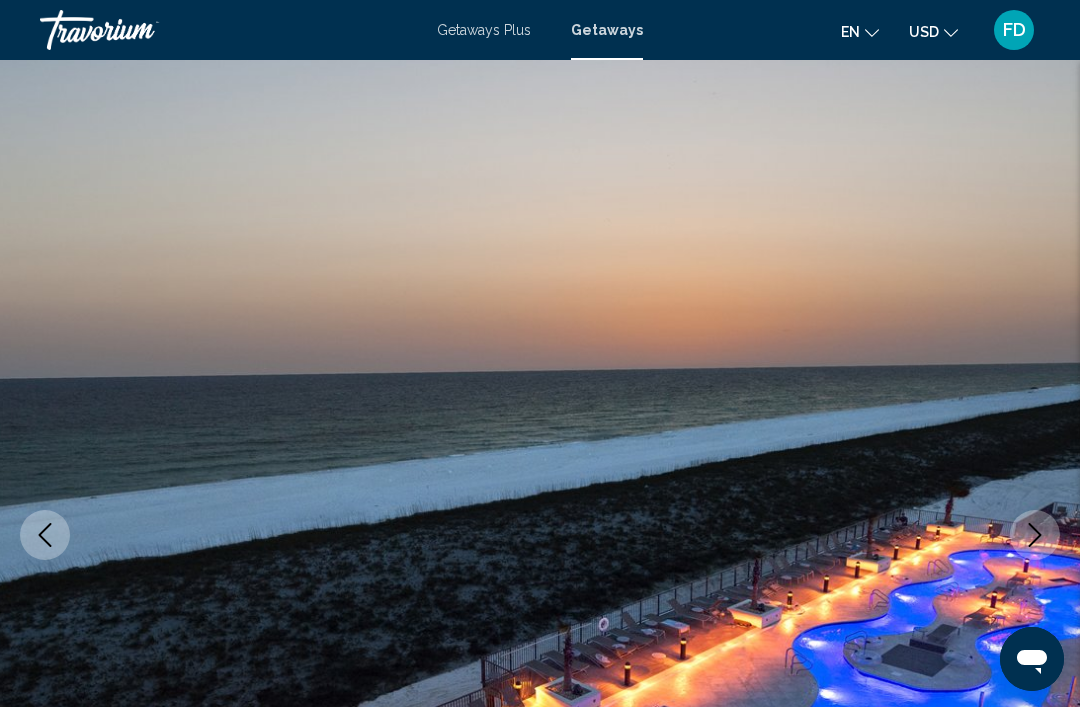 click 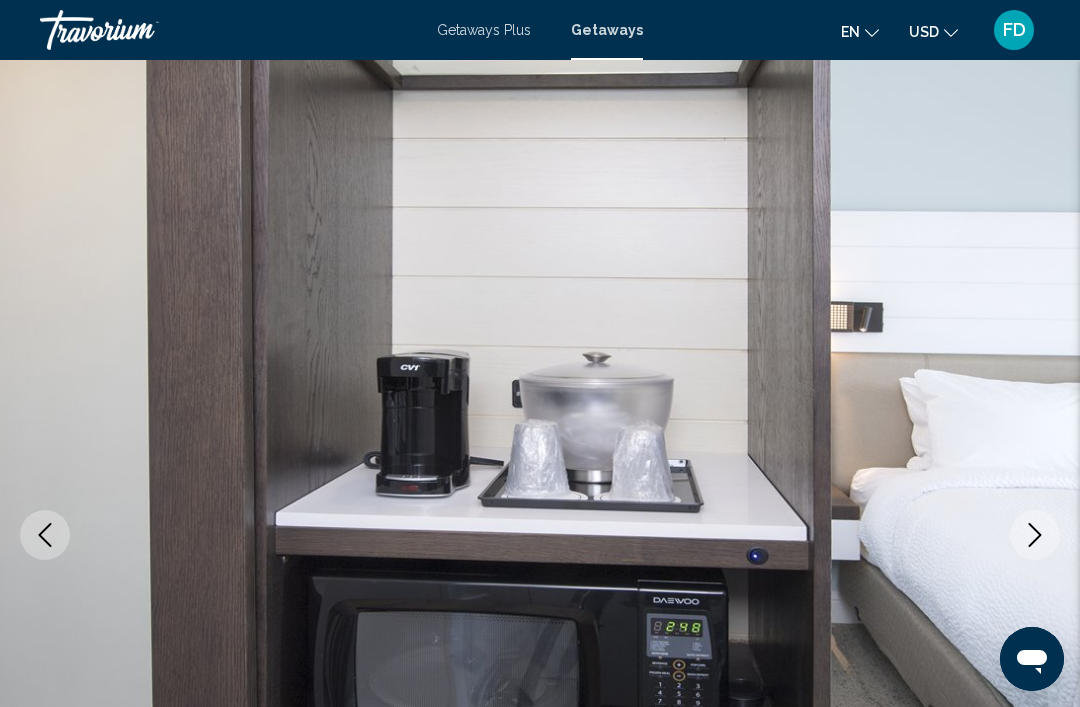 click at bounding box center (1035, 535) 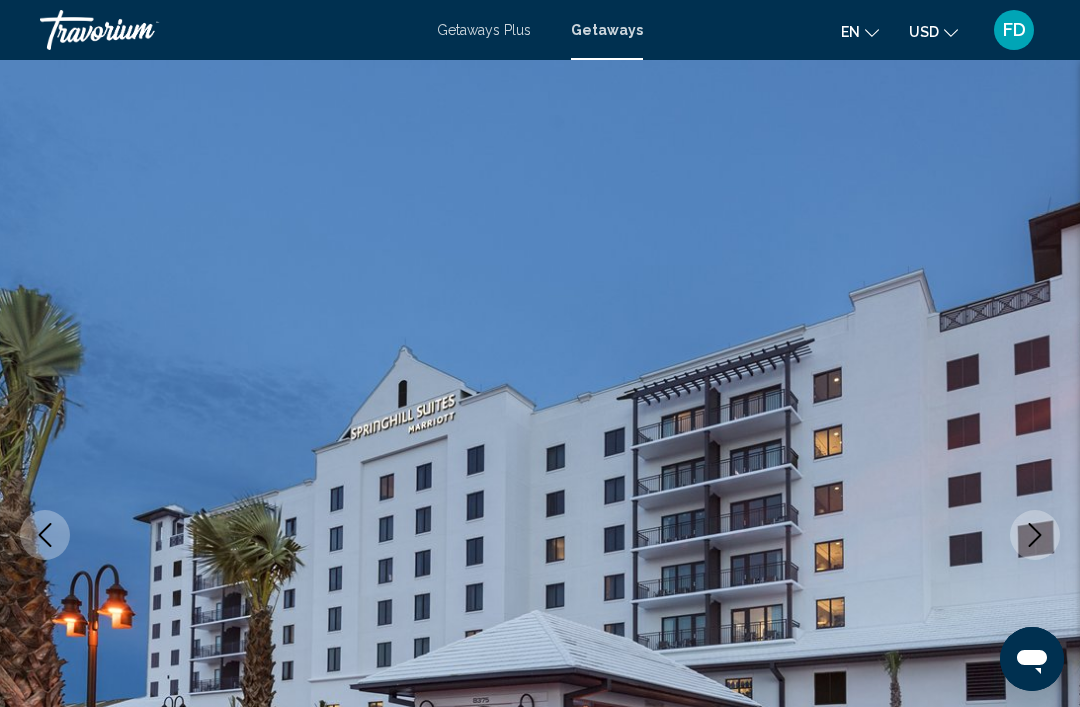 click at bounding box center [1035, 535] 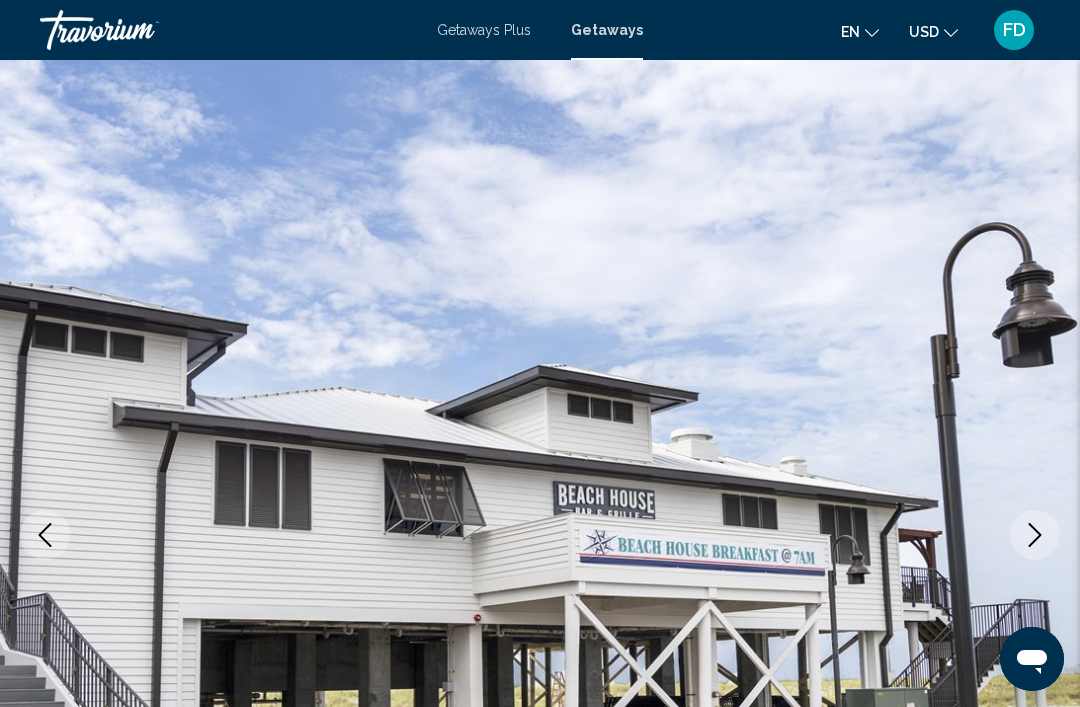 click 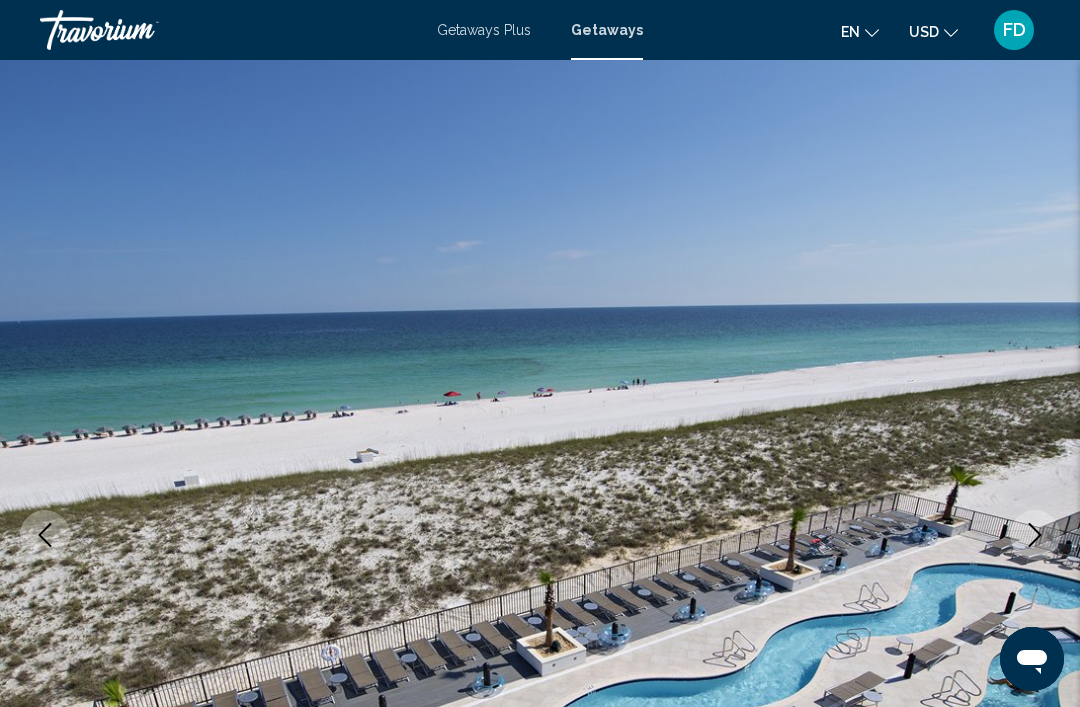 click 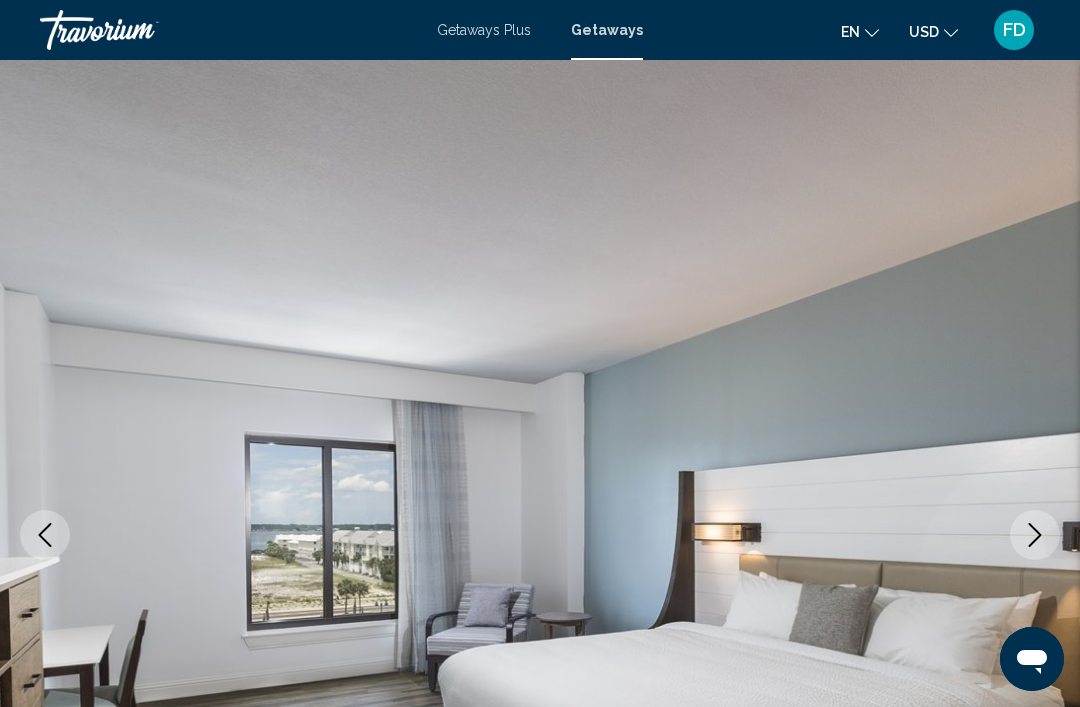 click at bounding box center [1035, 535] 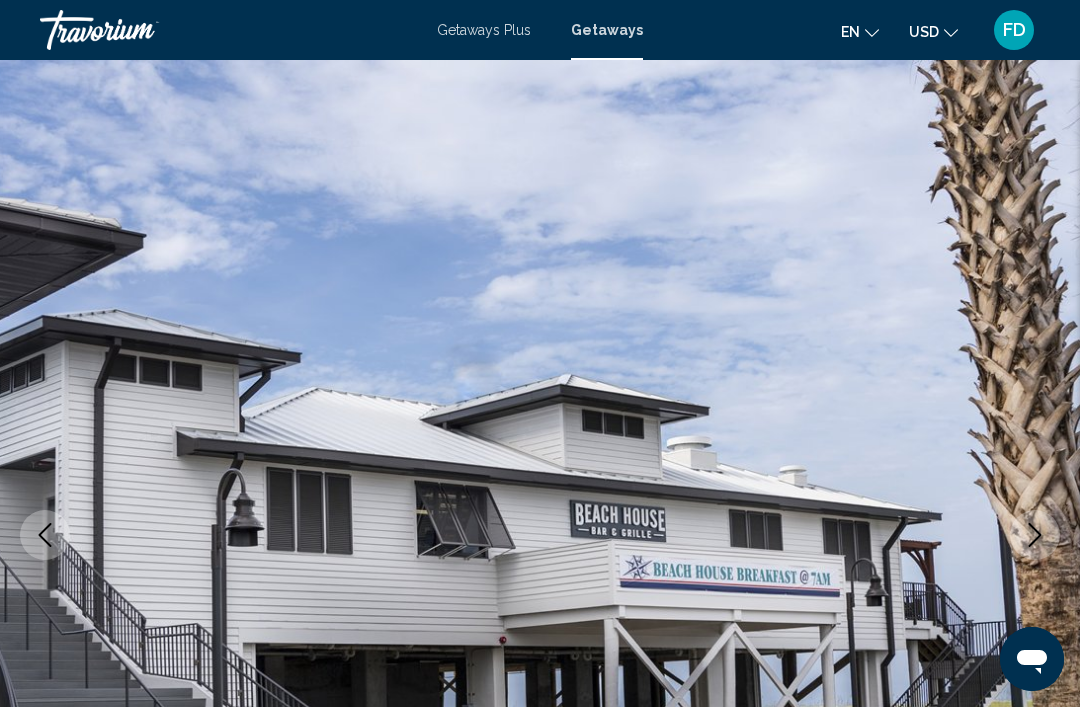 click at bounding box center (540, 535) 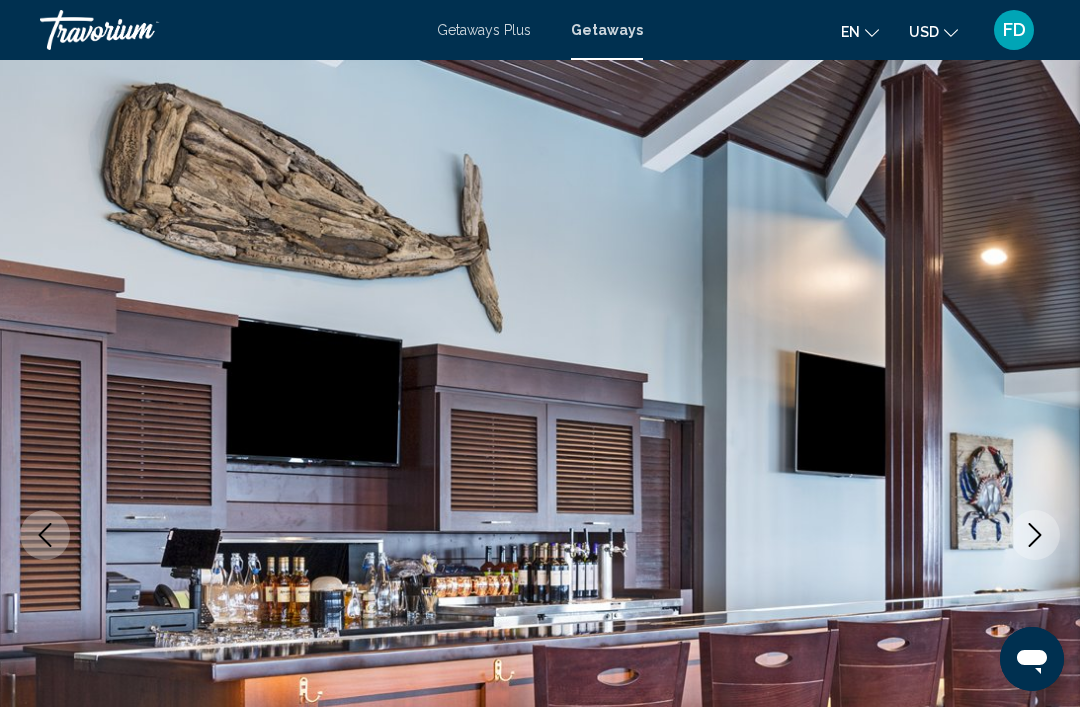 click at bounding box center (1035, 535) 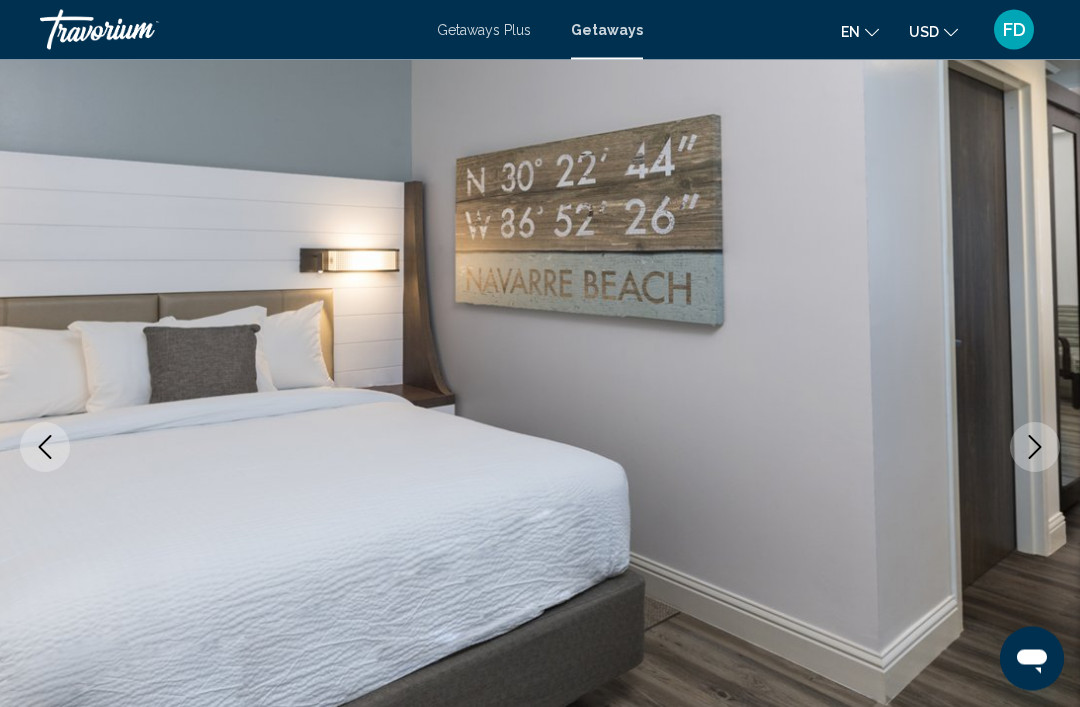 click at bounding box center (1035, 448) 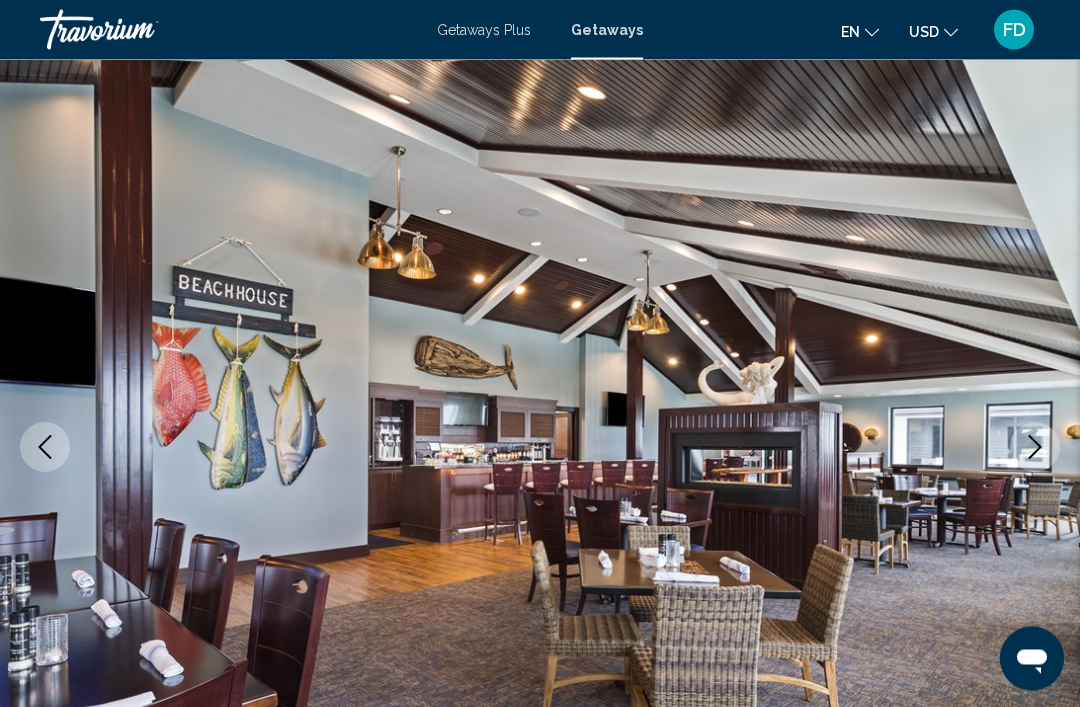 scroll, scrollTop: 88, scrollLeft: 0, axis: vertical 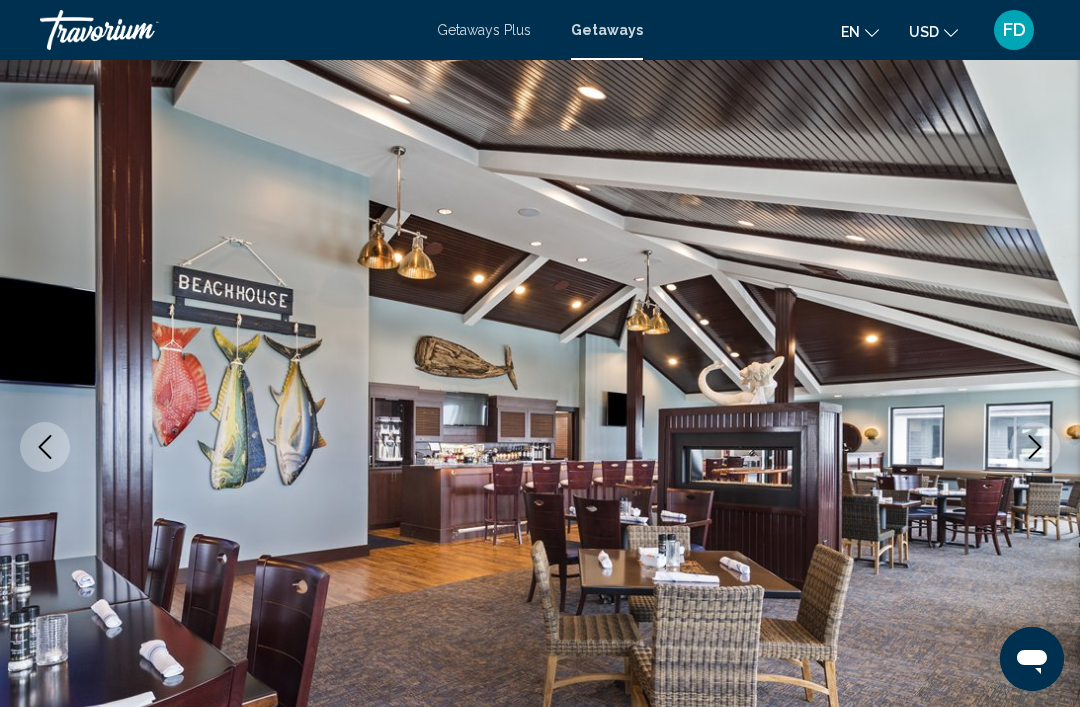 click at bounding box center (540, 447) 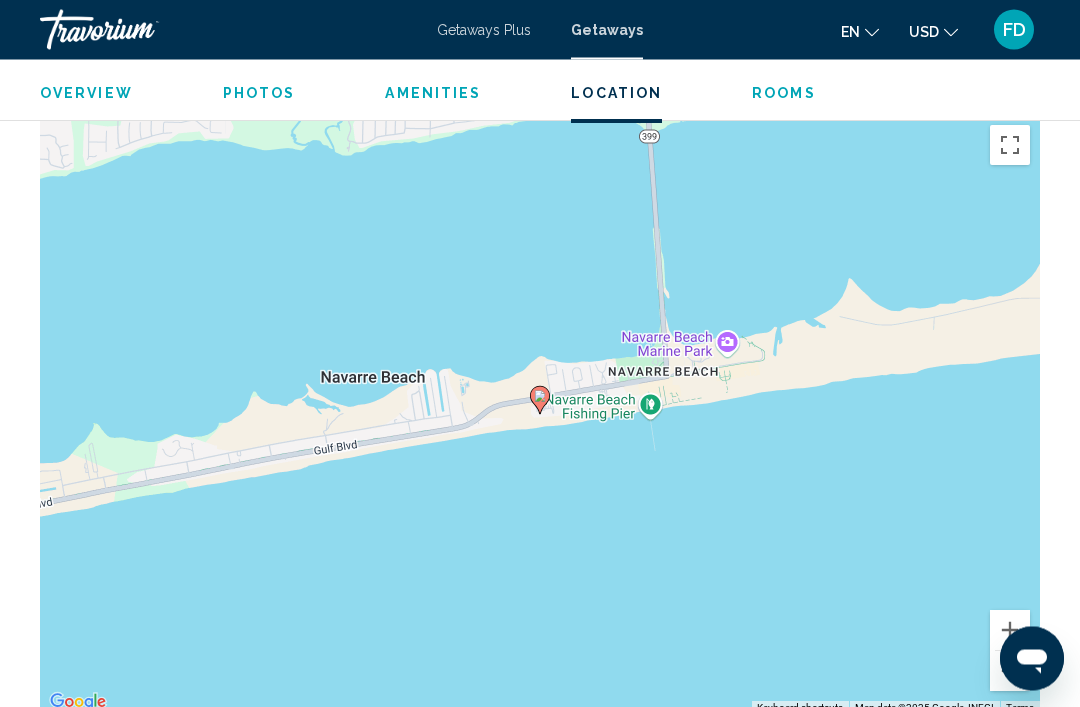 scroll, scrollTop: 2494, scrollLeft: 0, axis: vertical 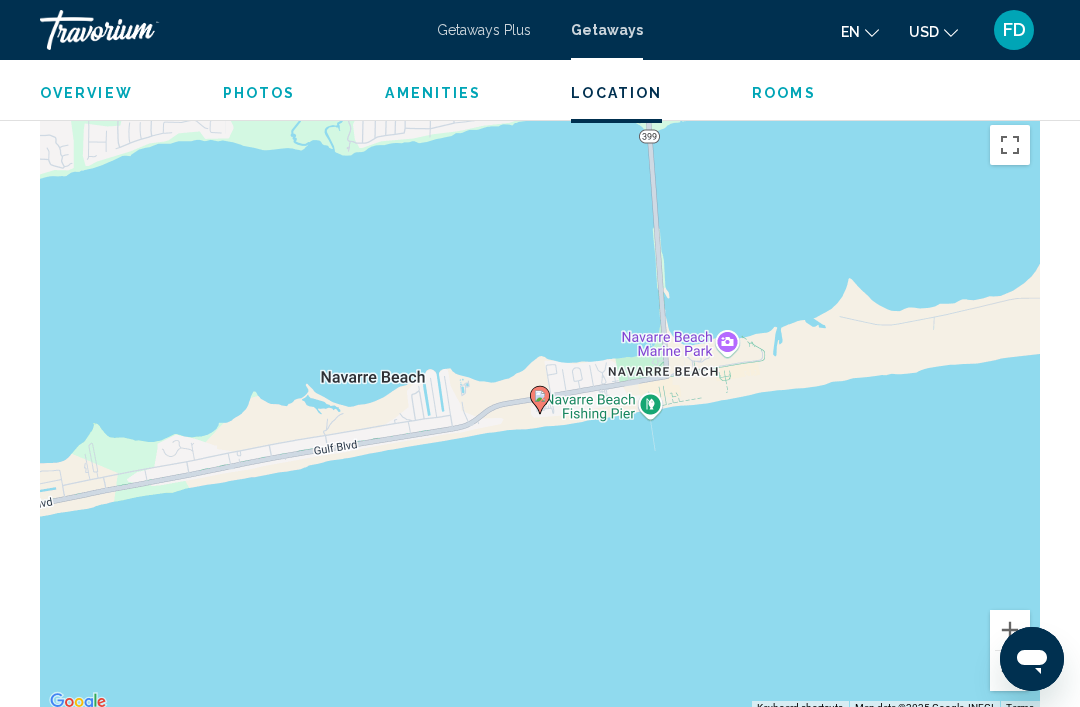click at bounding box center (1010, 671) 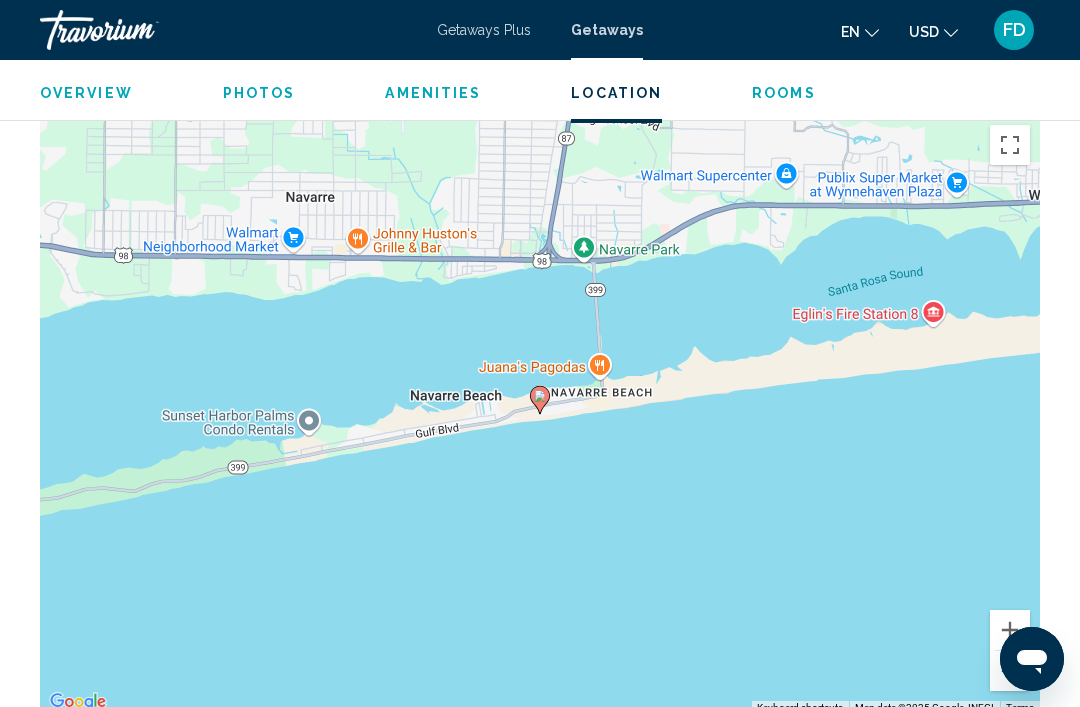 click at bounding box center (1010, 671) 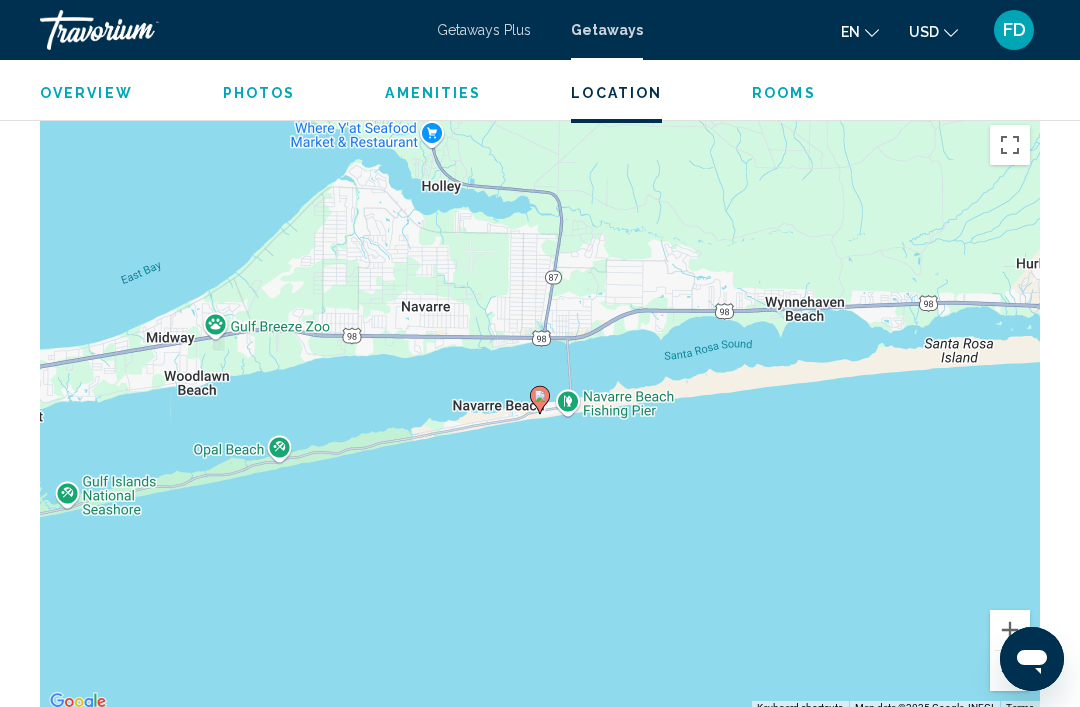 click at bounding box center (1010, 671) 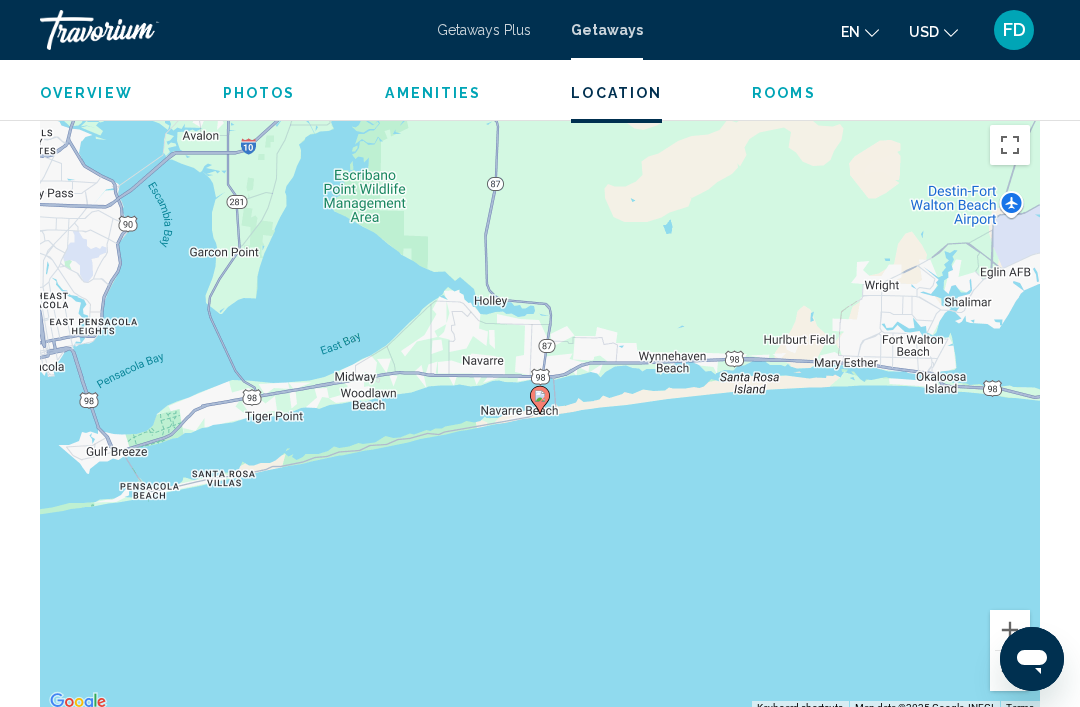 click at bounding box center [1010, 671] 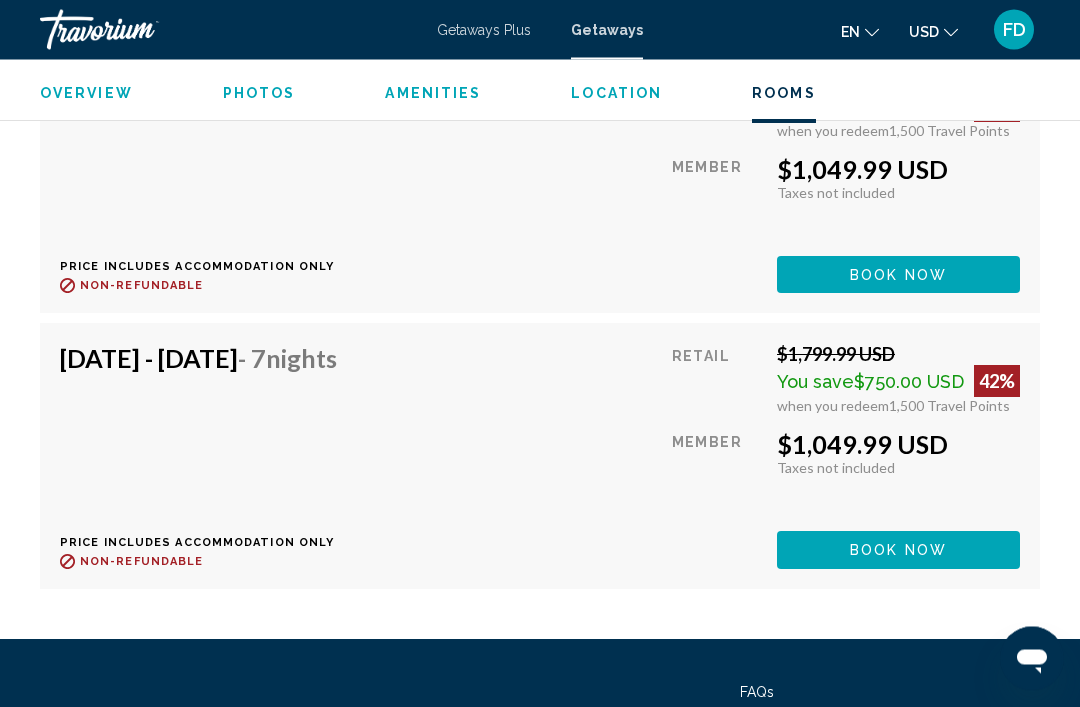 scroll, scrollTop: 20066, scrollLeft: 0, axis: vertical 